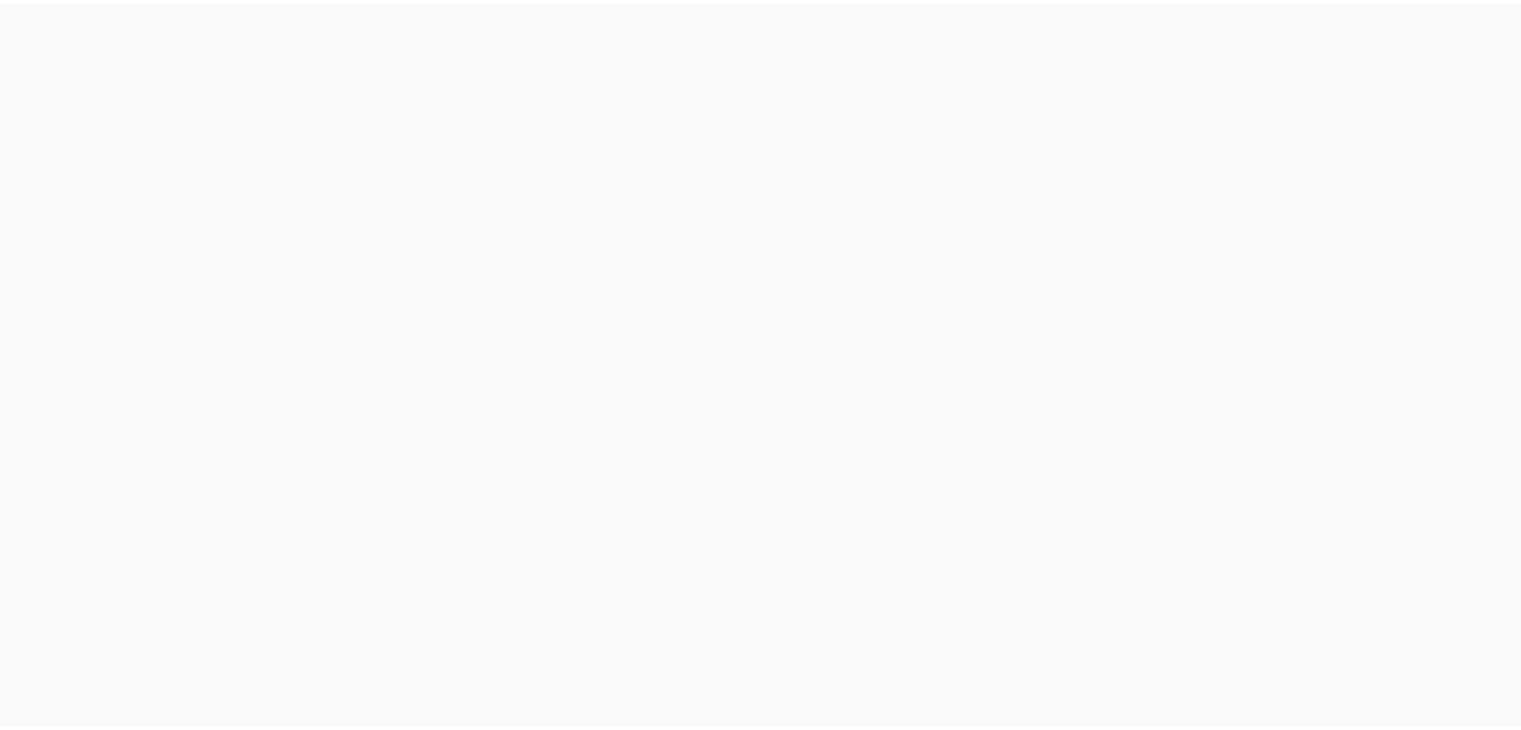 scroll, scrollTop: 0, scrollLeft: 0, axis: both 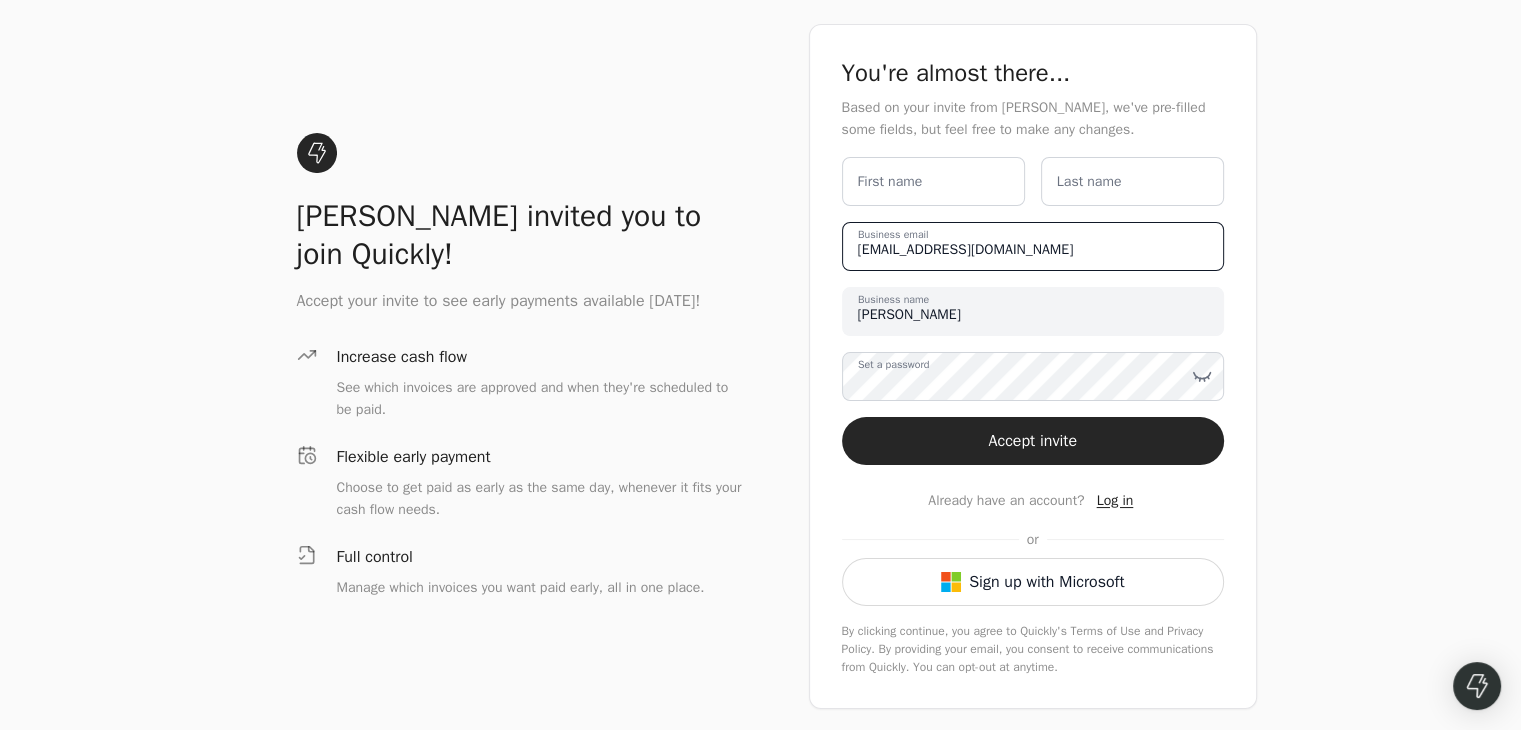 click on "[EMAIL_ADDRESS][DOMAIN_NAME]" at bounding box center [1033, 246] 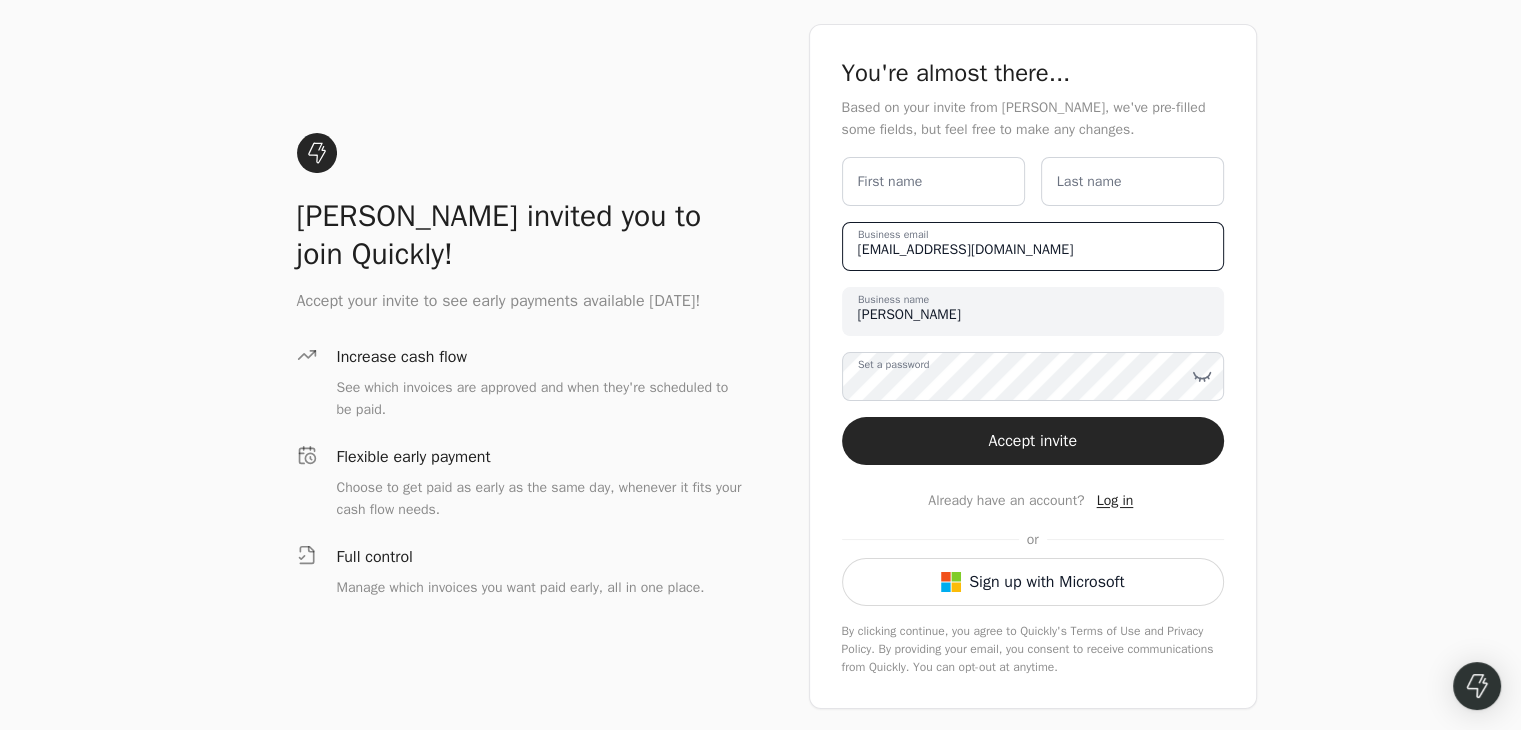 drag, startPoint x: 1067, startPoint y: 249, endPoint x: 779, endPoint y: 284, distance: 290.11893 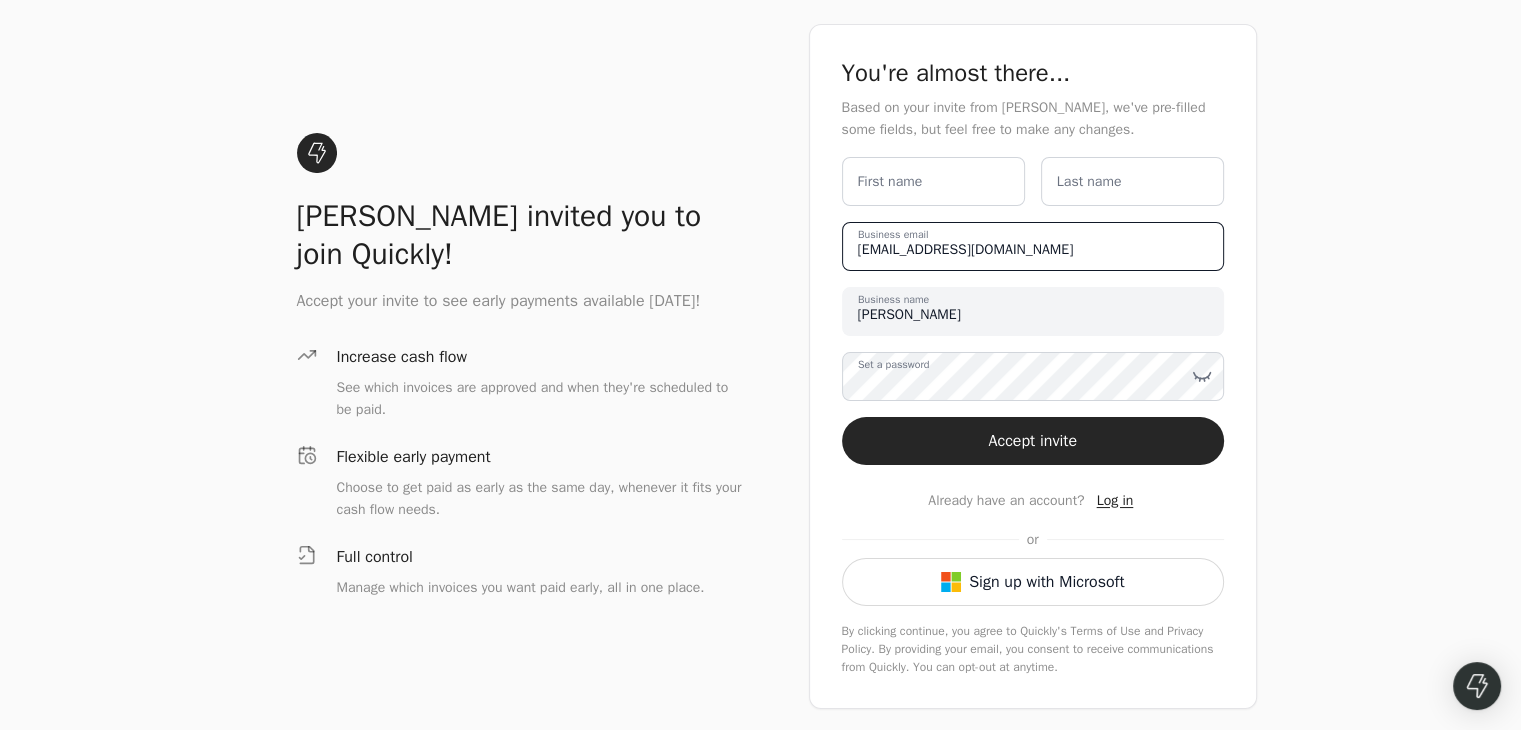 click on "[PERSON_NAME] invited you to join Quickly! Accept your invite to see early payments available [DATE]! Increase cash flow See which invoices are approved and when they're scheduled to be paid. Flexible early payment Choose to get paid as early as the same day, whenever it fits your cash flow needs. Full control Manage which invoices you want paid early, all in one place. You're almost there... Based on your invite from [PERSON_NAME], we've pre-filled some fields, but feel free to make any changes. First name Last name [EMAIL_ADDRESS][DOMAIN_NAME] Business email [PERSON_NAME] Business name This is your legal business name, it should match what appears on your official documents. It may differ from your operating name. Set a password Choose a password (min 8 characters) Accept invite Already have an account? Log in or Sign up with Microsoft By clicking continue, you agree to Quickly's   Terms of Use   and   Privacy Policy" at bounding box center (760, 366) 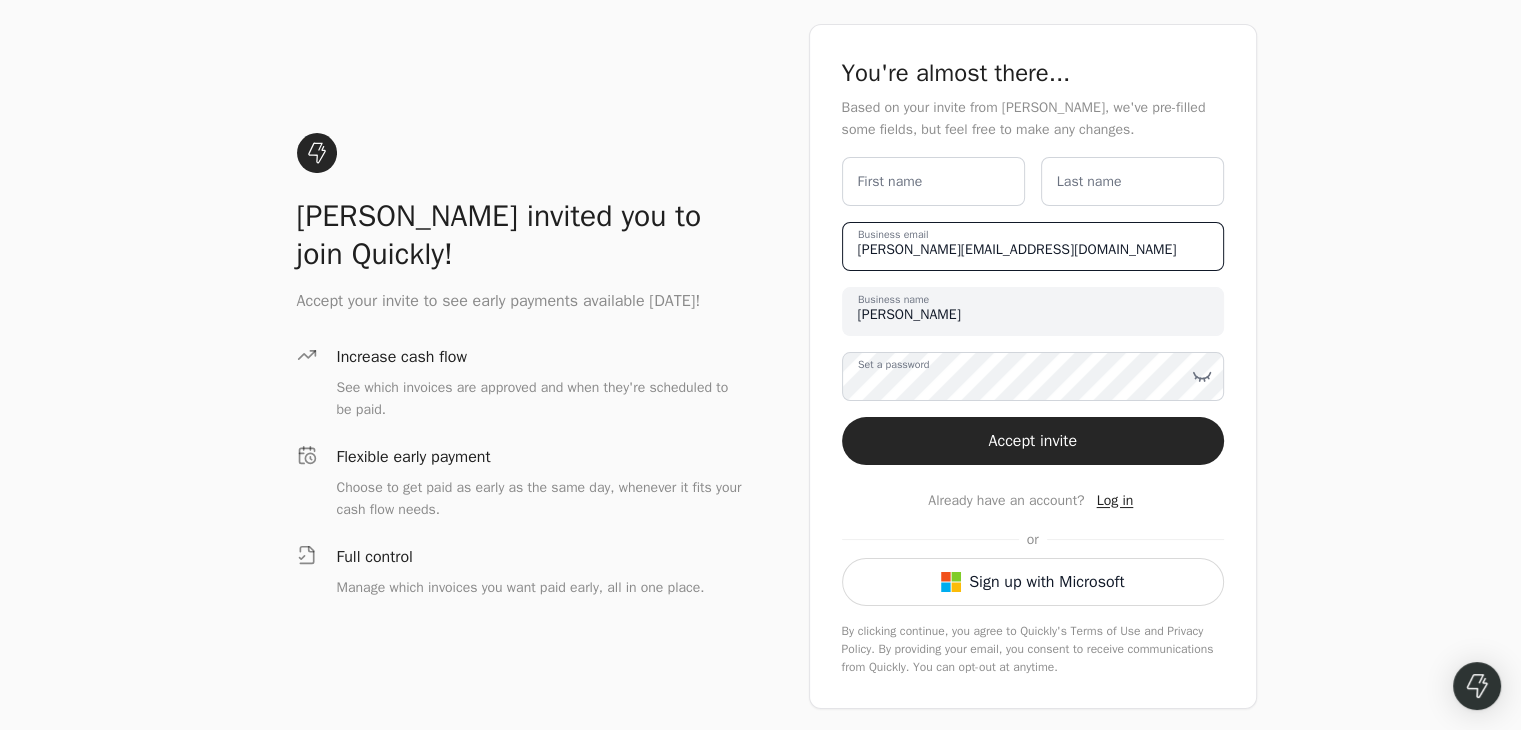 type on "[PERSON_NAME][EMAIL_ADDRESS][DOMAIN_NAME]" 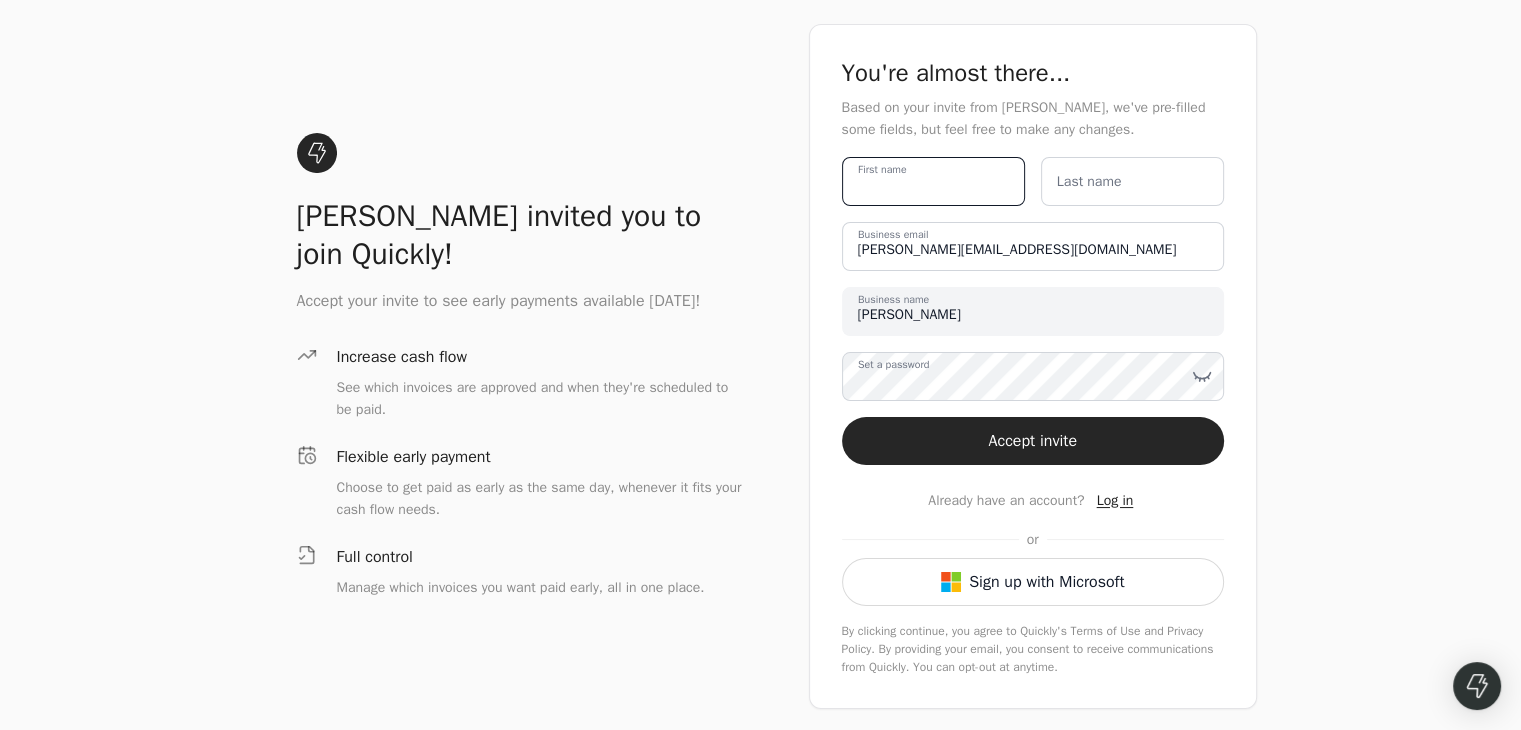 click on "First name" at bounding box center (933, 181) 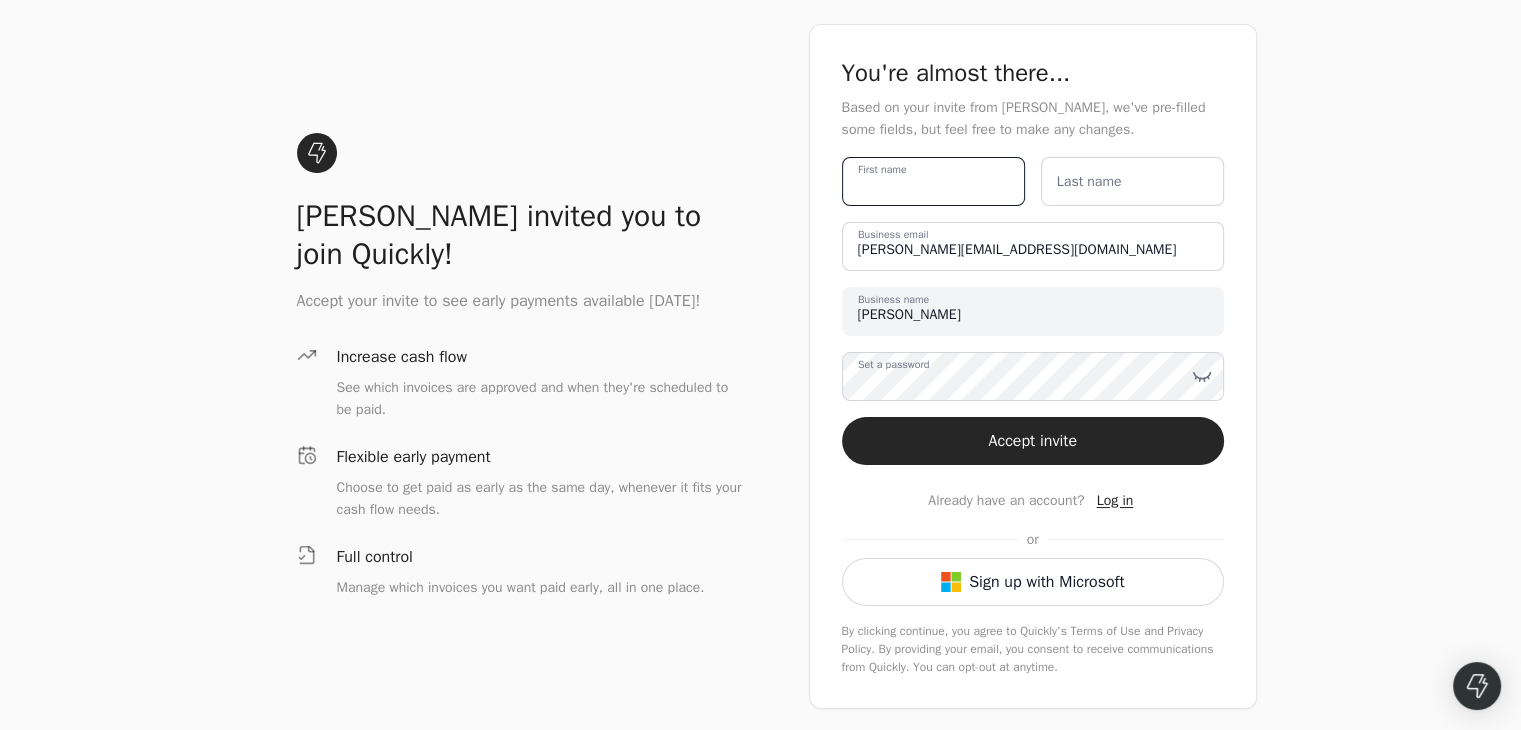 drag, startPoint x: 935, startPoint y: 185, endPoint x: 823, endPoint y: 173, distance: 112.64102 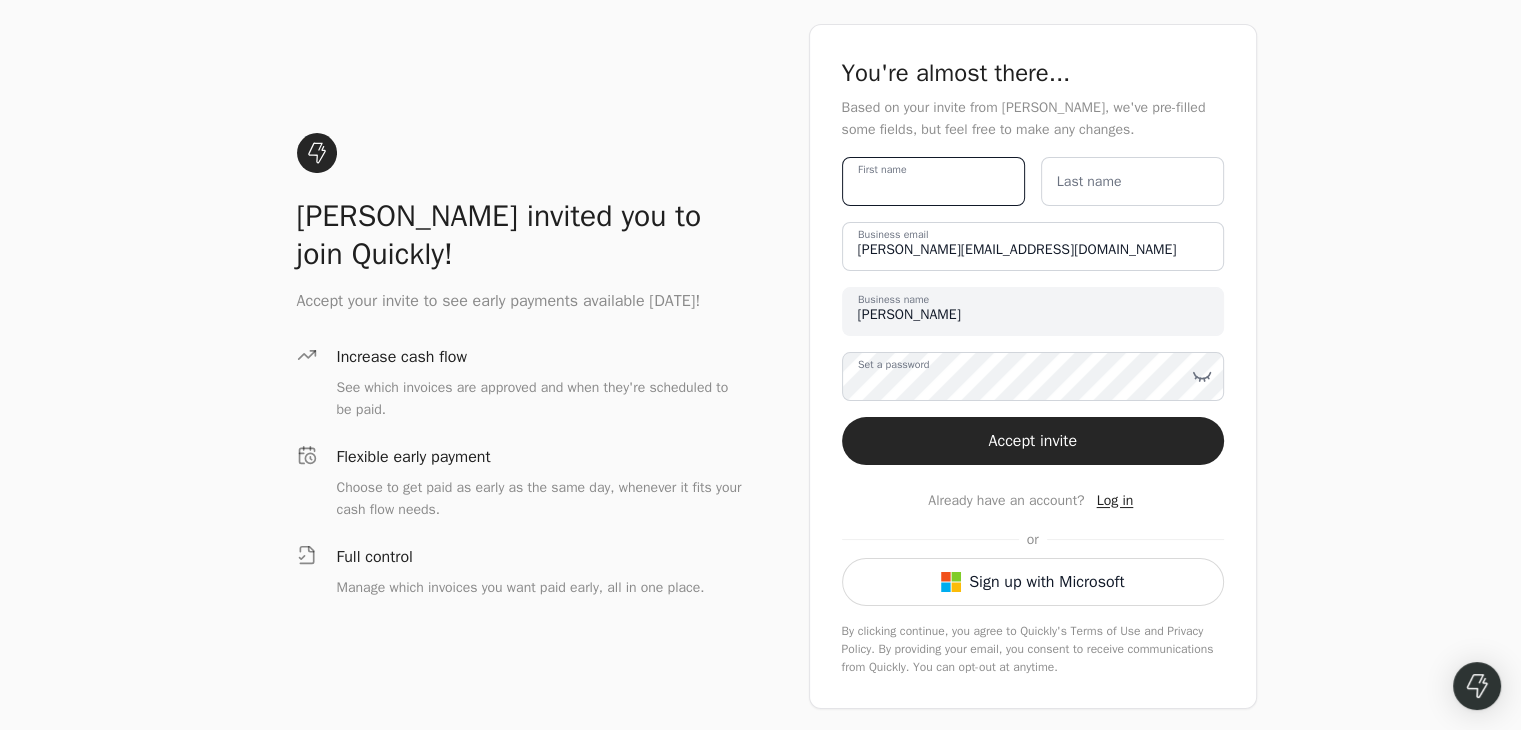 click on "You're almost there... Based on your invite from [PERSON_NAME], we've pre-filled some fields, but feel free to make any changes. First name Last name [PERSON_NAME][EMAIL_ADDRESS][DOMAIN_NAME] Business email [PERSON_NAME] Business name This is your legal business name, it should match what appears on your official documents. It may differ from your operating name. Set a password Choose a password (min 8 characters) Accept invite Already have an account? Log in or Sign up with Microsoft By clicking continue, you agree to Quickly's   Terms of Use   and   Privacy Policy . By providing your email, you consent to receive communications from Quickly. You can opt-out at anytime." at bounding box center [1033, 366] 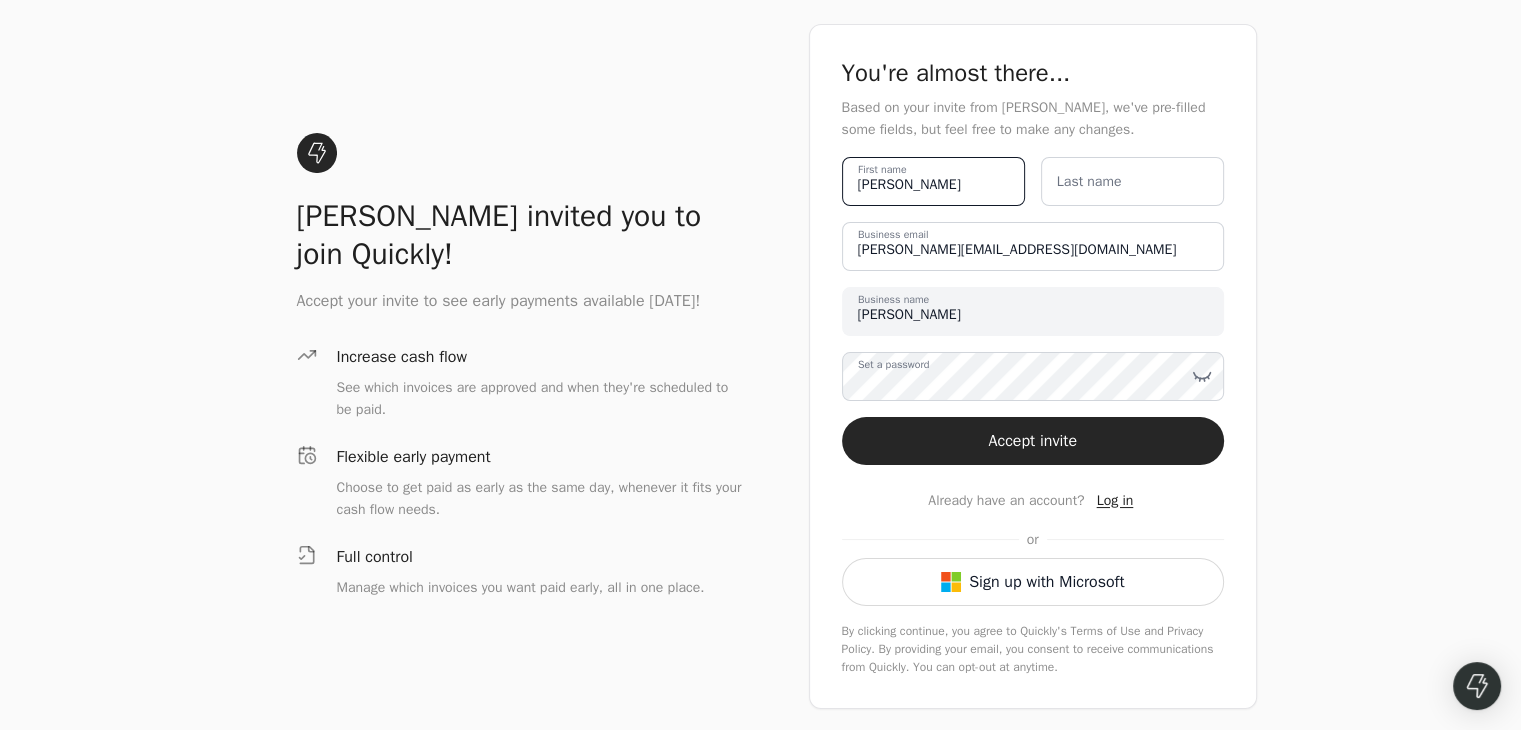type on "[PERSON_NAME]" 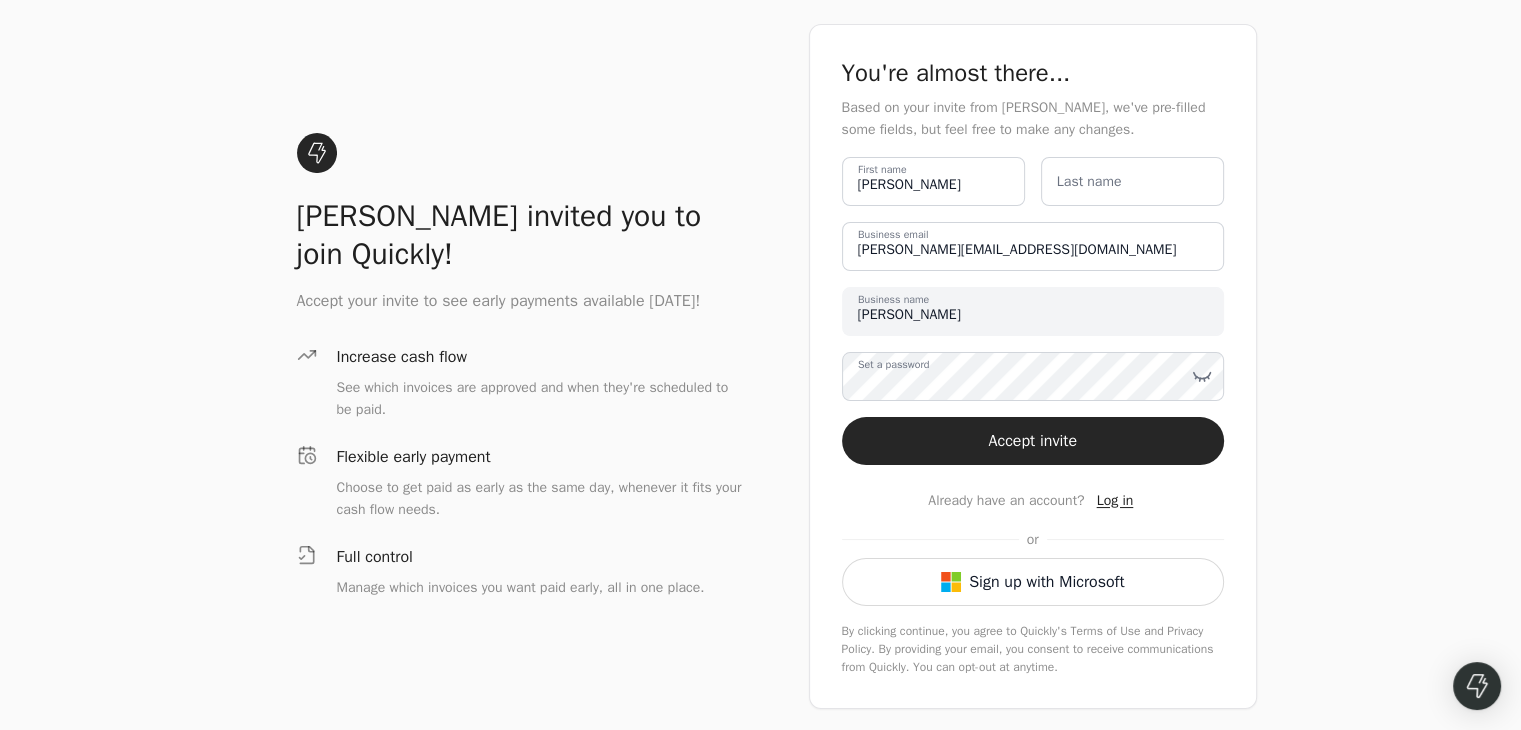 click on "Last name" at bounding box center (1089, 181) 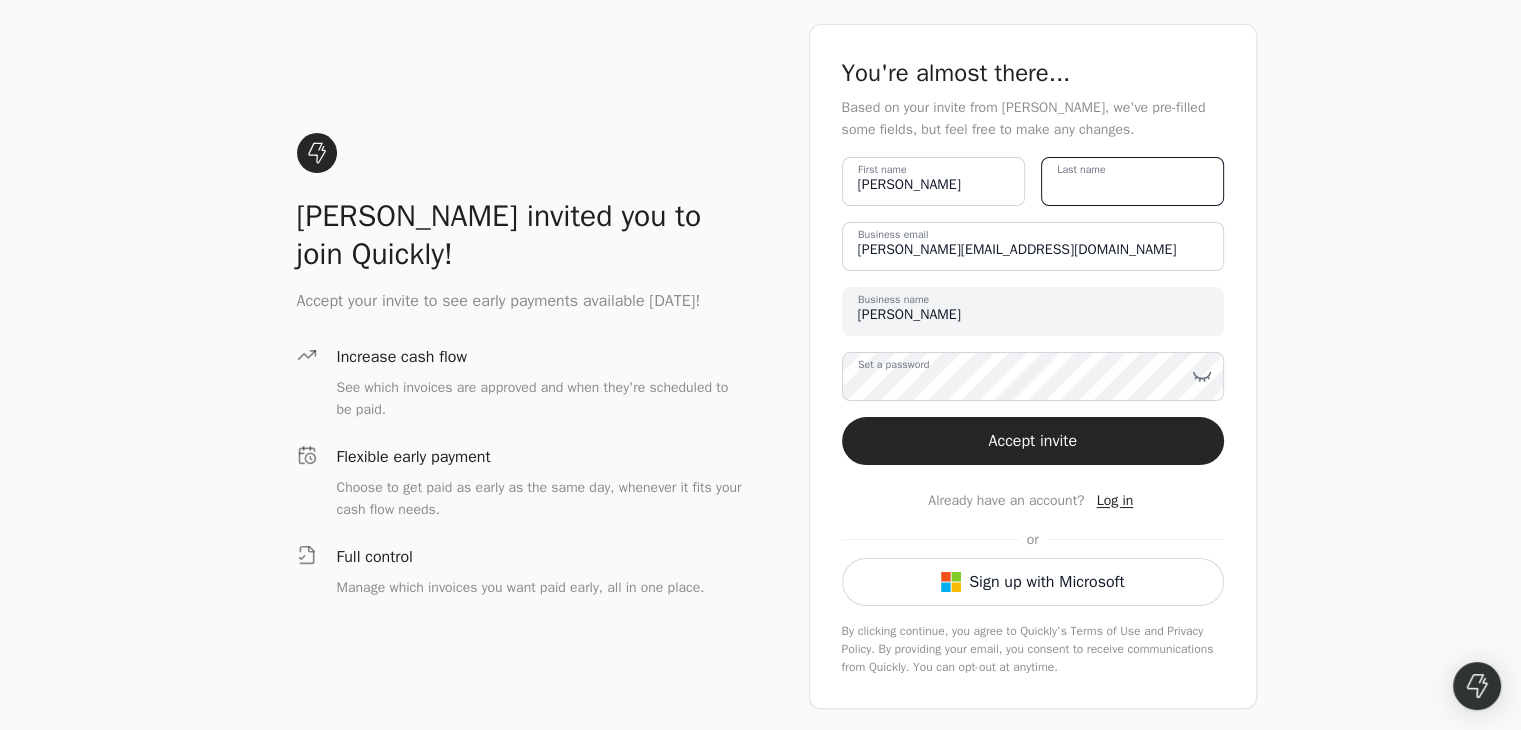 click on "Last name" at bounding box center [1132, 181] 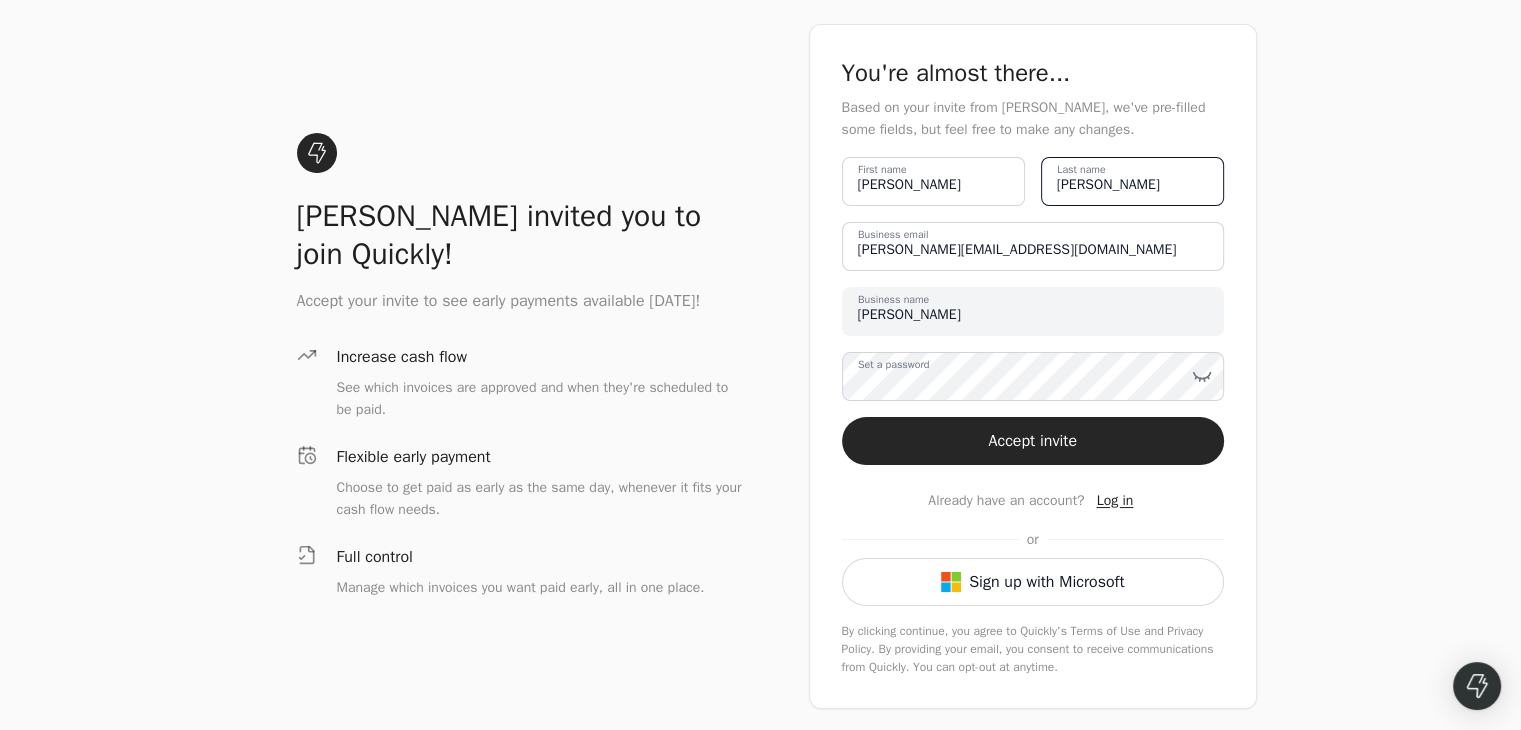 type on "[PERSON_NAME]" 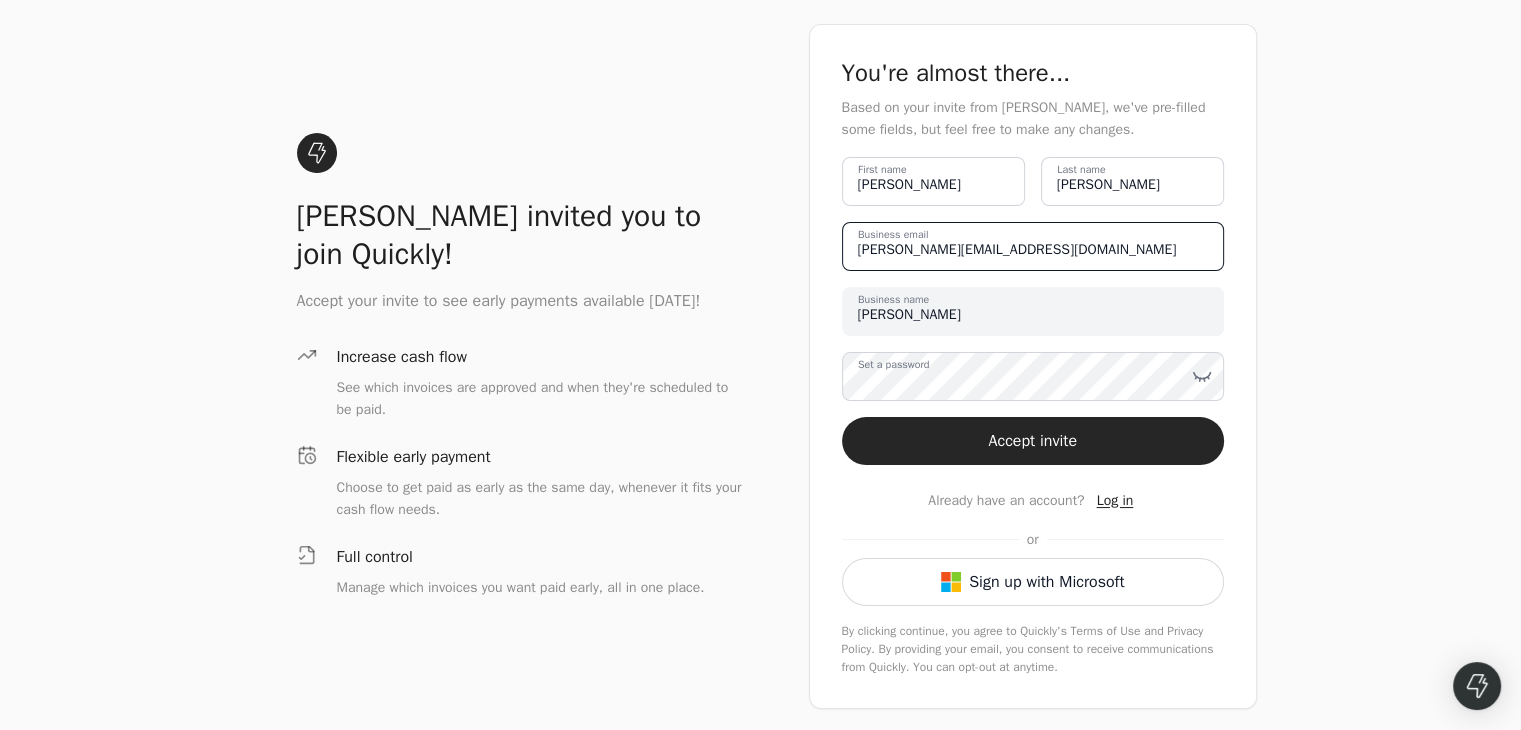drag, startPoint x: 1064, startPoint y: 257, endPoint x: 787, endPoint y: 274, distance: 277.52118 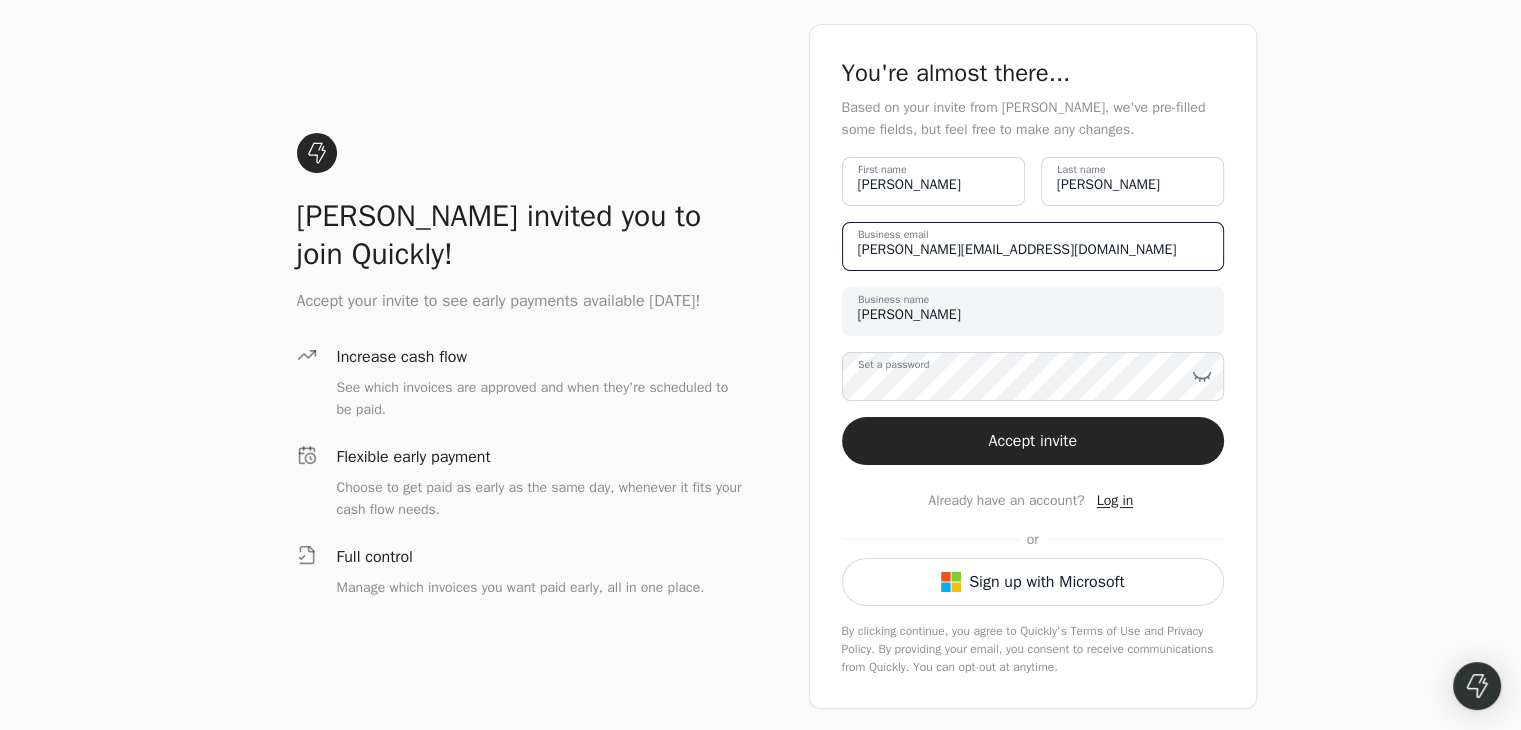 click on "[PERSON_NAME] invited you to join Quickly! Accept your invite to see early payments available [DATE]! Increase cash flow See which invoices are approved and when they're scheduled to be paid. Flexible early payment Choose to get paid as early as the same day, whenever it fits your cash flow needs. Full control Manage which invoices you want paid early, all in one place. You're almost there... Based on your invite from [PERSON_NAME], we've pre-filled some fields, but feel free to make any changes. [PERSON_NAME] First name [PERSON_NAME] Last name [PERSON_NAME][EMAIL_ADDRESS][DOMAIN_NAME] Business email [PERSON_NAME] Business name This is your legal business name, it should match what appears on your official documents. It may differ from your operating name. Set a password Choose a password (min 8 characters) Accept invite Already have an account? Log in or Sign up with Microsoft By clicking continue, you agree to Quickly's   Terms of Use   and   Privacy Policy" at bounding box center [760, 366] 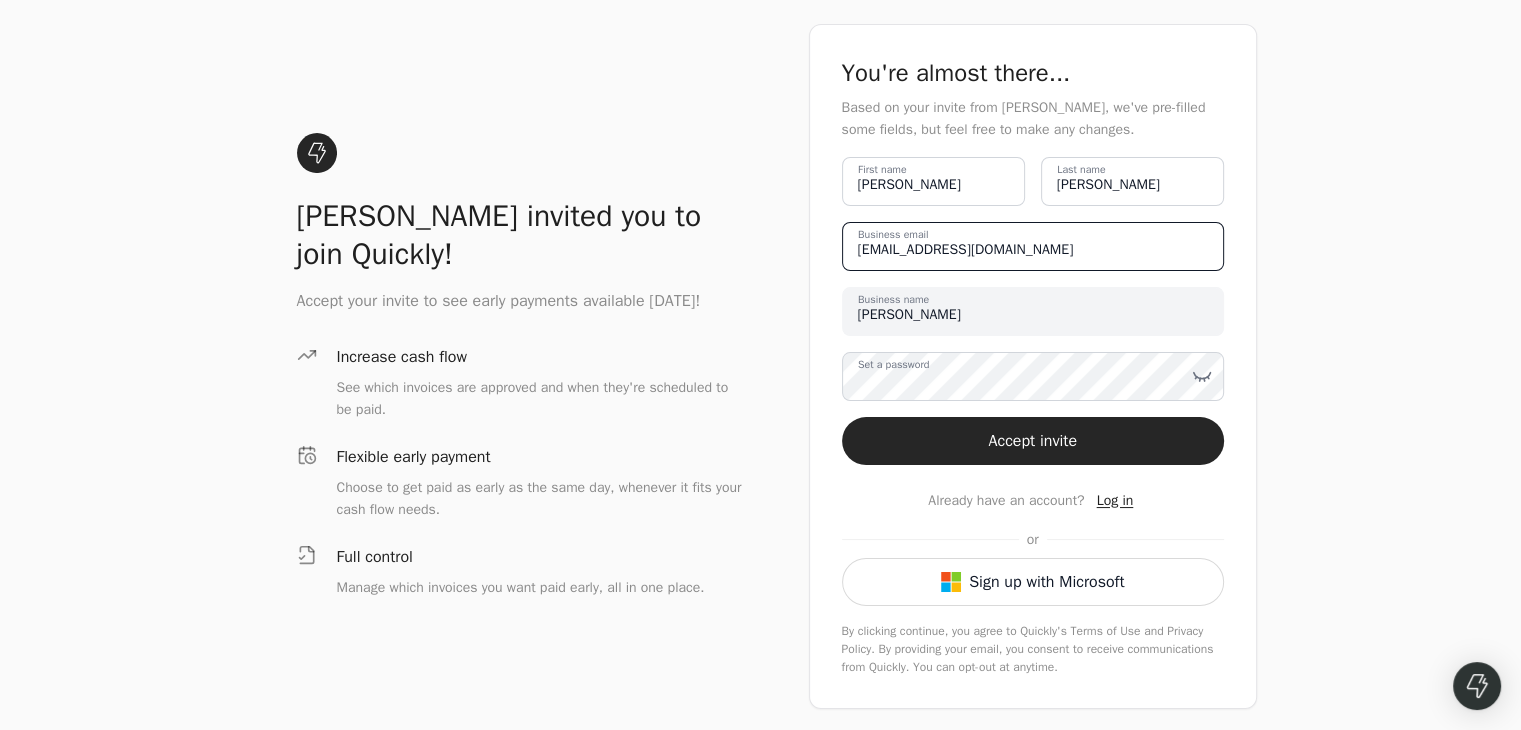 type on "[EMAIL_ADDRESS][DOMAIN_NAME]" 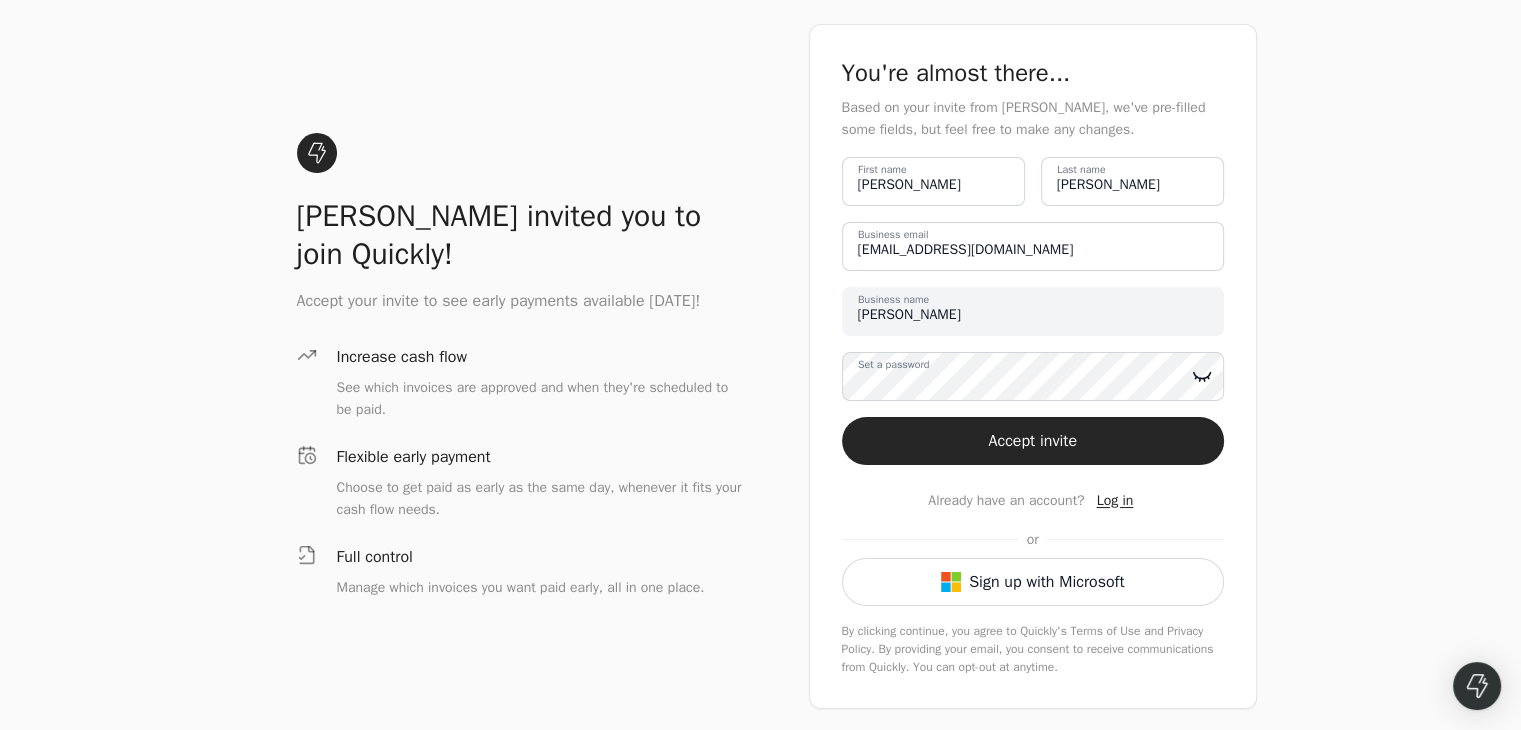 click 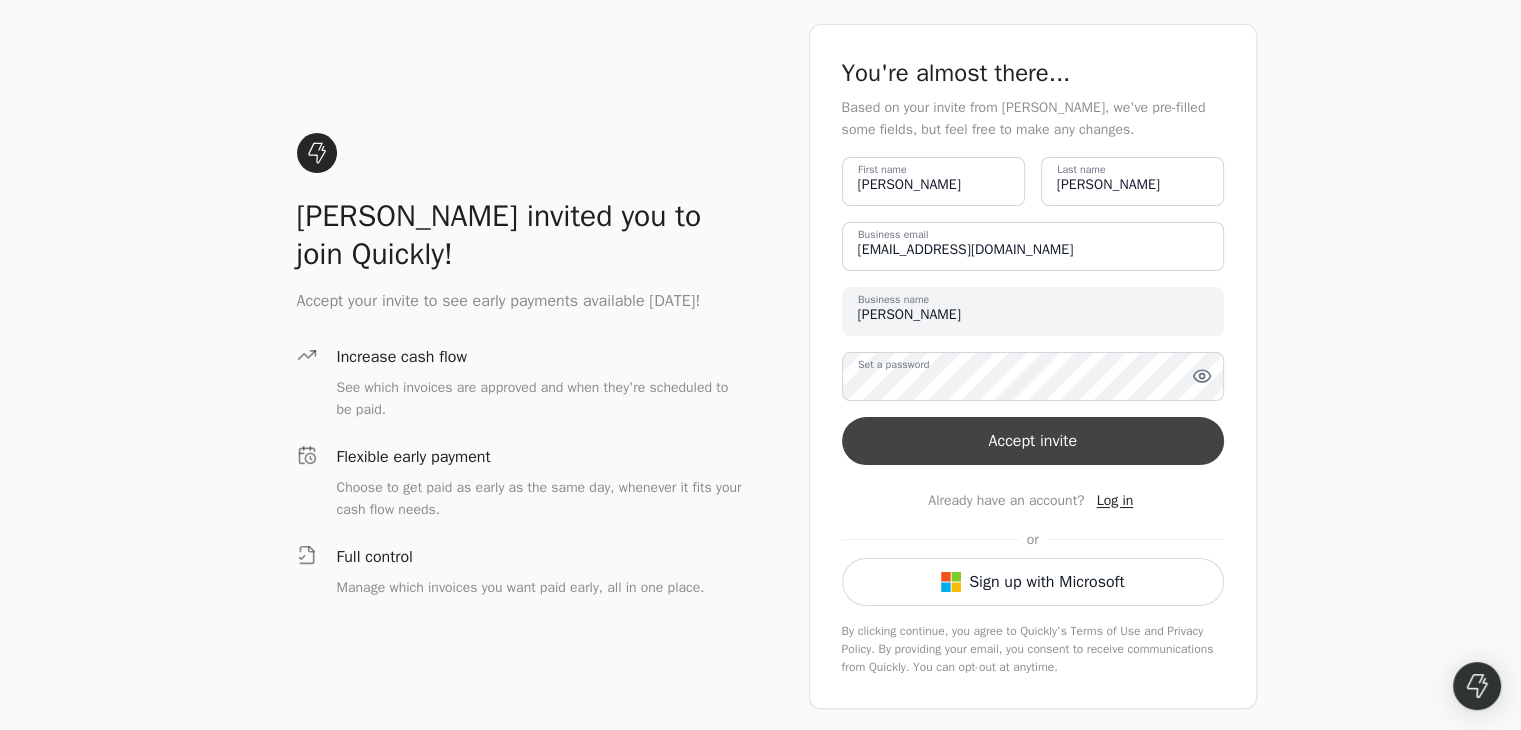 click on "Accept invite" at bounding box center (1033, 441) 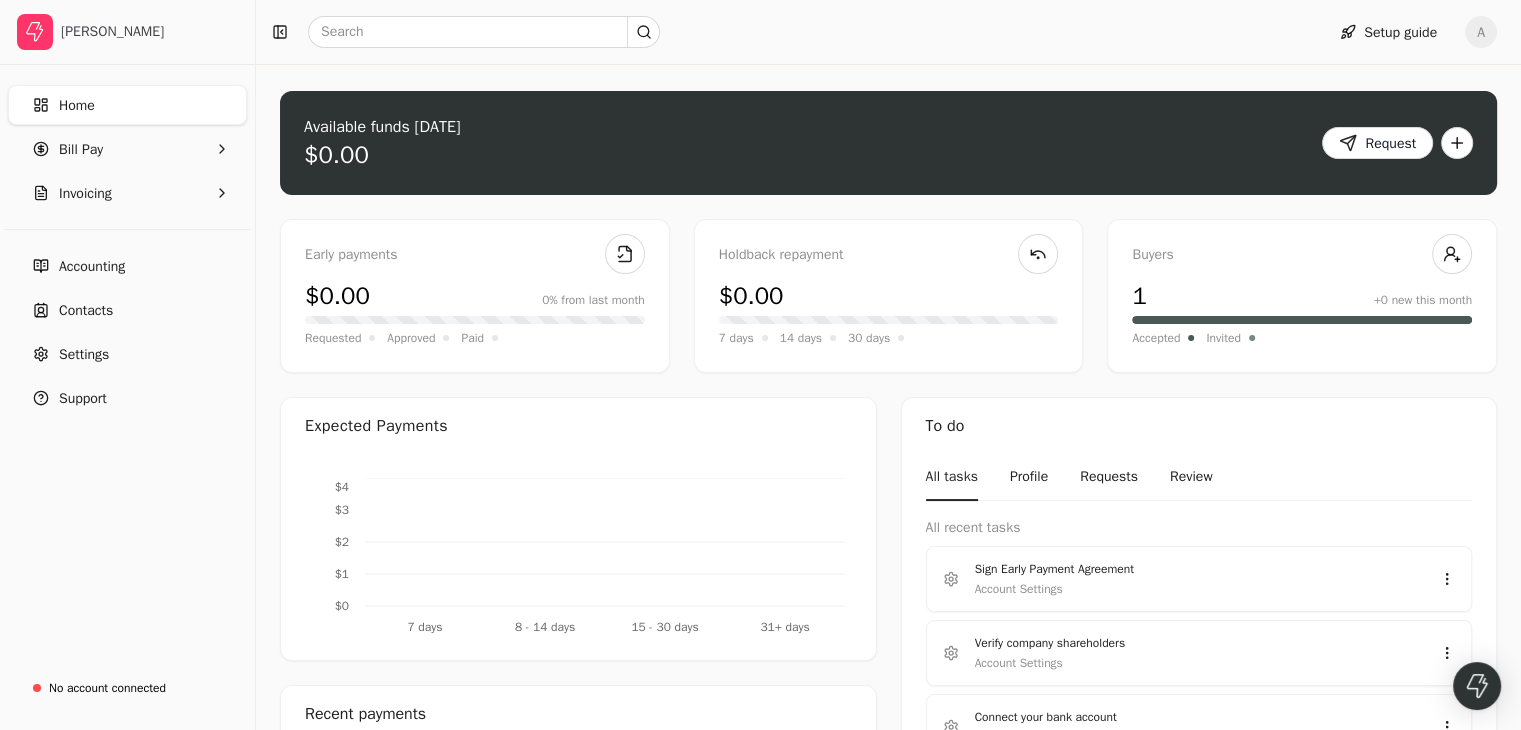scroll, scrollTop: 0, scrollLeft: 0, axis: both 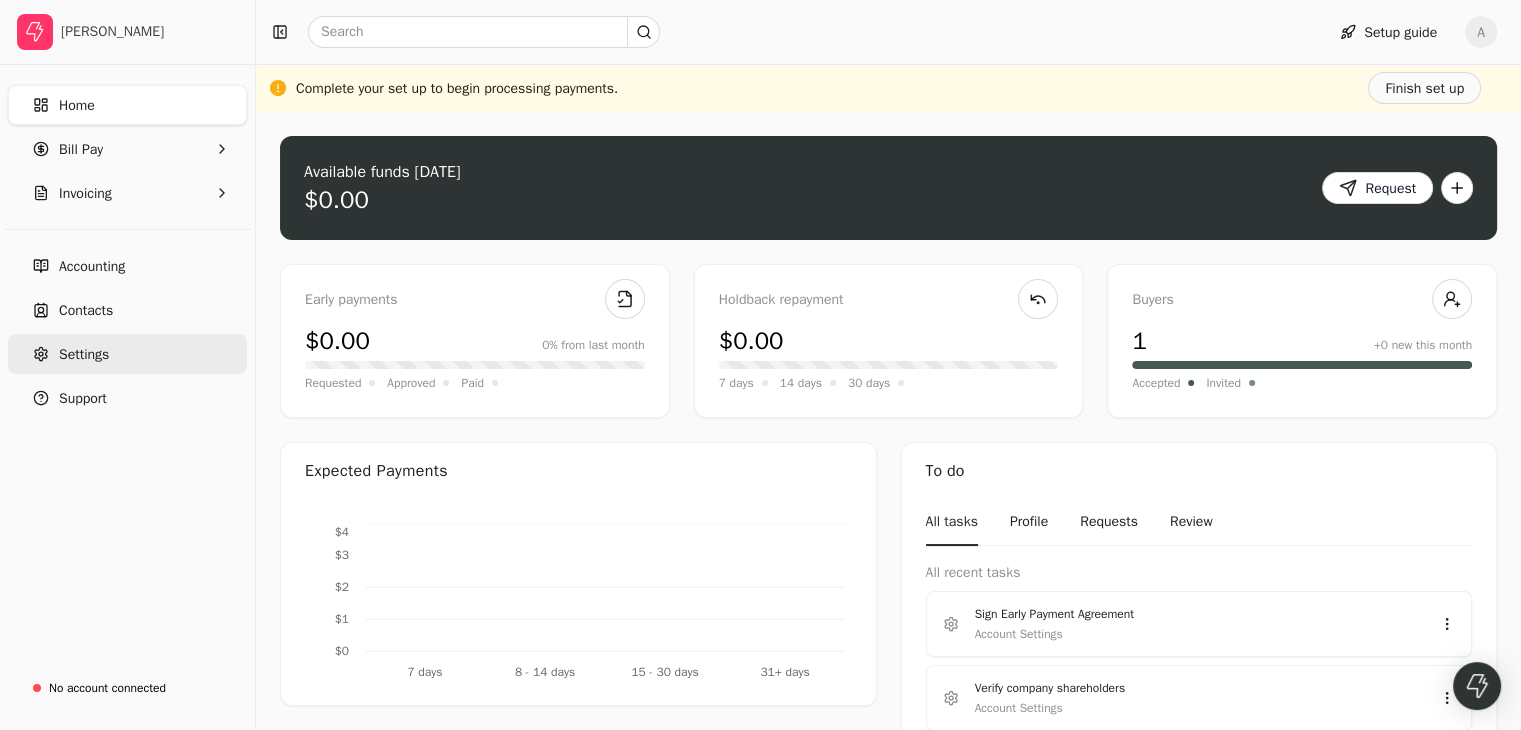 click on "Settings" at bounding box center [127, 354] 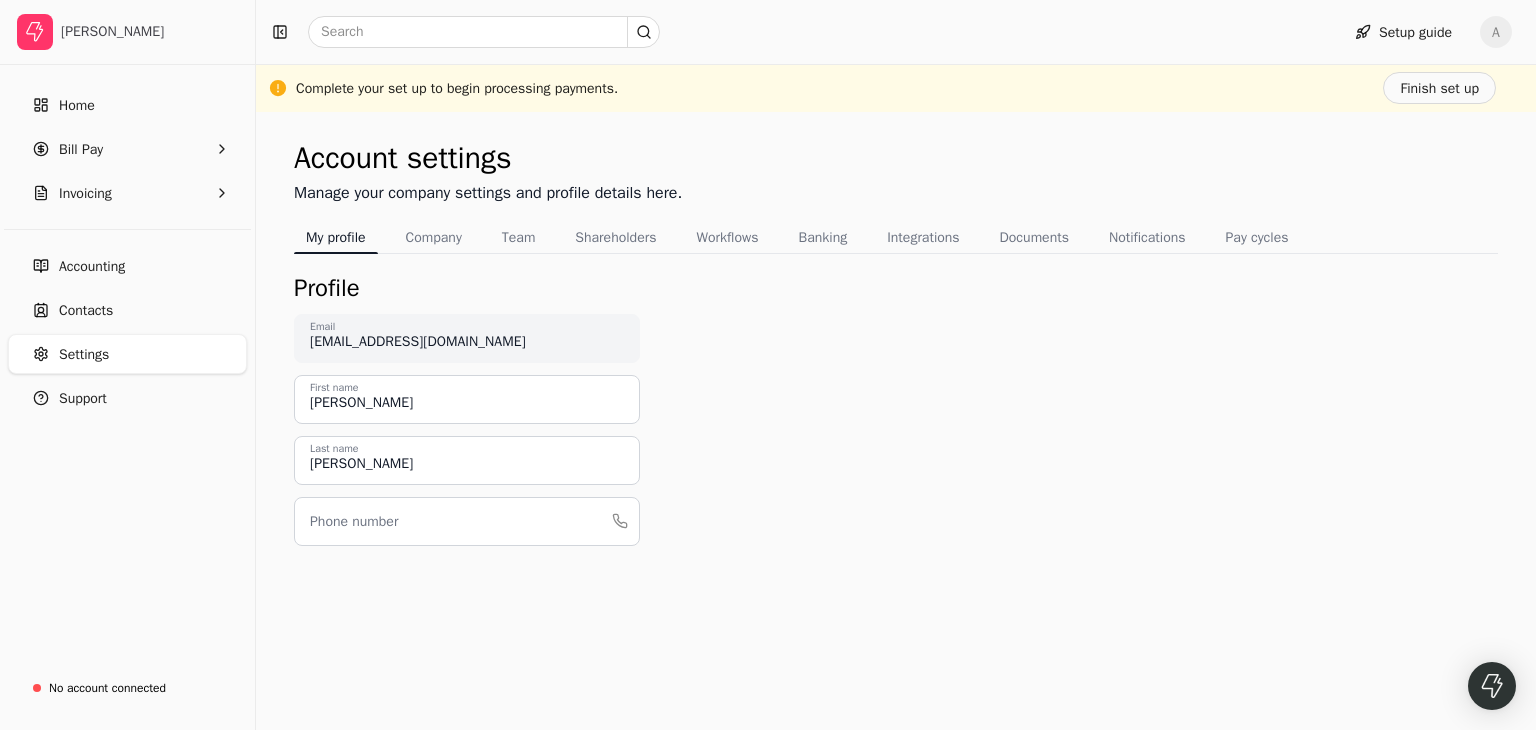click on "Account settings Manage your company settings and profile details here. My profile Company Team Shareholders Workflows Banking Integrations Documents Notifications Pay cycles Profile [EMAIL_ADDRESS][DOMAIN_NAME] Email [PERSON_NAME] First name [PERSON_NAME] Last name Phone number +1 We'll never spam you, but we may need to call you to confirm details regarding your transactions." at bounding box center [896, 421] 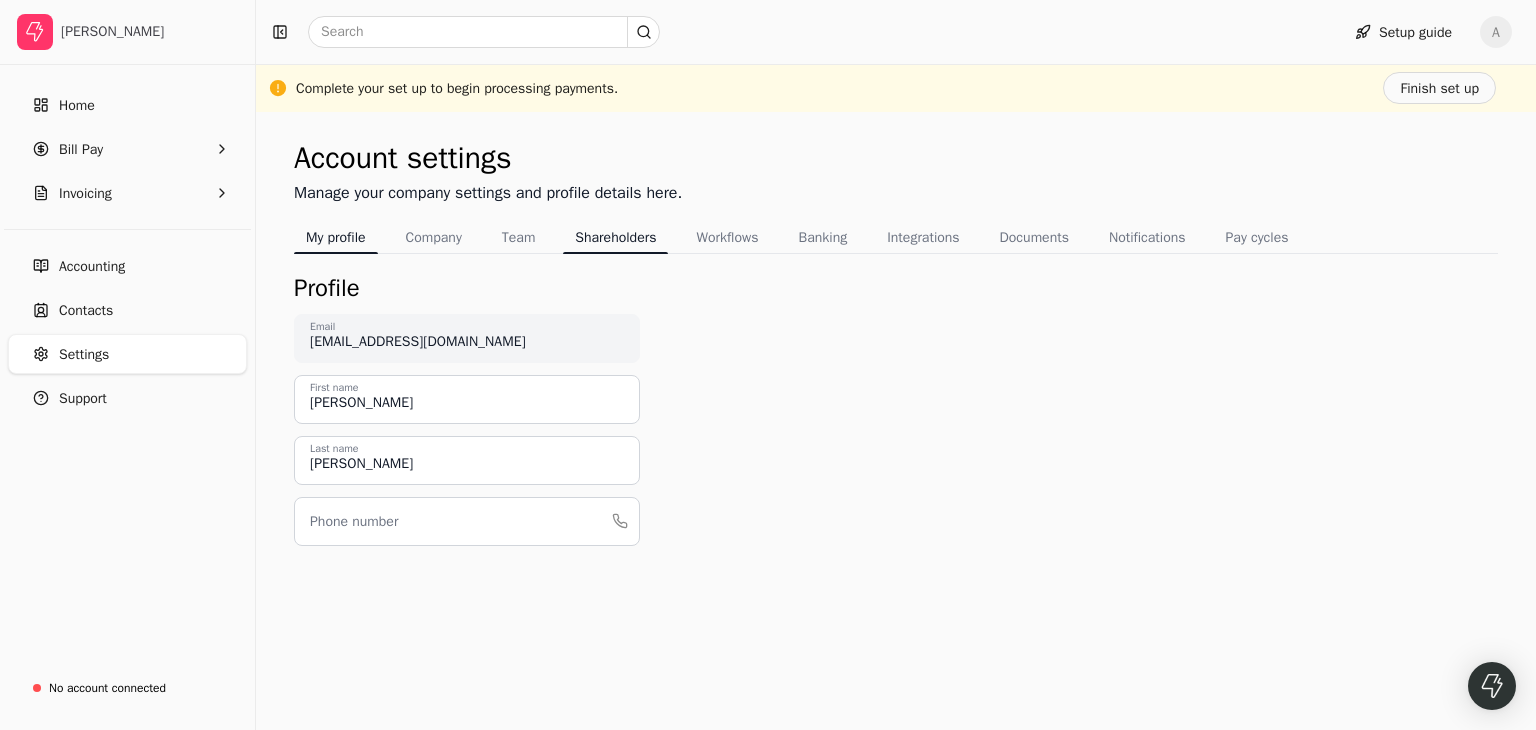 click on "Shareholders" at bounding box center (615, 237) 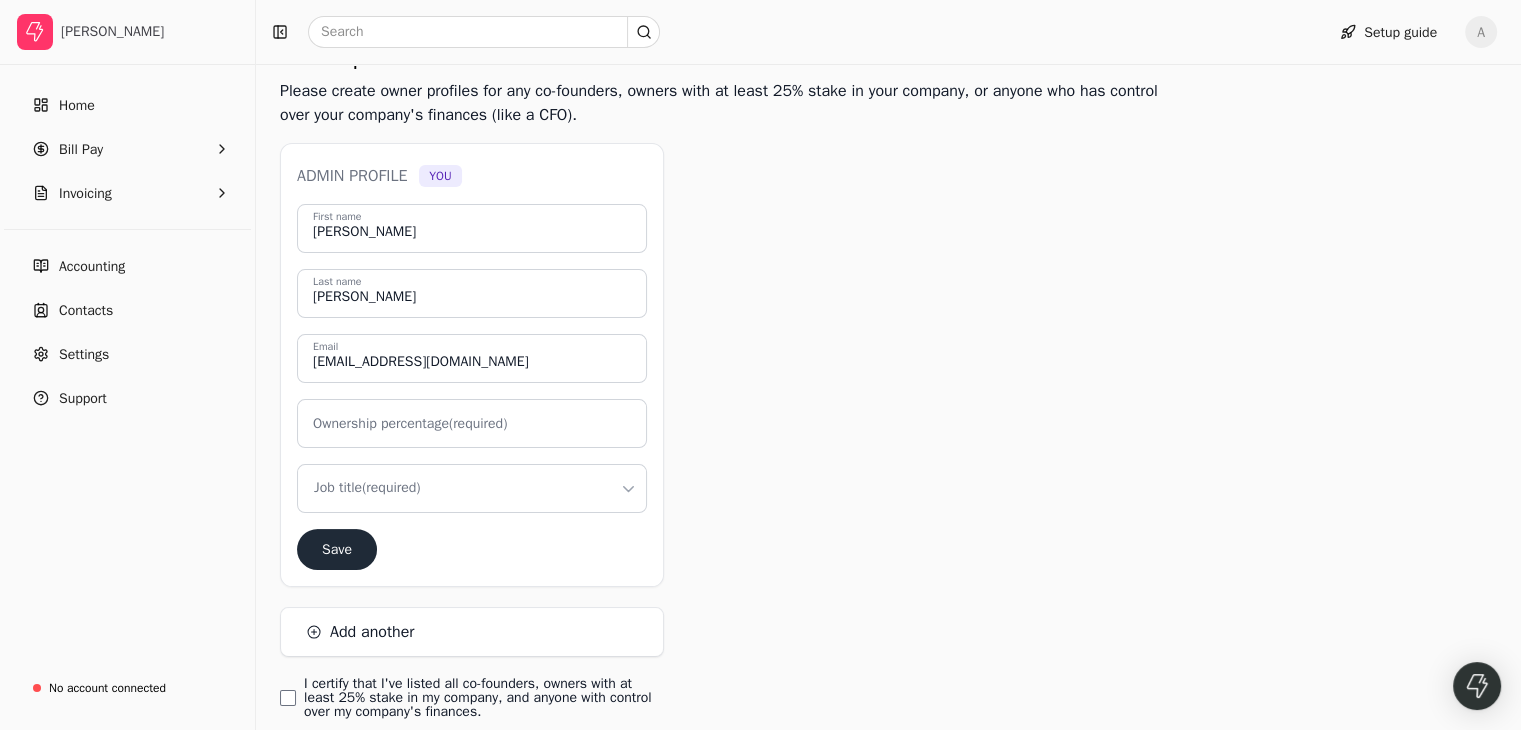 scroll, scrollTop: 240, scrollLeft: 0, axis: vertical 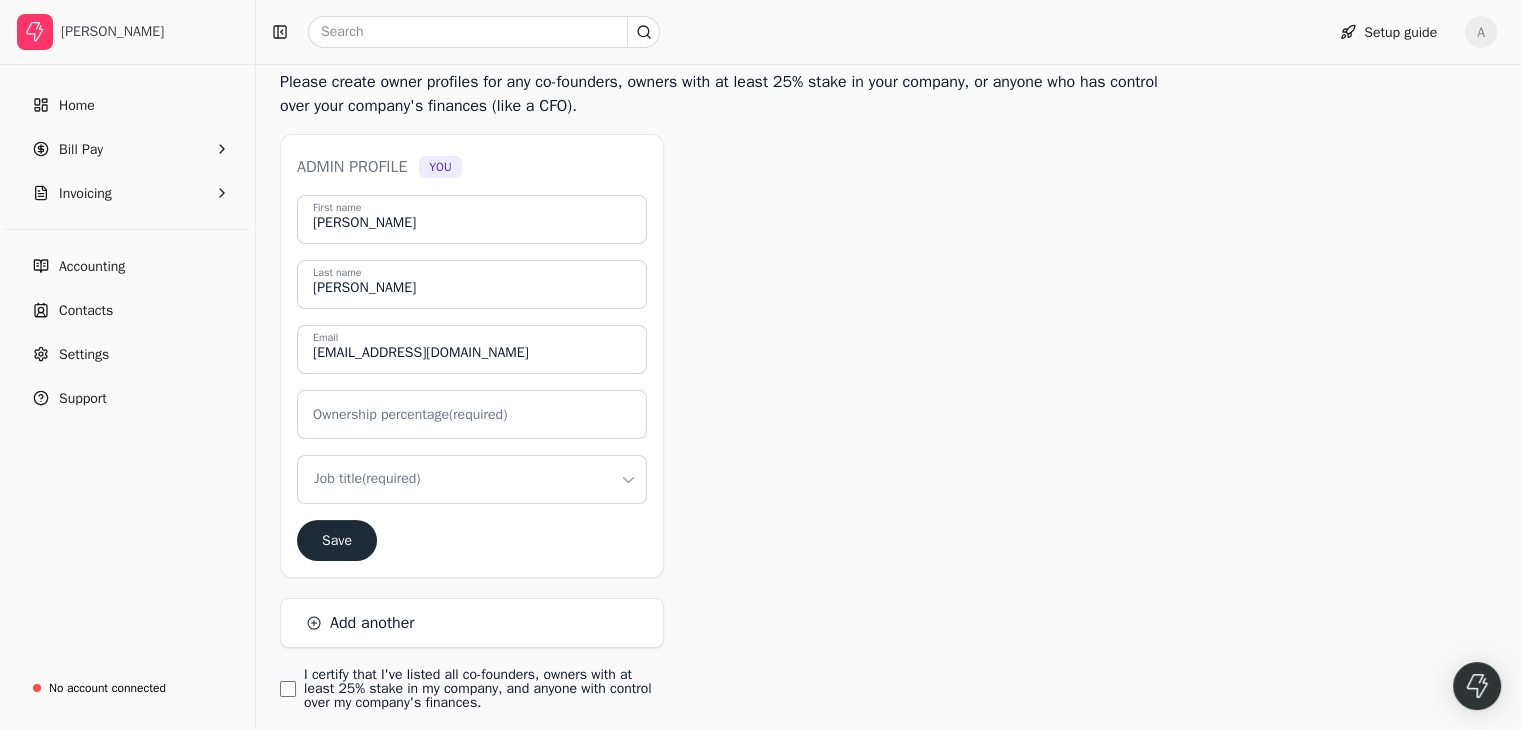click on "Ownership percentage  (required)" at bounding box center [410, 414] 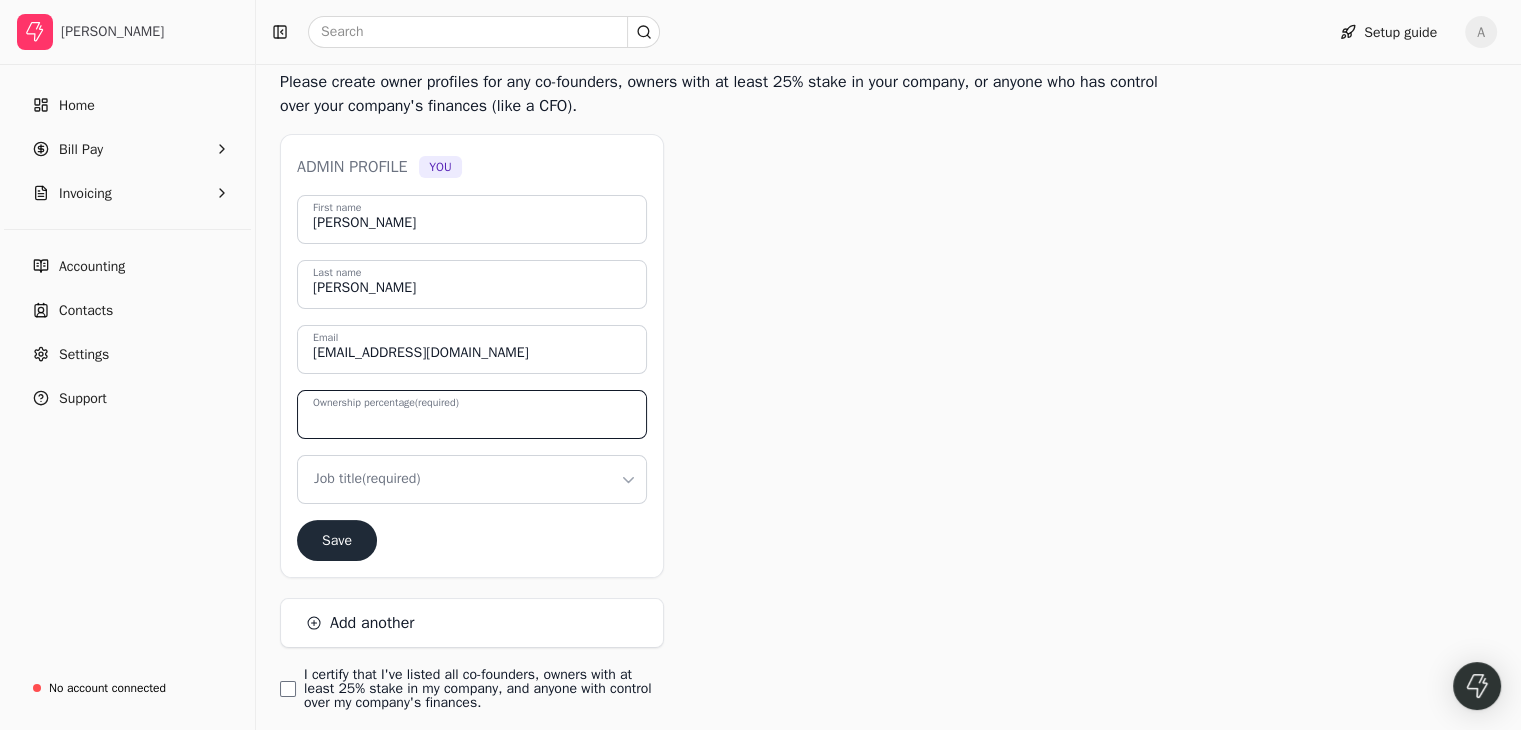 click on "Ownership percentage  (required)" at bounding box center [472, 414] 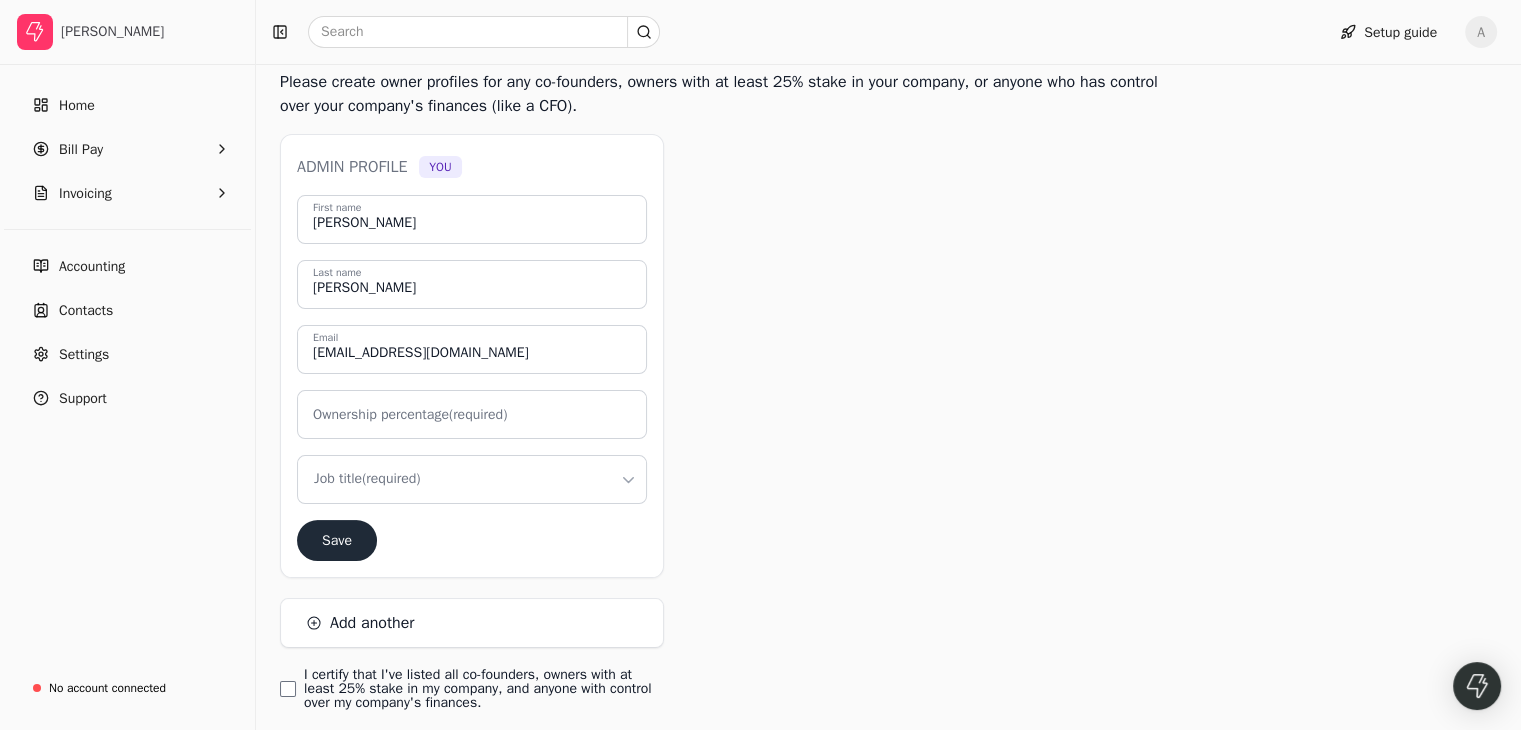 click on "Owner profiles Please create owner profiles for any co-founders, owners with at least 25% stake in your company, or anyone who has control over your company's finances (like a CFO). Admin profile You [PERSON_NAME] First name [PERSON_NAME] Last name [EMAIL_ADDRESS][DOMAIN_NAME] Email Ownership percentage  (required) Job title  (required) Save Add another I certify that I've listed all co-founders, owners with at least 25% stake in my company, and anyone with control over my company's finances. Submit" at bounding box center (728, 424) 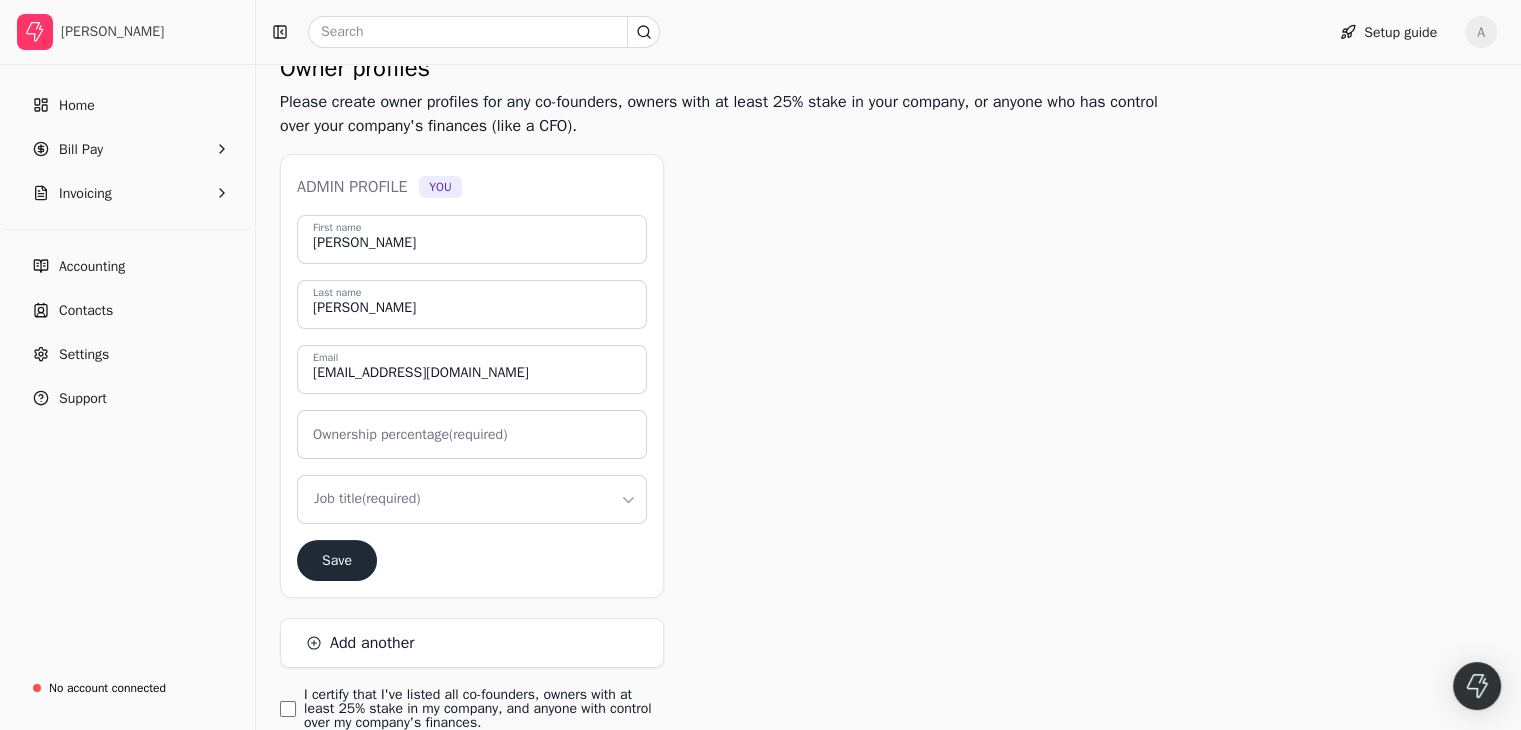 scroll, scrollTop: 351, scrollLeft: 0, axis: vertical 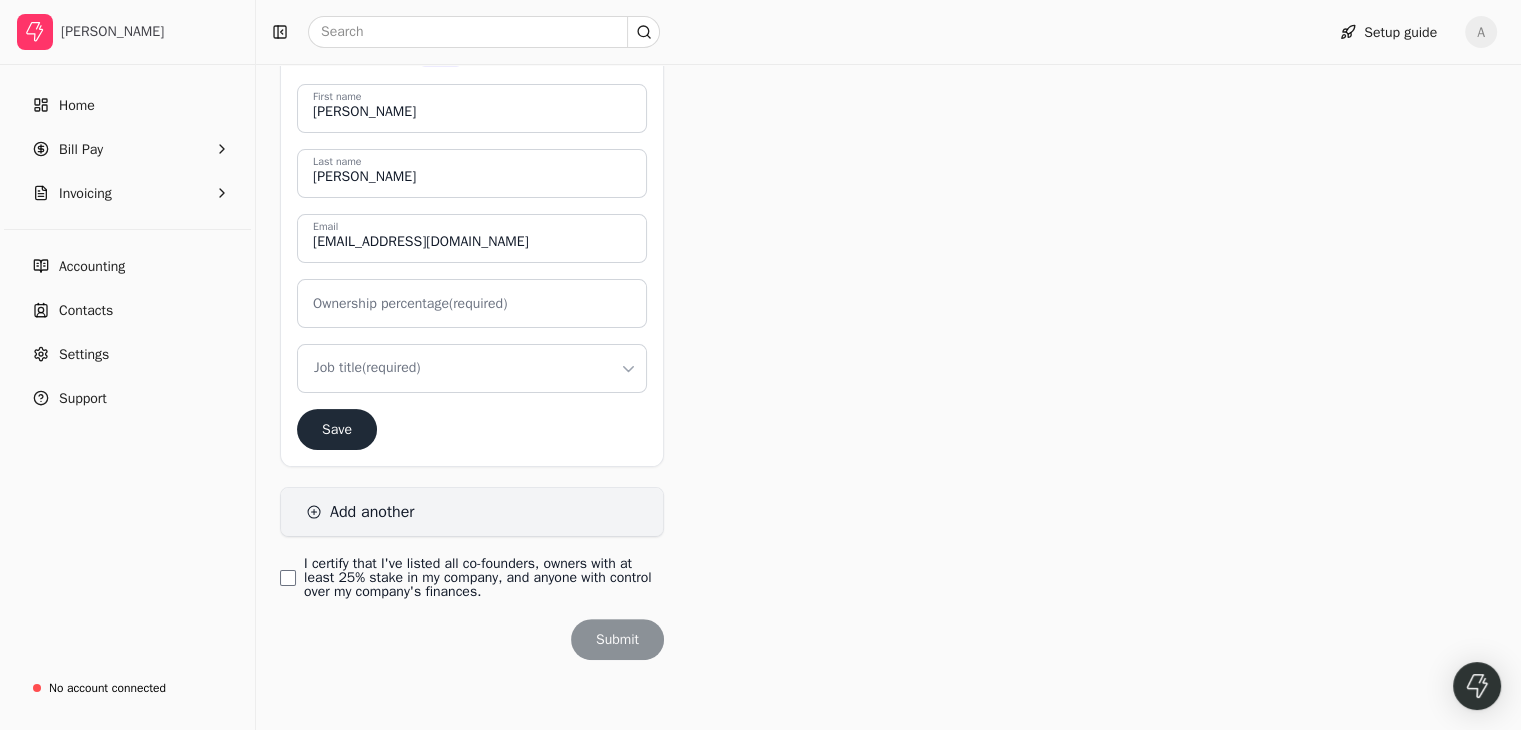 click on "Add another" at bounding box center [472, 512] 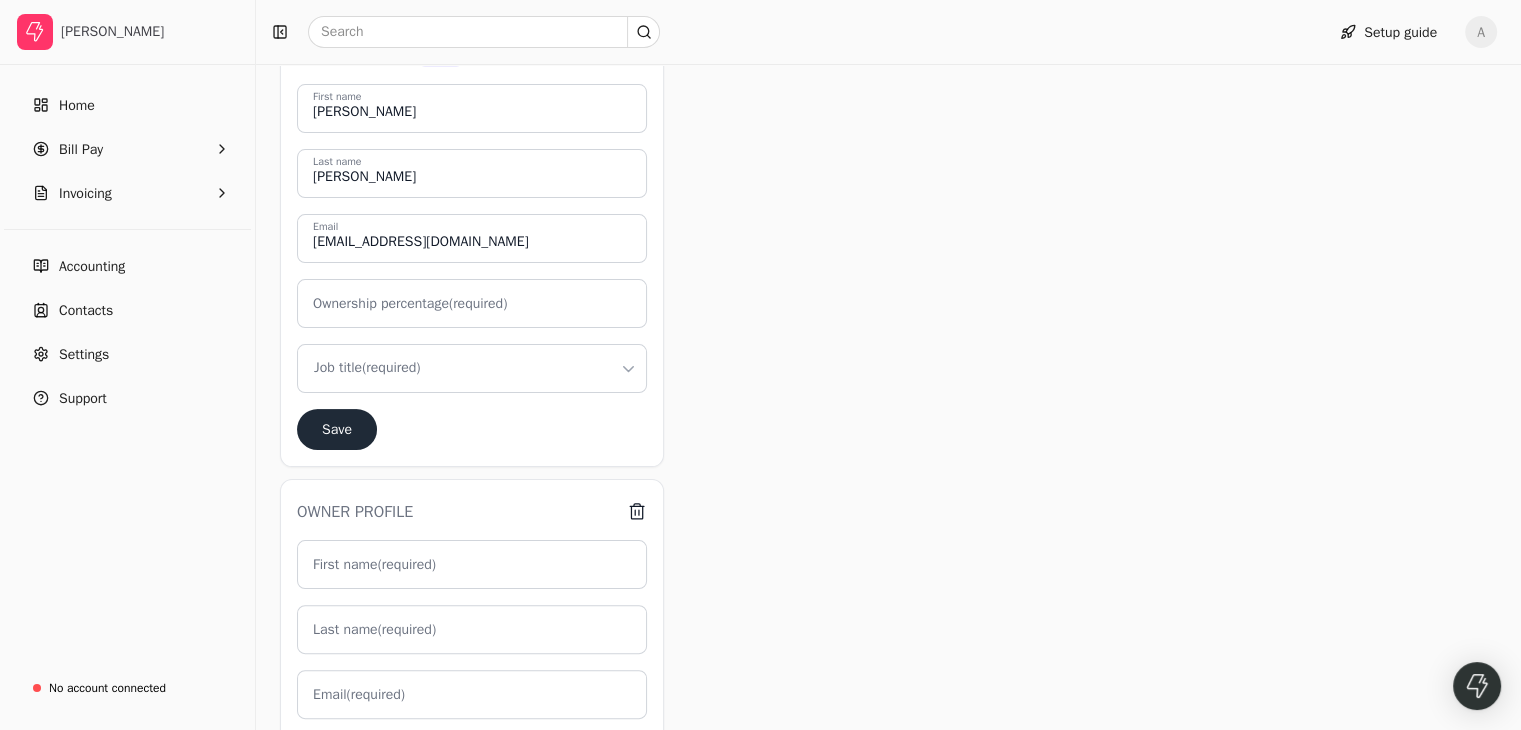 click on "Owner profiles Please create owner profiles for any co-founders, owners with at least 25% stake in your company, or anyone who has control over your company's finances (like a CFO). Admin profile You [PERSON_NAME] First name [PERSON_NAME] Last name [EMAIL_ADDRESS][DOMAIN_NAME] Email Ownership percentage  (required) Job title  (required) Save Owner profile trash First name  (required) Last name  (required) Email  (required) Ownership percentage  (required) Job title  (required) Save Add another I certify that I've listed all co-founders, owners with at least 25% stake in my company, and anyone with control over my company's finances. Submit" at bounding box center (728, 541) 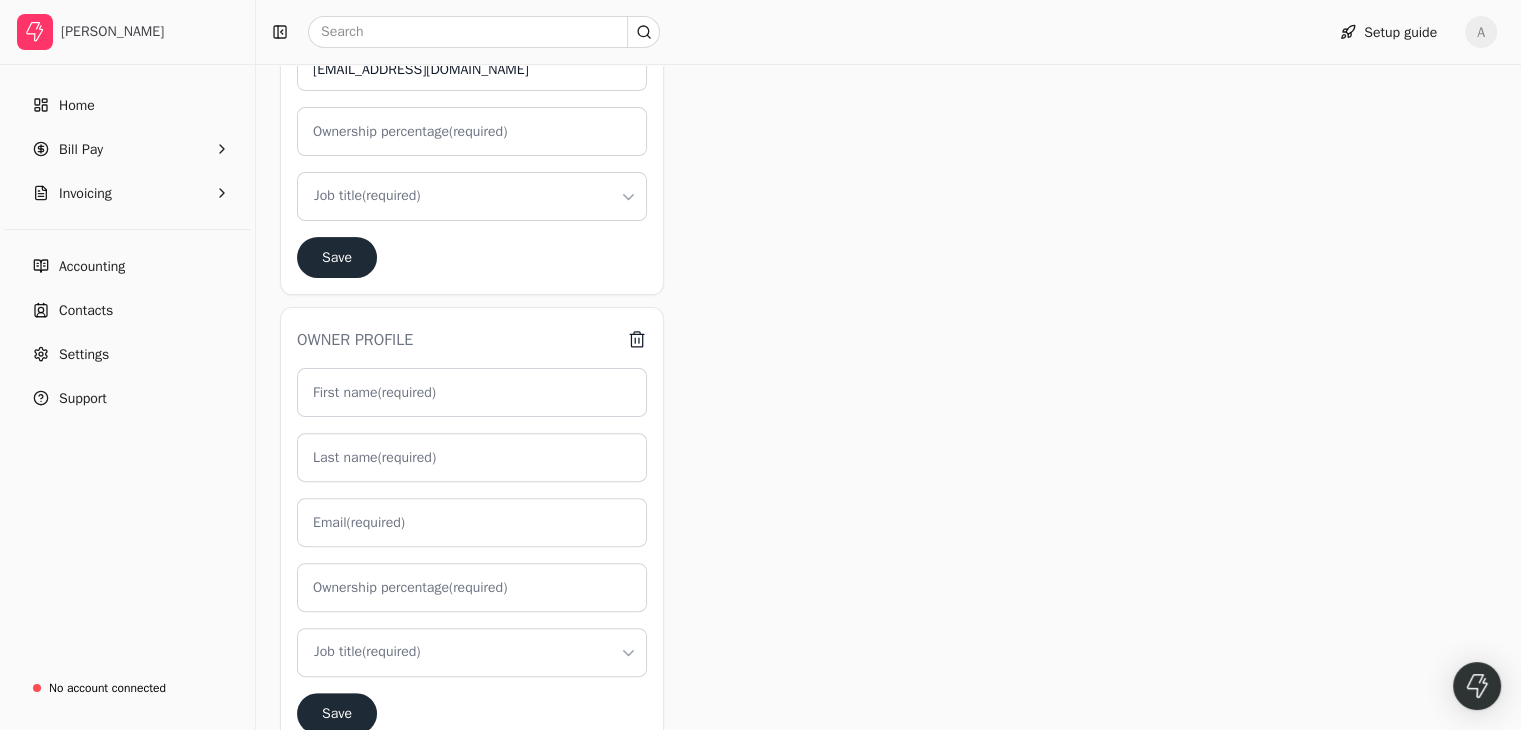 scroll, scrollTop: 551, scrollLeft: 0, axis: vertical 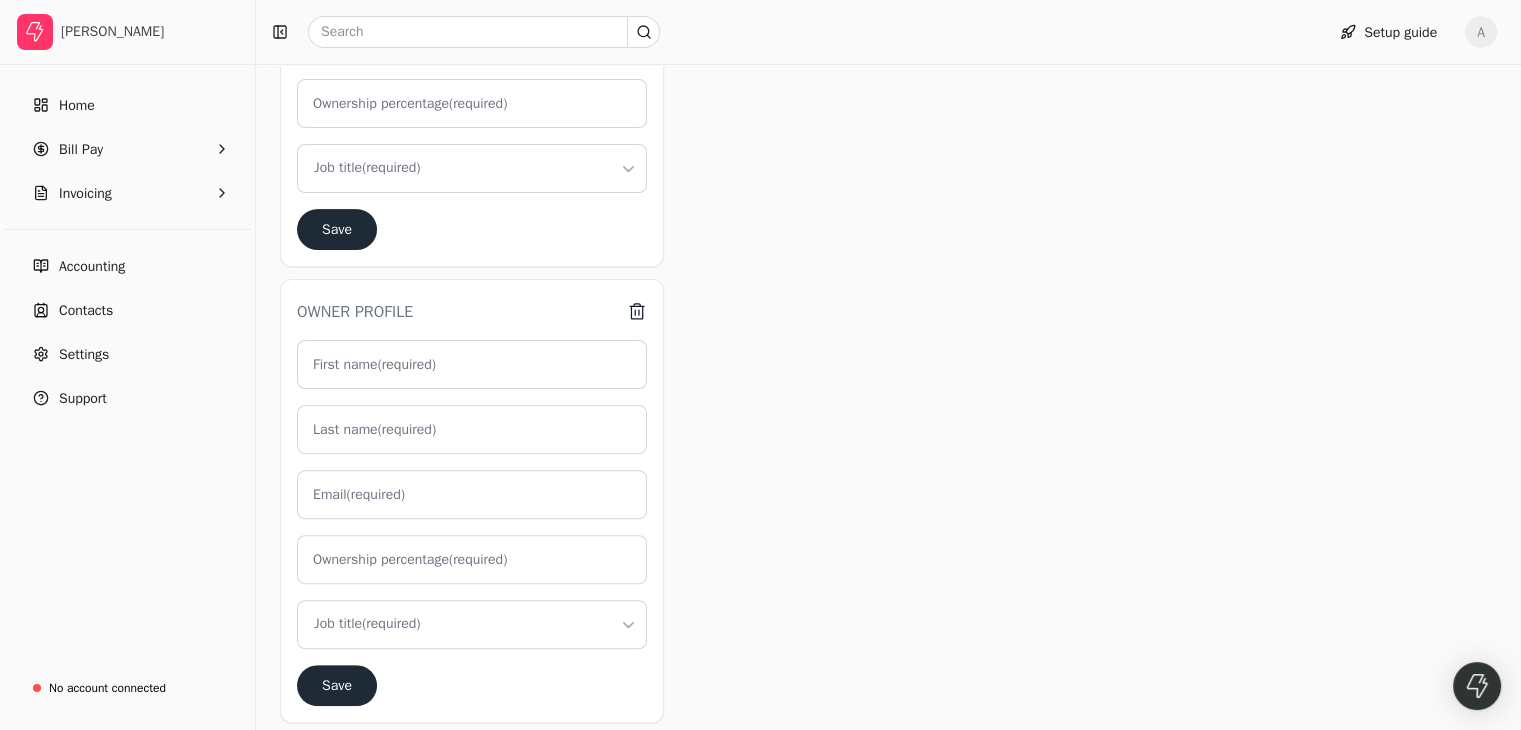 click on "First name  (required)" at bounding box center [374, 364] 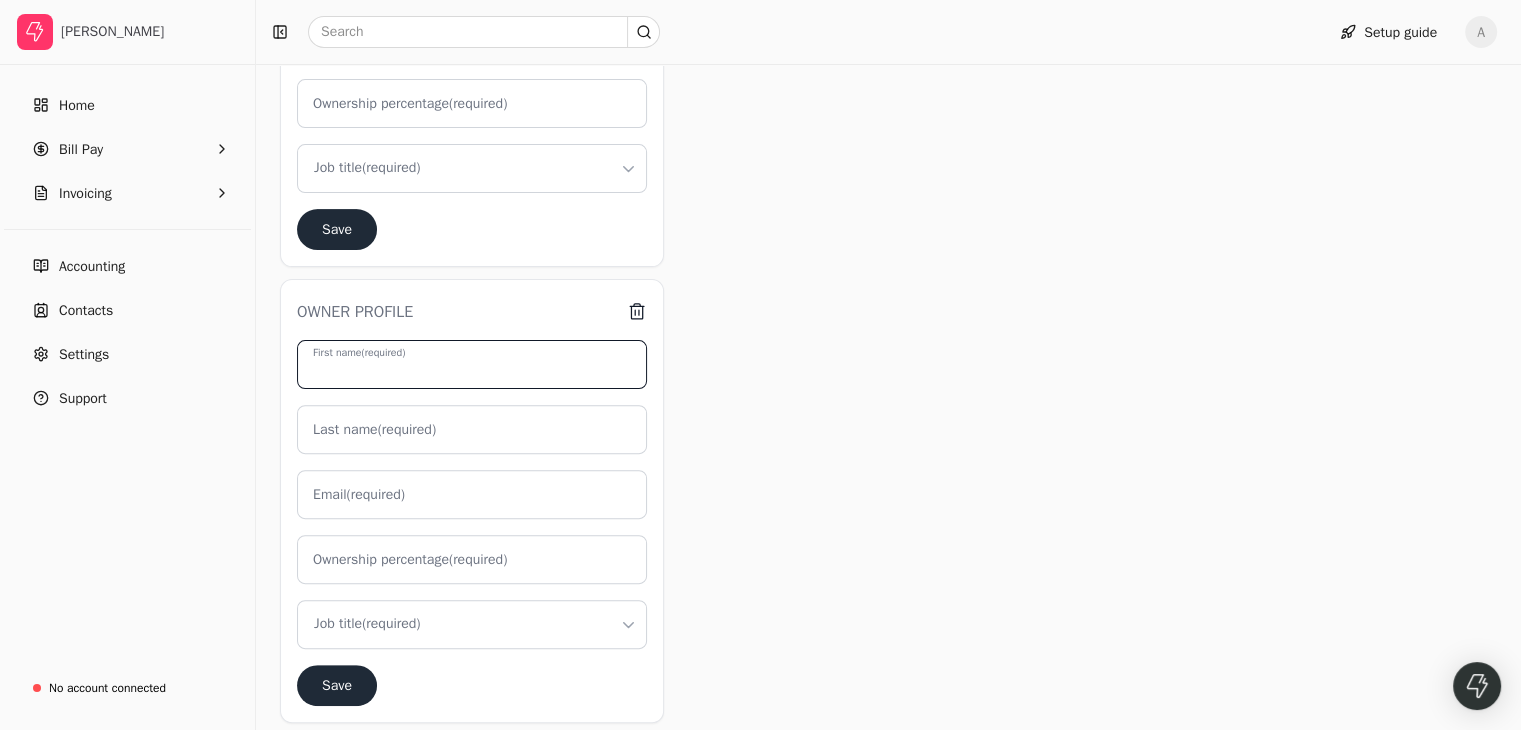 click on "First name  (required)" at bounding box center (472, 364) 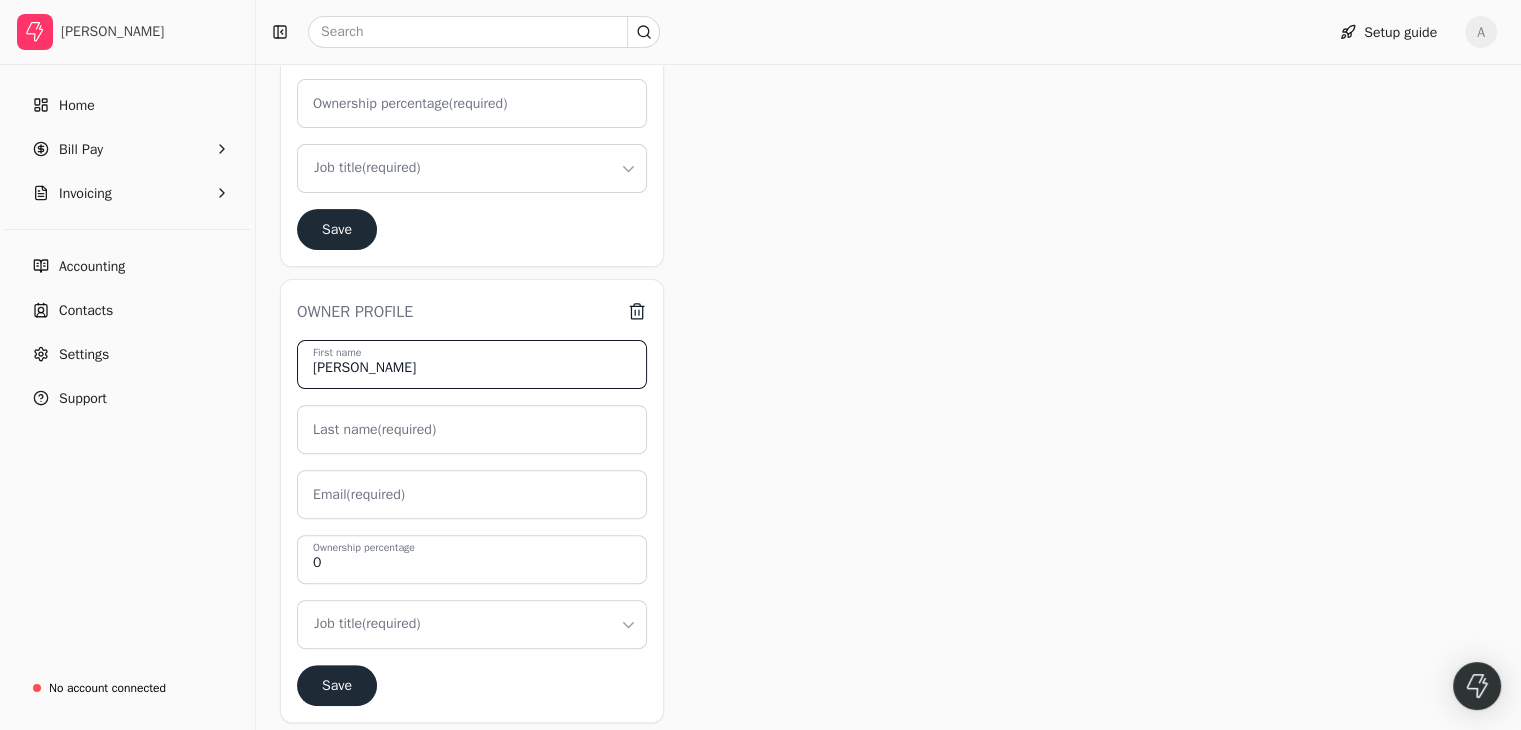 type on "[PERSON_NAME]" 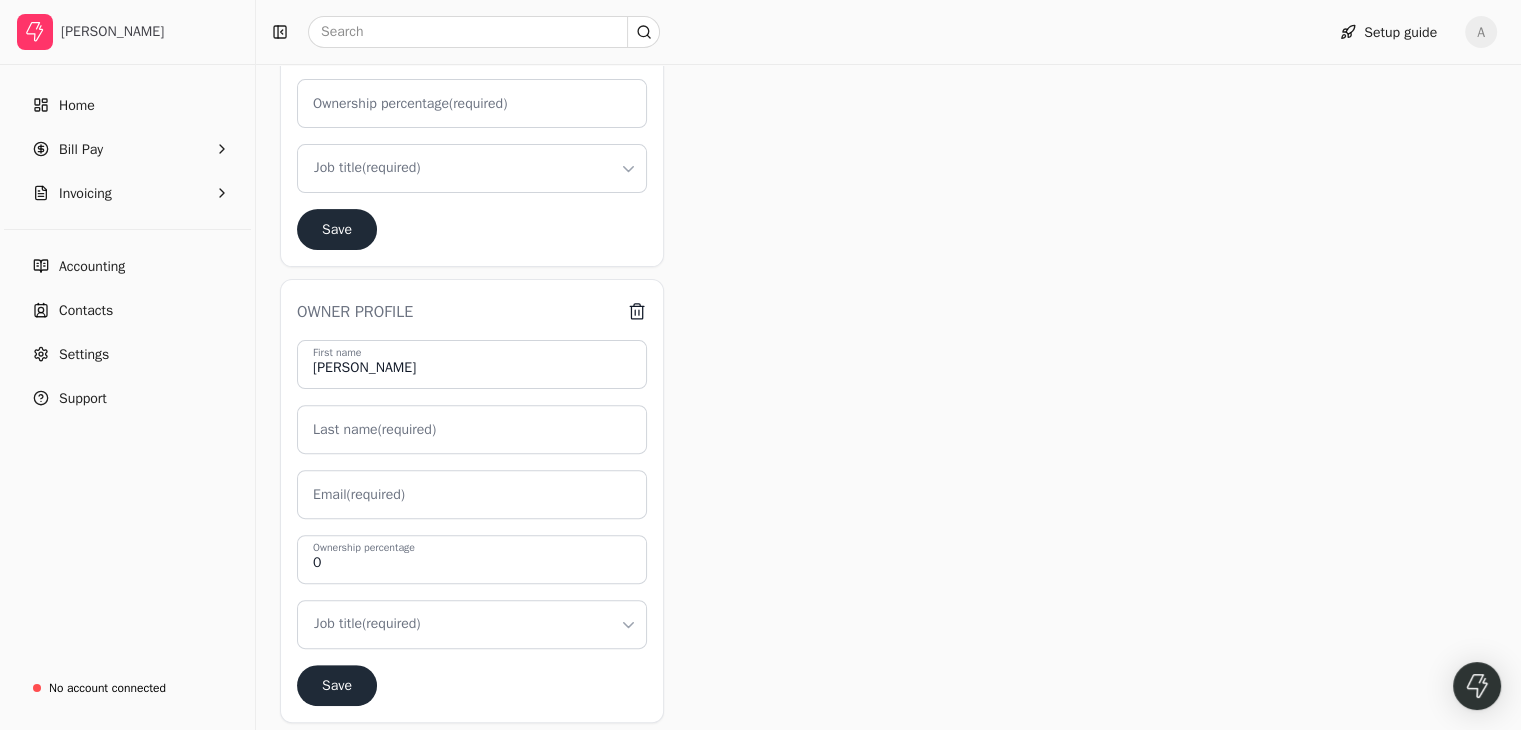 click on "Last name  (required)" at bounding box center (374, 429) 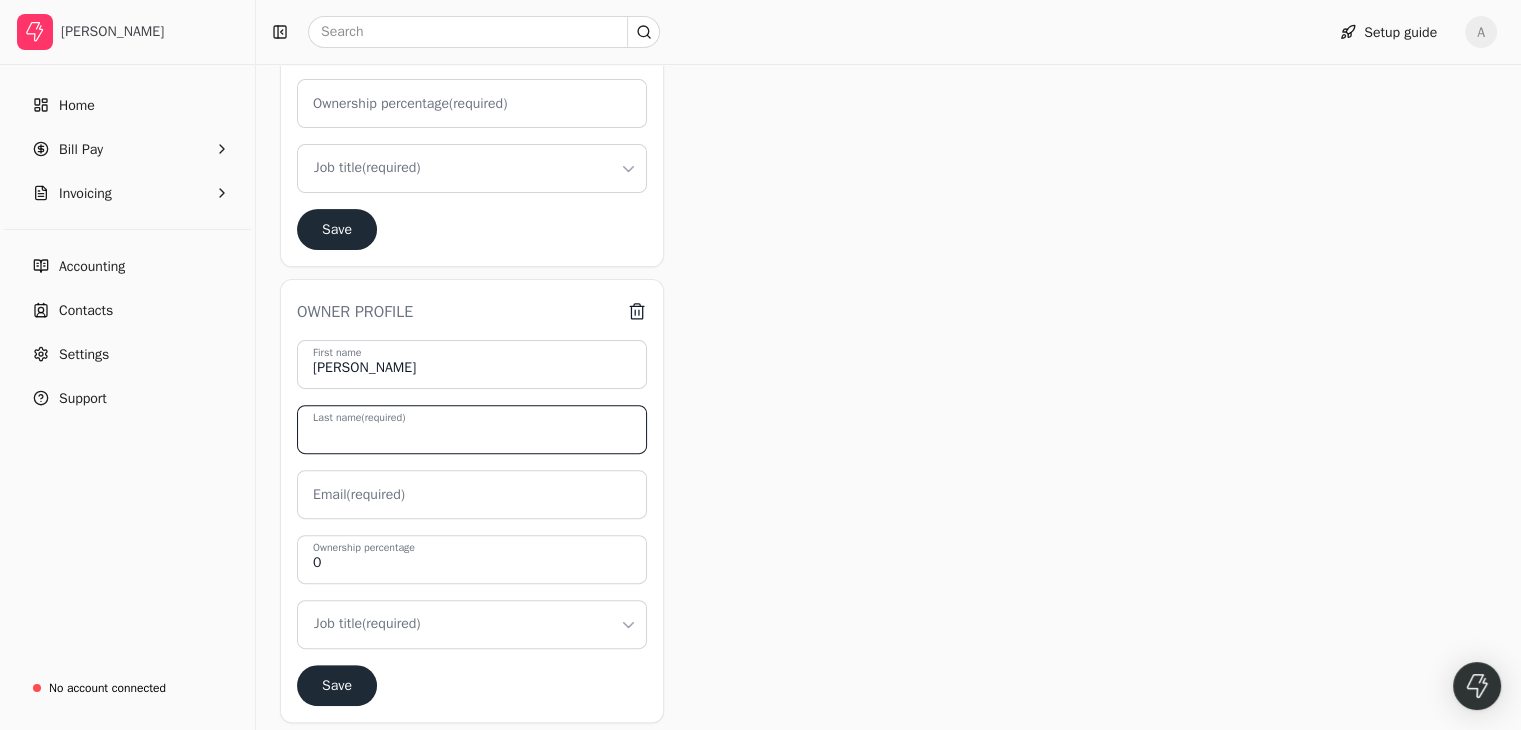 click on "Last name  (required)" at bounding box center [472, 429] 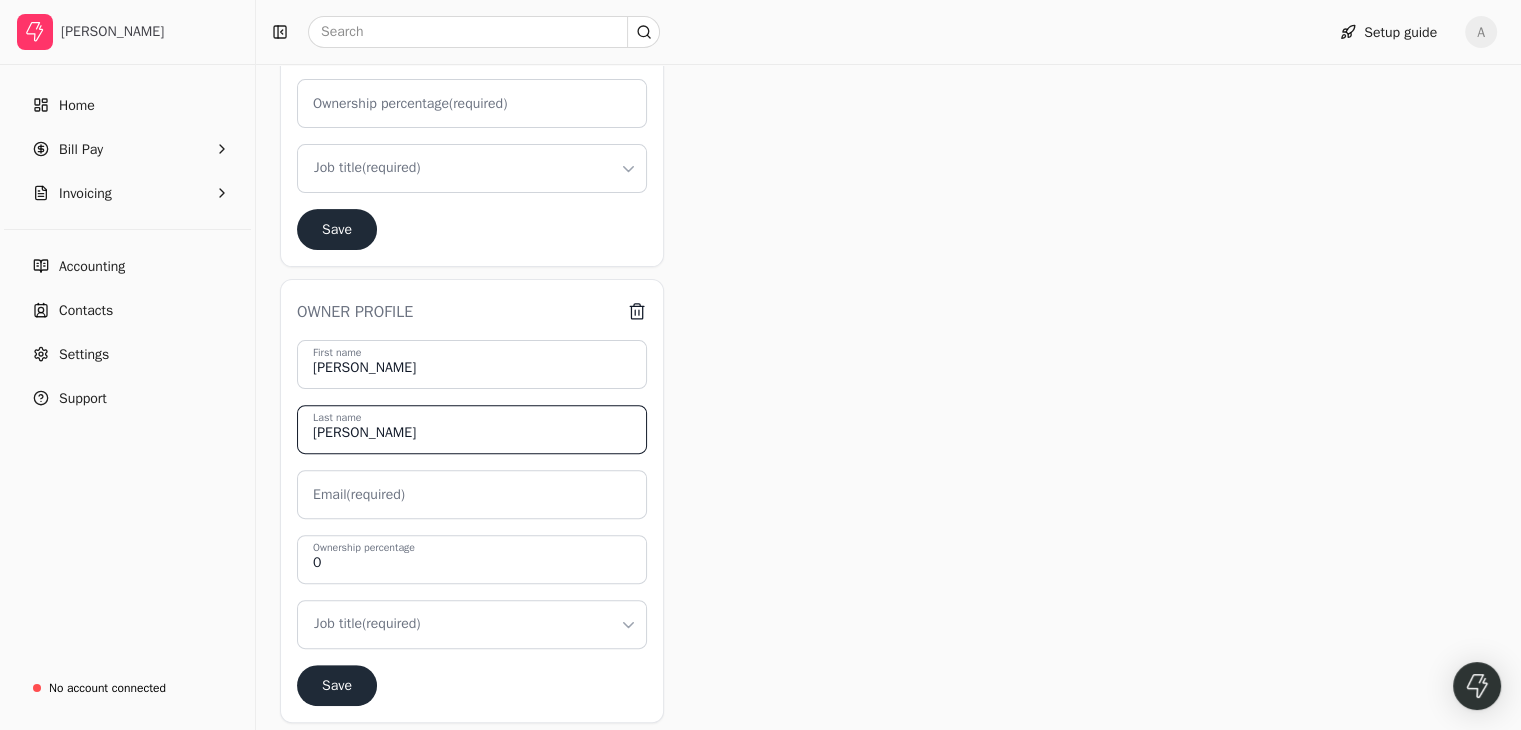 type on "[PERSON_NAME]" 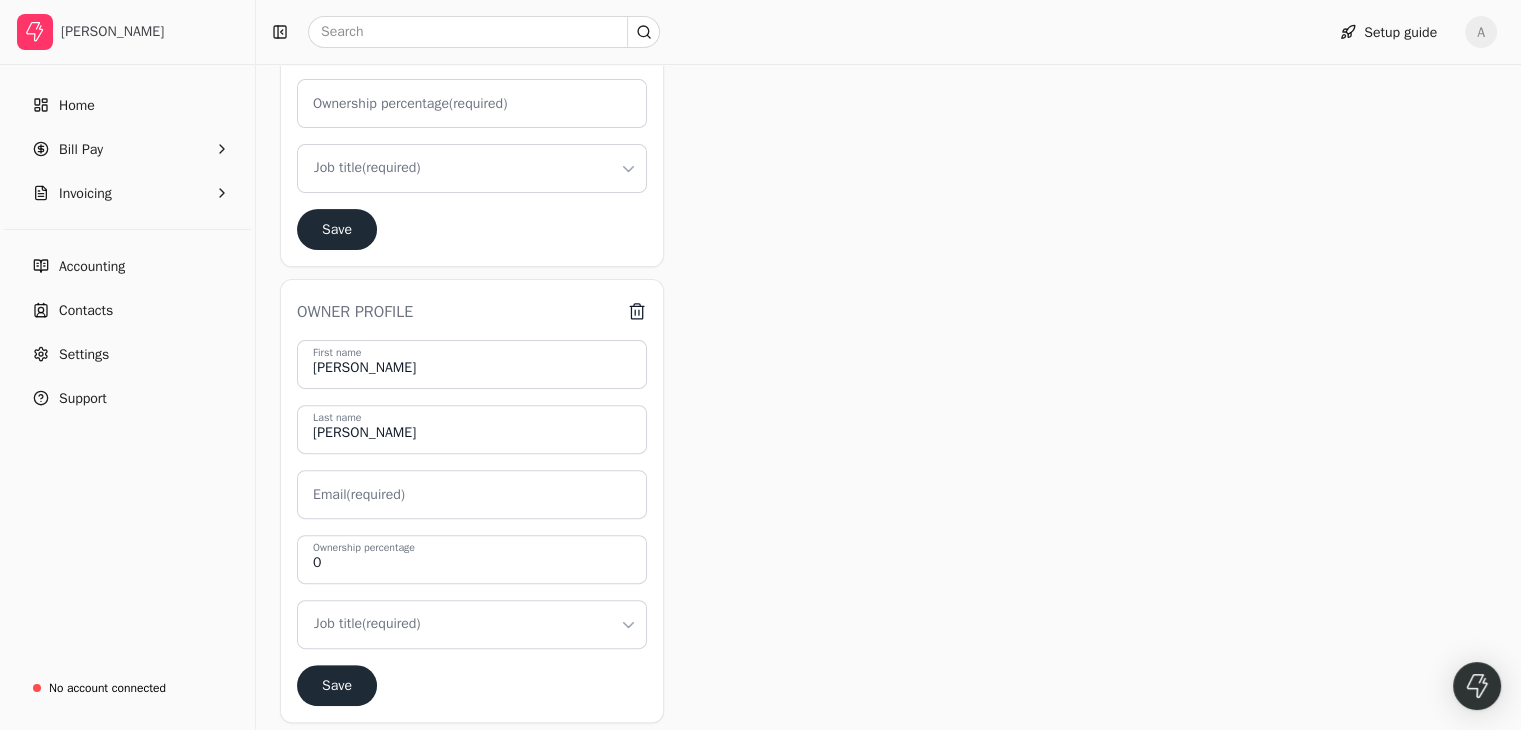 click on "Email  (required)" at bounding box center (359, 494) 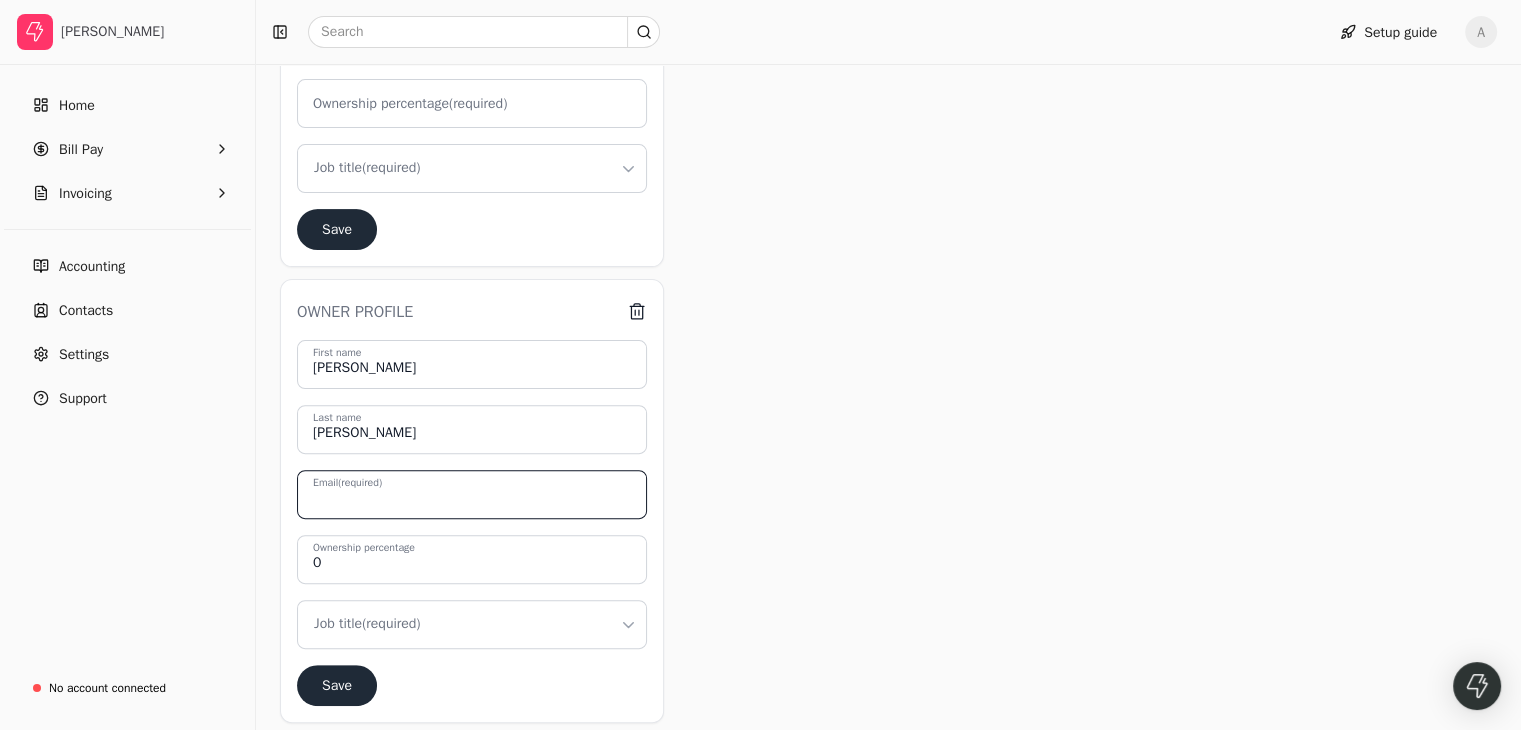 click on "Email  (required)" at bounding box center [472, 494] 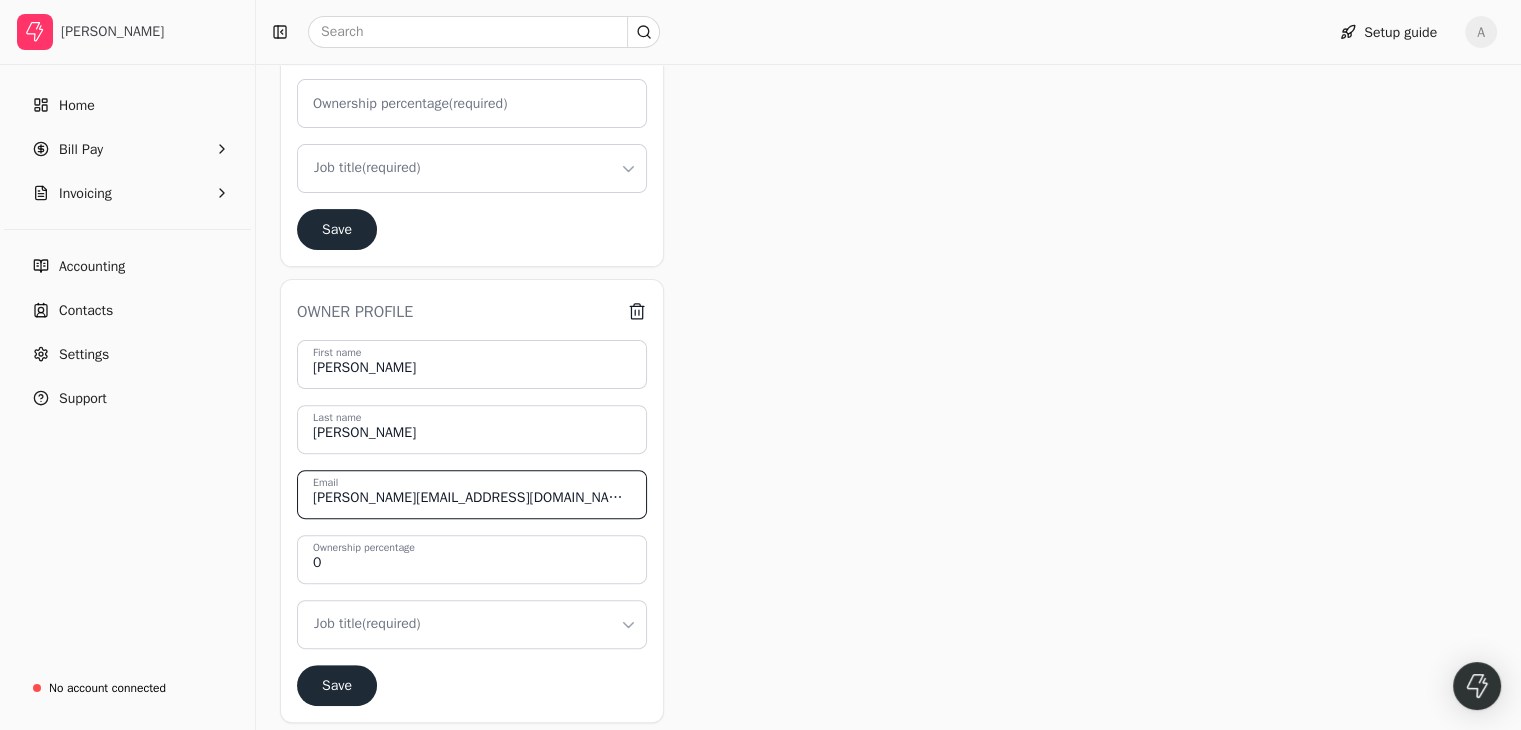 type on "[PERSON_NAME][EMAIL_ADDRESS][DOMAIN_NAME]" 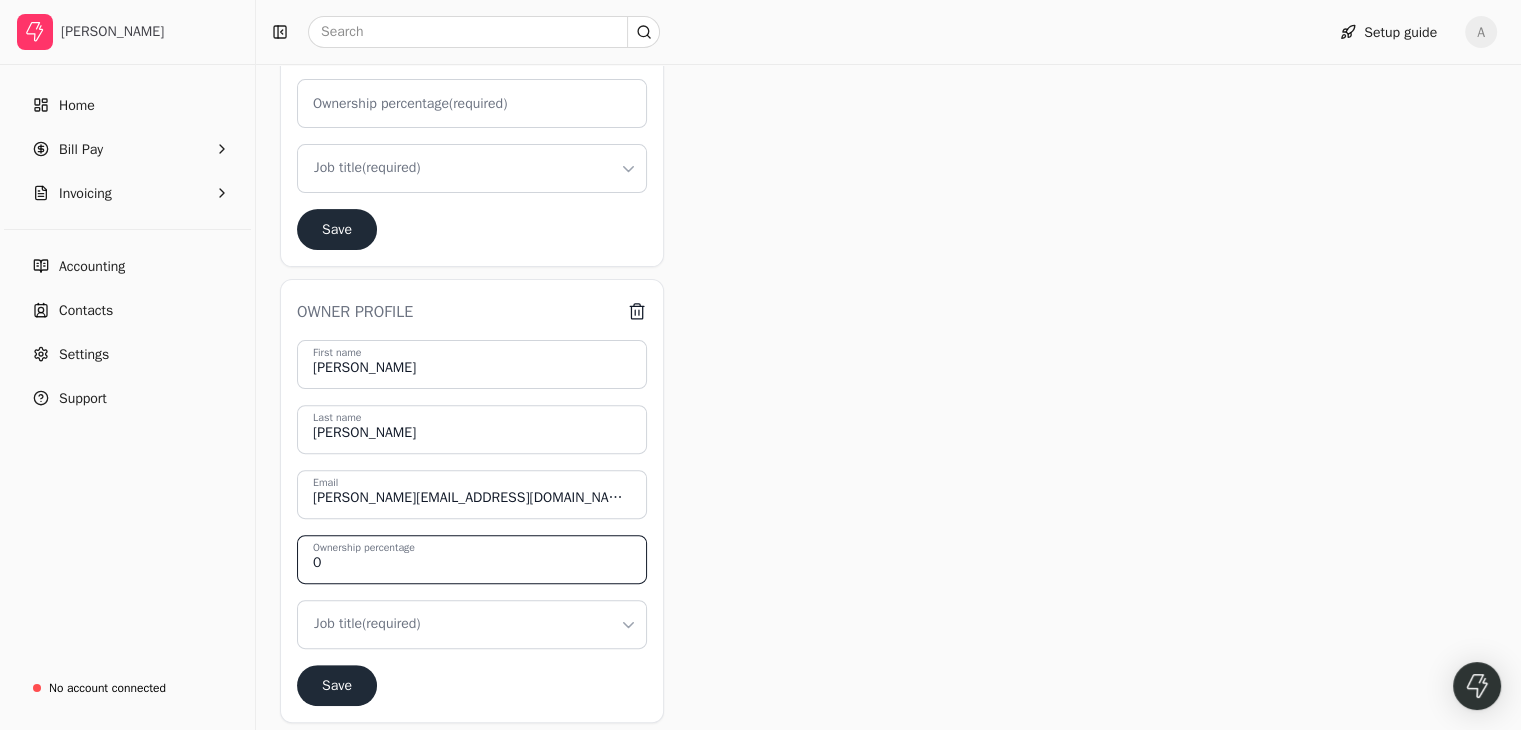 click on "0" at bounding box center (472, 559) 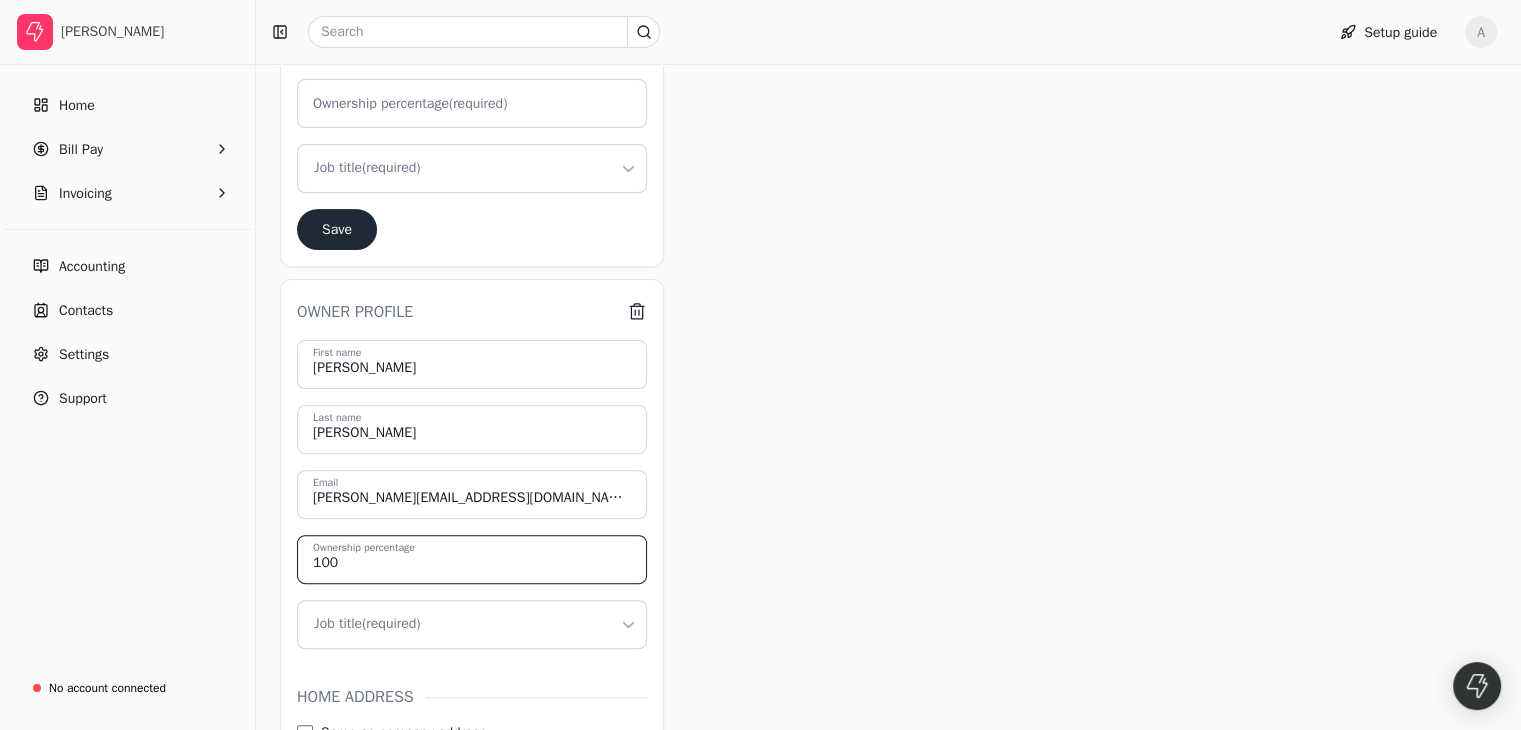 type on "100" 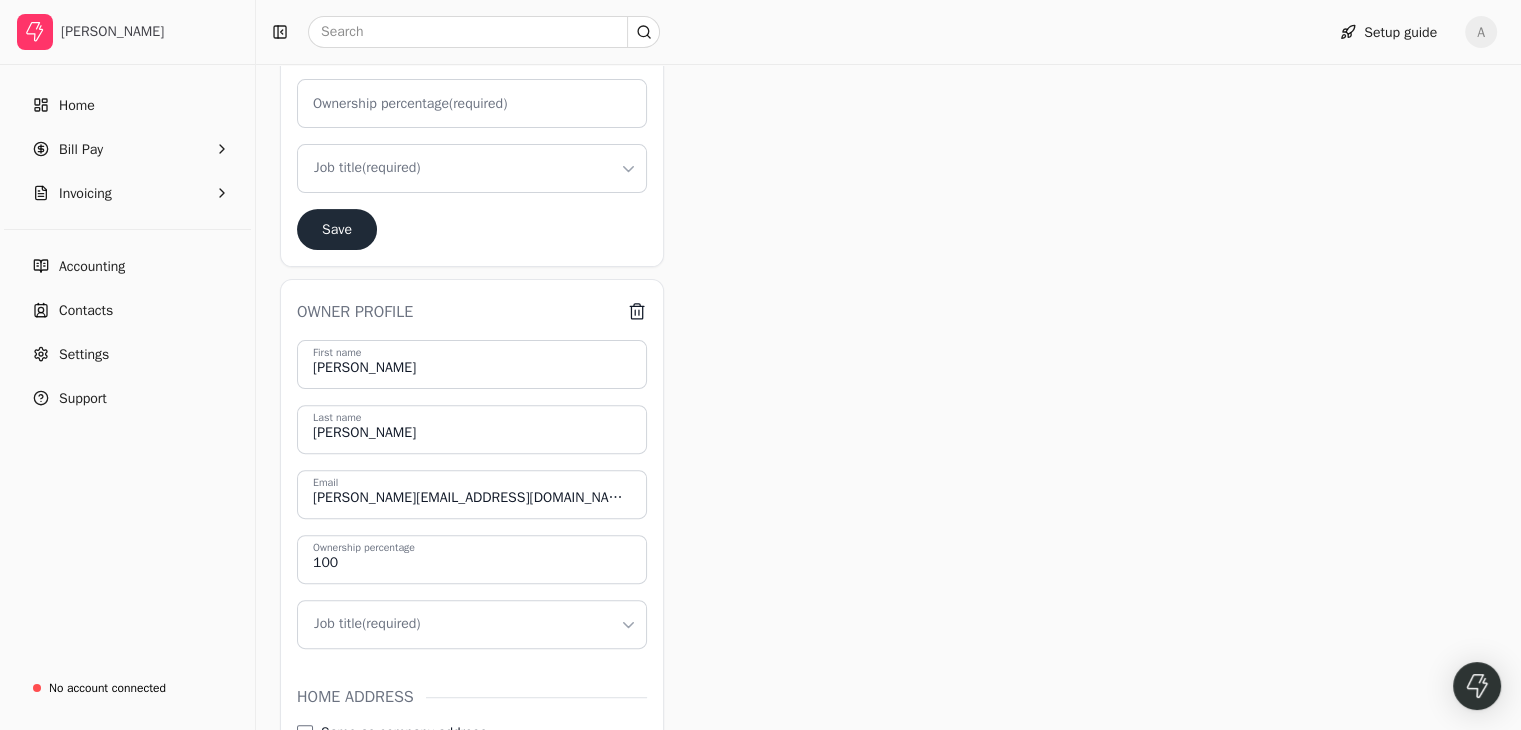 click on "Owner profiles Please create owner profiles for any co-founders, owners with at least 25% stake in your company, or anyone who has control over your company's finances (like a CFO). Admin profile You [PERSON_NAME] First name [PERSON_NAME] Last name [EMAIL_ADDRESS][DOMAIN_NAME] Email Ownership percentage  (required) Job title  (required) Save Owner profile trash [PERSON_NAME] First name [PERSON_NAME] Last name [PERSON_NAME][EMAIL_ADDRESS][DOMAIN_NAME] Email 100 Ownership percentage Job title  (required) Home address Same as company address Address Save Add another I certify that I've listed all co-founders, owners with at least 25% stake in my company, and anyone with control over my company's finances. Submit" at bounding box center (728, 420) 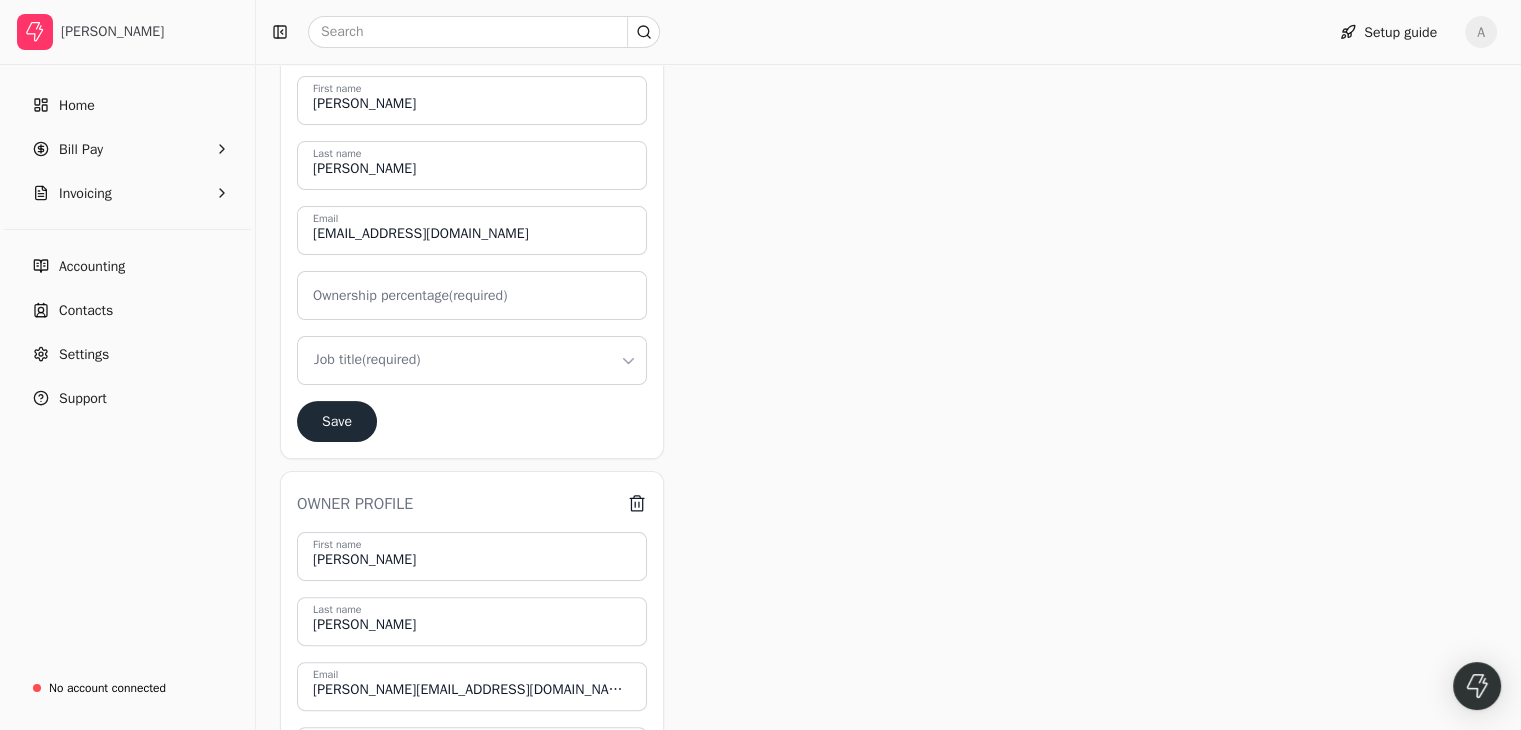 scroll, scrollTop: 311, scrollLeft: 0, axis: vertical 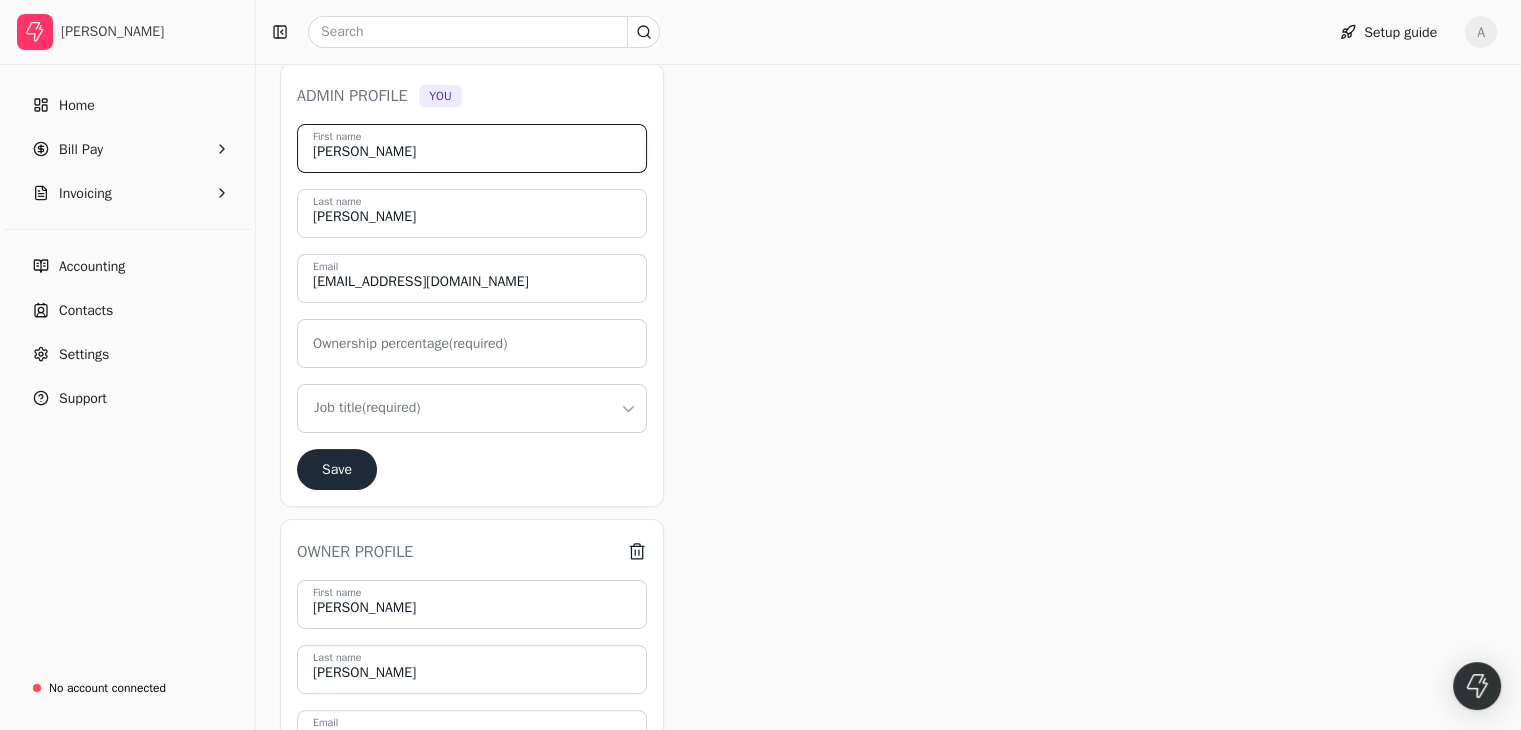 drag, startPoint x: 447, startPoint y: 161, endPoint x: 271, endPoint y: 161, distance: 176 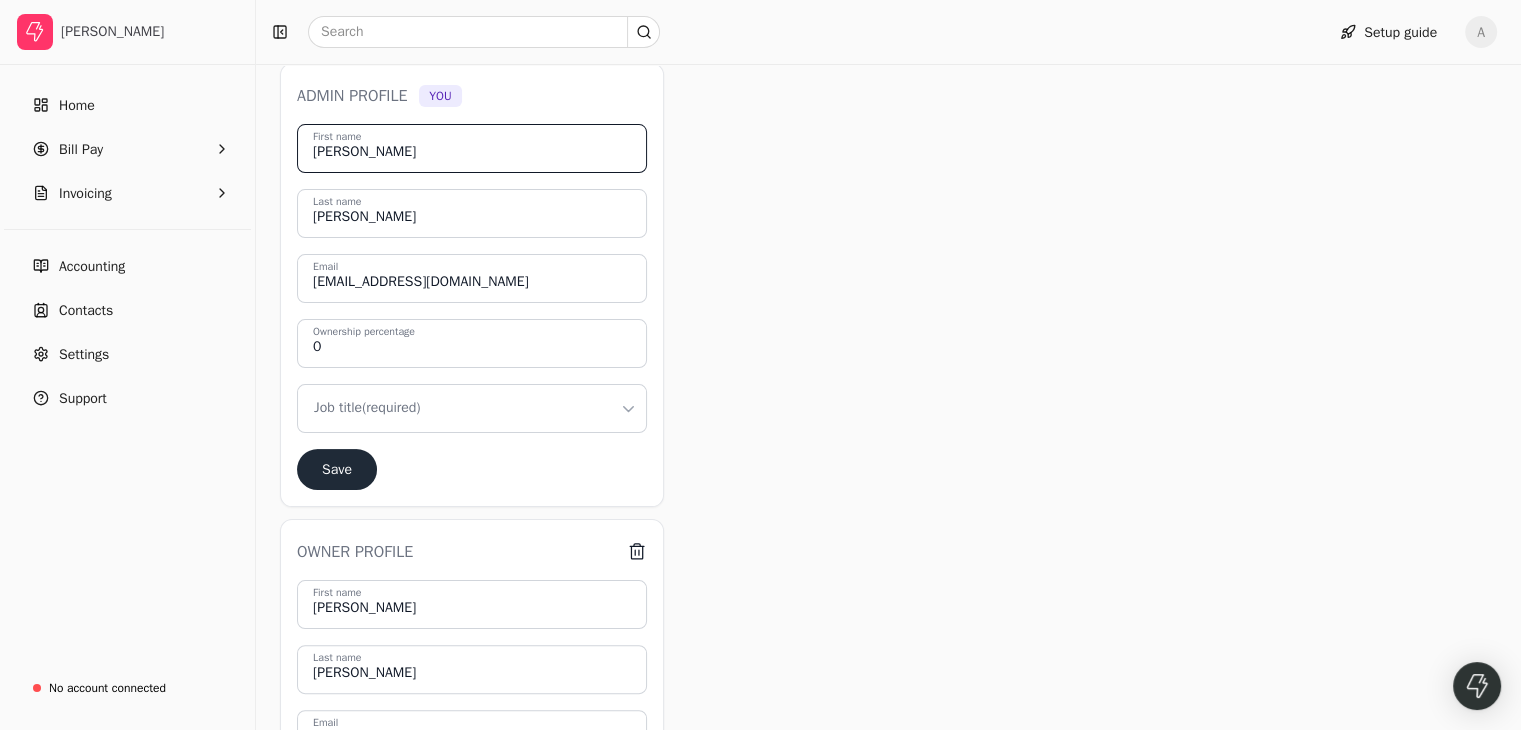 type on "[PERSON_NAME]" 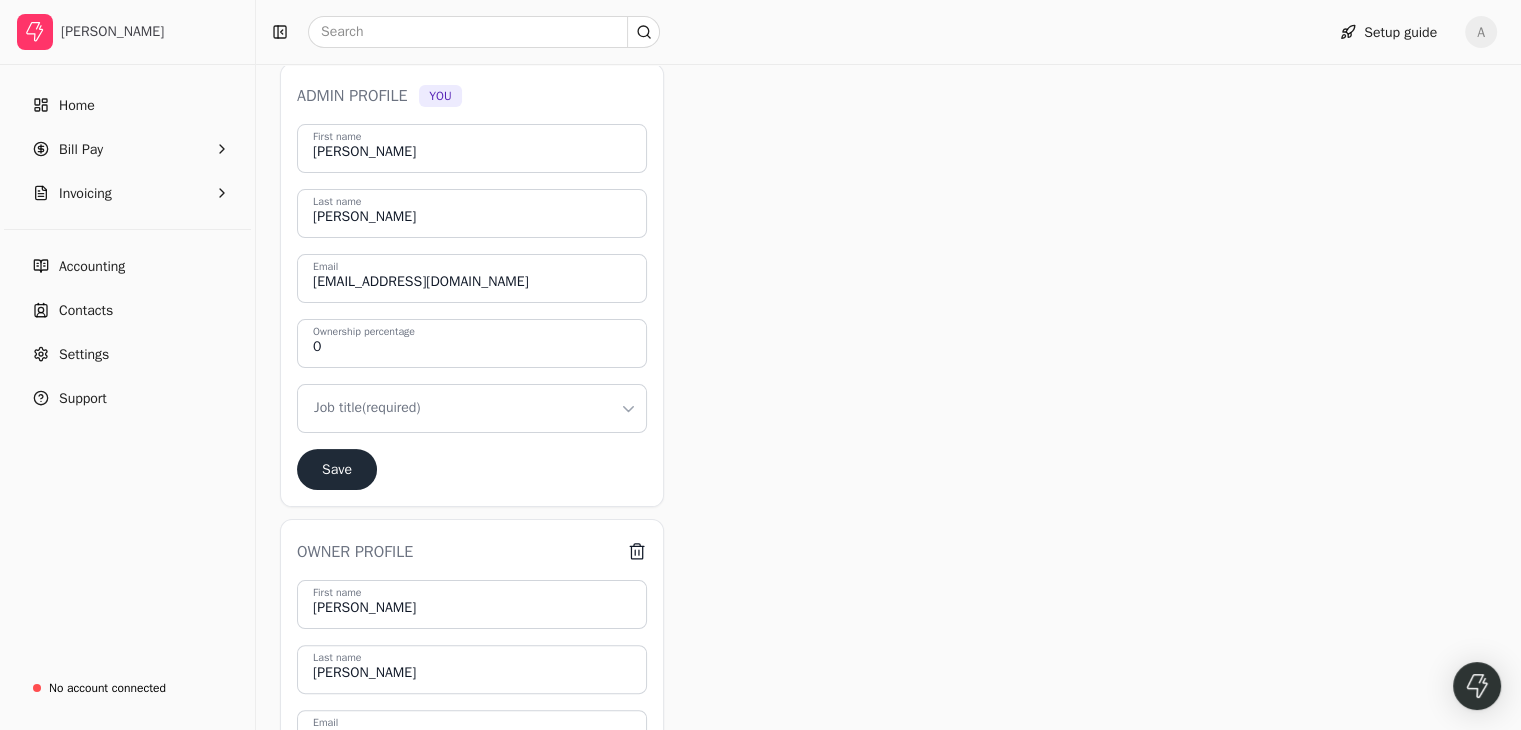 click on "Owner profiles Please create owner profiles for any co-founders, owners with at least 25% stake in your company, or anyone who has control over your company's finances (like a CFO). Admin profile You [PERSON_NAME] First name [PERSON_NAME] Last name [EMAIL_ADDRESS][DOMAIN_NAME] Email 0 Ownership percentage Job title  (required) Save Owner profile trash [PERSON_NAME] First name [PERSON_NAME] Last name [PERSON_NAME][EMAIL_ADDRESS][DOMAIN_NAME] Email 100 Ownership percentage Job title  (required) Home address Same as company address Address Save Add another I certify that I've listed all co-founders, owners with at least 25% stake in my company, and anyone with control over my company's finances. Submit" at bounding box center (728, 660) 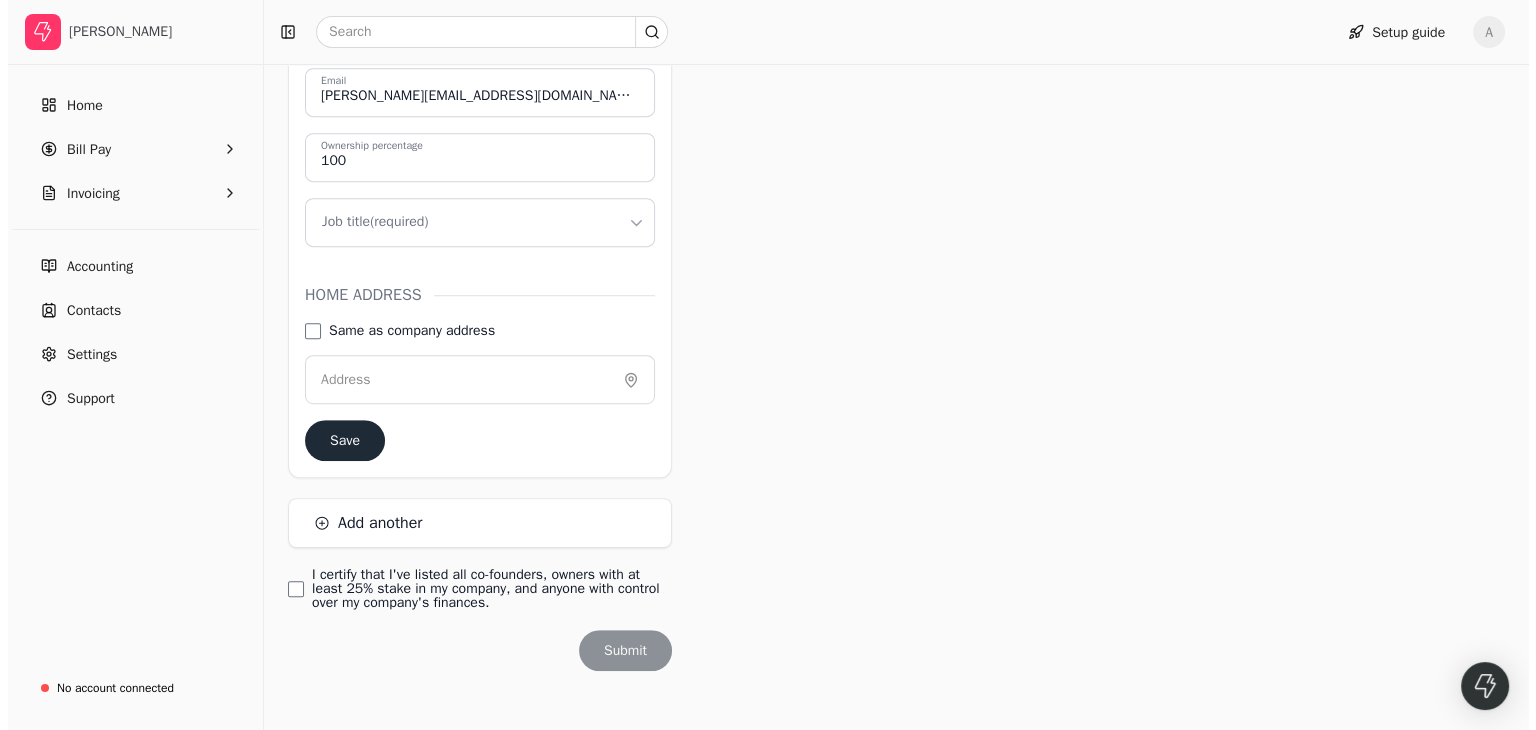 scroll, scrollTop: 961, scrollLeft: 0, axis: vertical 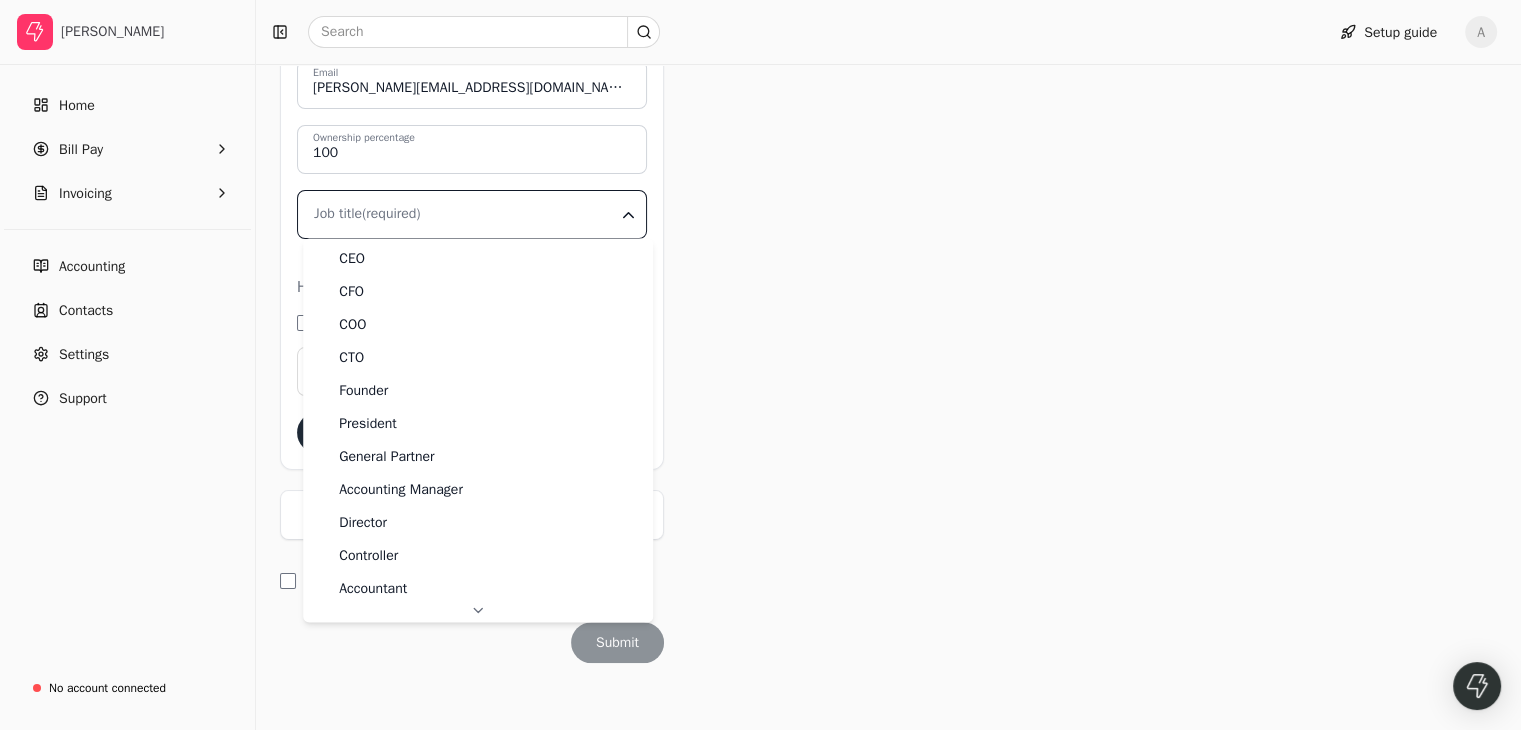 click on "[PERSON_NAME] Home Bill Pay Invoicing Accounting Contacts Settings Support No account connected Setup guide A Complete your set up to begin processing payments. Finish set up Setup guide Account settings Manage your company settings and profile details here. My profile Company Team Shareholders Workflows Banking Integrations Documents Notifications Pay cycles Owner profiles Please create owner profiles for any co-founders, owners with at least 25% stake in your company, or anyone who has control over your company's finances (like a CFO). Admin profile You [PERSON_NAME] First name [PERSON_NAME] Last name [EMAIL_ADDRESS][DOMAIN_NAME] Email 0 Ownership percentage Job title  (required) Save Owner profile trash [PERSON_NAME] First name [PERSON_NAME] Last name [PERSON_NAME][EMAIL_ADDRESS][DOMAIN_NAME] Email 100 Ownership percentage Job title  (required) Home address Same as company address Address Save Add another Submit
31+ CEO CFO COO CTO Founder President General Partner Accounting Manager Director Controller Accountant A/P Admin Other" at bounding box center [760, -113] 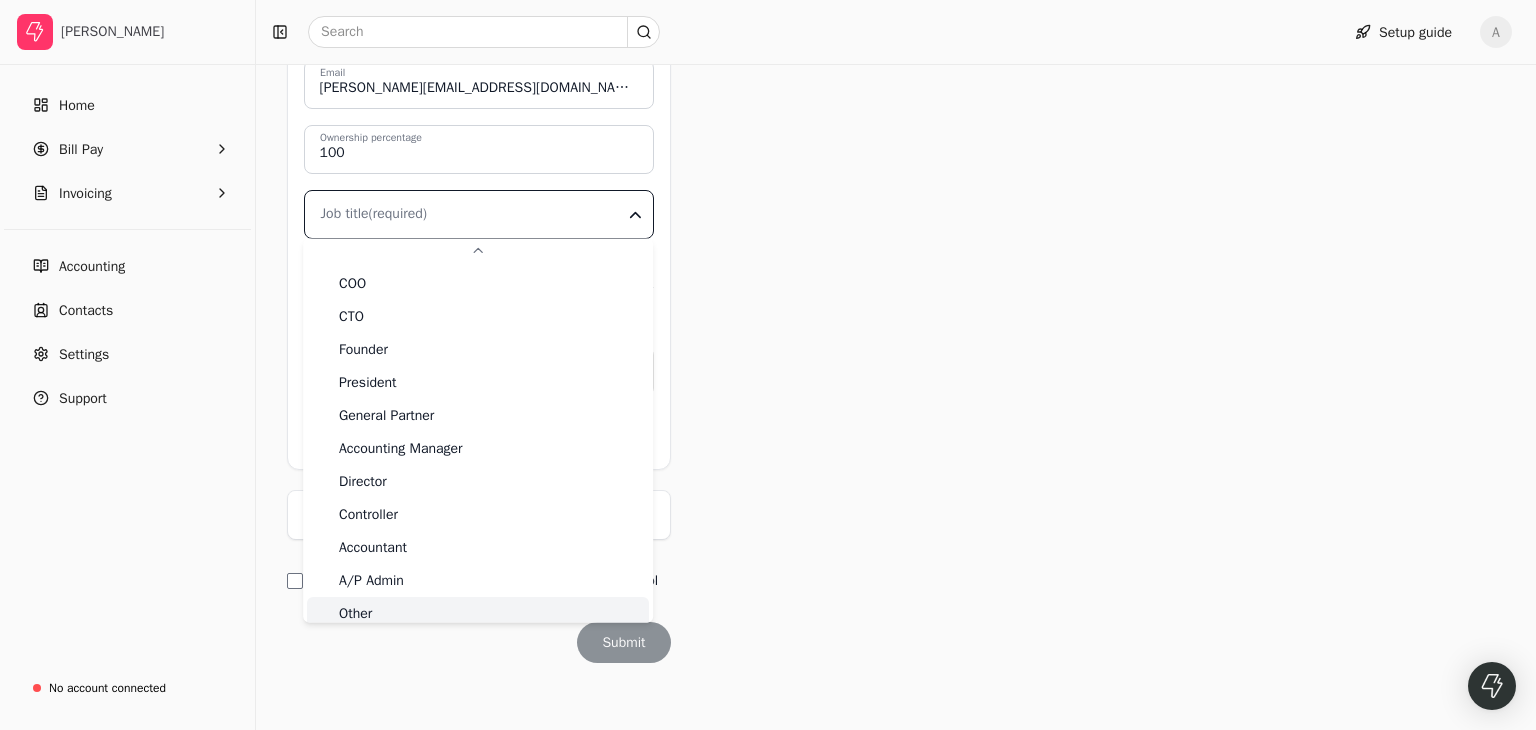 scroll, scrollTop: 76, scrollLeft: 0, axis: vertical 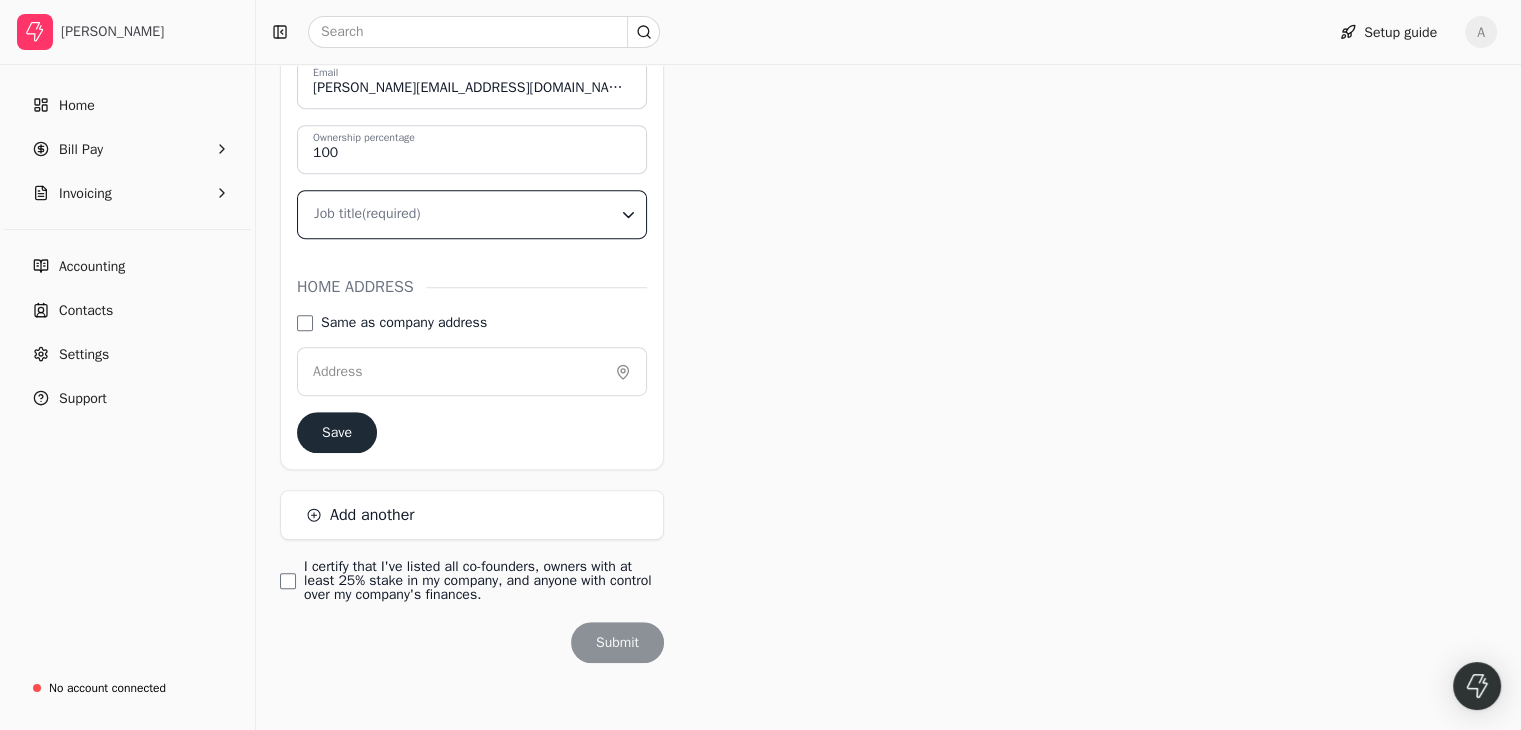 click on "[PERSON_NAME] Home Bill Pay Invoicing Accounting Contacts Settings Support No account connected Setup guide A Complete your set up to begin processing payments. Finish set up Setup guide Account settings Manage your company settings and profile details here. My profile Company Team Shareholders Workflows Banking Integrations Documents Notifications Pay cycles Owner profiles Please create owner profiles for any co-founders, owners with at least 25% stake in your company, or anyone who has control over your company's finances (like a CFO). Admin profile You [PERSON_NAME] First name [PERSON_NAME] Last name [EMAIL_ADDRESS][DOMAIN_NAME] Email 0 Ownership percentage Job title  (required) Save Owner profile trash [PERSON_NAME] First name [PERSON_NAME] Last name [PERSON_NAME][EMAIL_ADDRESS][DOMAIN_NAME] Email 100 Ownership percentage Job title  (required) Home address Same as company address Address Save Add another Submit
31+" at bounding box center [760, -113] 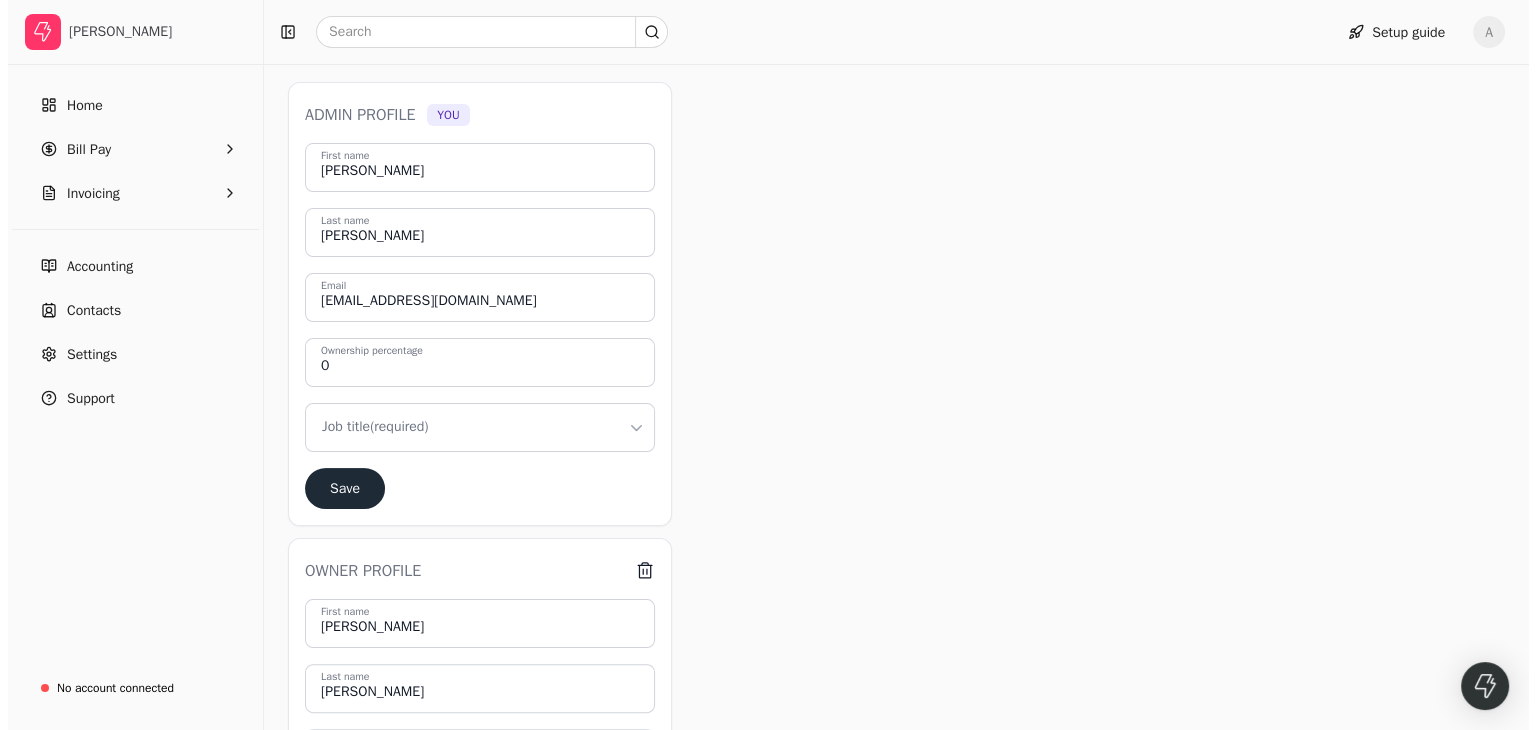 scroll, scrollTop: 267, scrollLeft: 0, axis: vertical 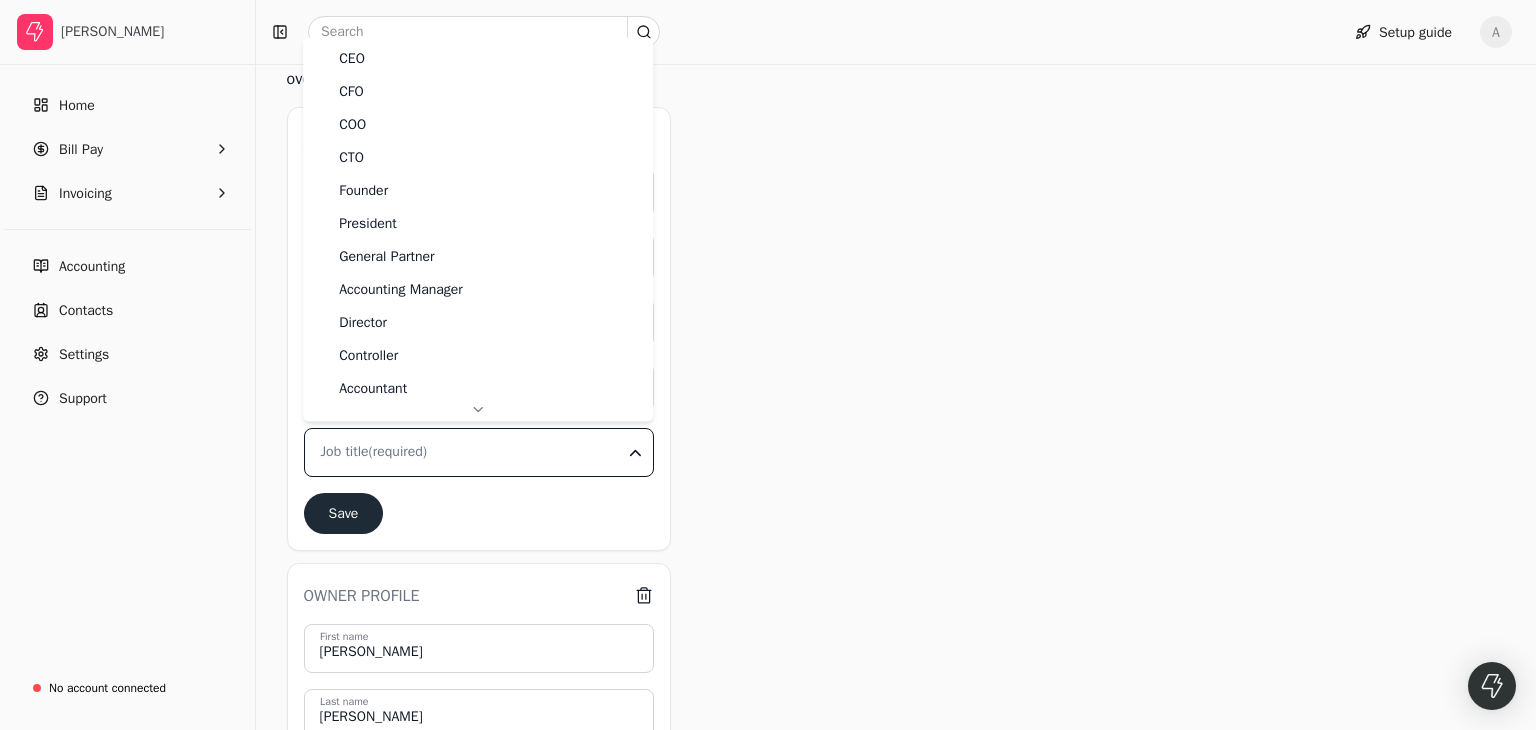 click on "[PERSON_NAME] Home Bill Pay Invoicing Accounting Contacts Settings Support No account connected Setup guide A Complete your set up to begin processing payments. Finish set up Setup guide Account settings Manage your company settings and profile details here. My profile Company Team Shareholders Workflows Banking Integrations Documents Notifications Pay cycles Owner profiles Please create owner profiles for any co-founders, owners with at least 25% stake in your company, or anyone who has control over your company's finances (like a CFO). Admin profile You [PERSON_NAME] First name [PERSON_NAME] Last name [EMAIL_ADDRESS][DOMAIN_NAME] Email 0 Ownership percentage Job title  (required) Save Owner profile trash [PERSON_NAME] First name [PERSON_NAME] Last name [PERSON_NAME][EMAIL_ADDRESS][DOMAIN_NAME] Email 100 Ownership percentage Job title  (required) Home address Same as company address Address Save Add another Submit
31+ CEO CFO COO CTO Founder President General Partner Accounting Manager Director Controller Accountant A/P Admin Other" at bounding box center (768, 581) 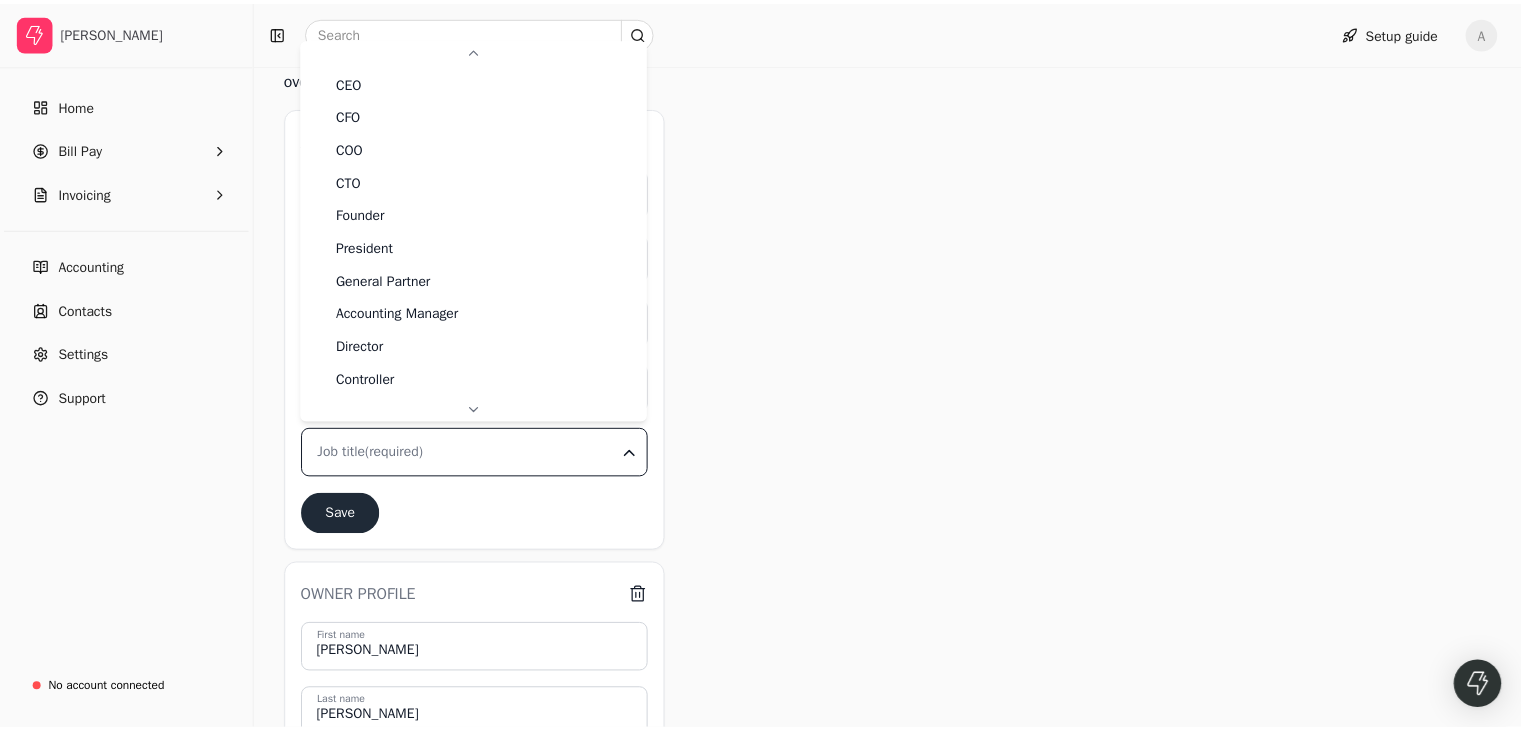 scroll, scrollTop: 76, scrollLeft: 0, axis: vertical 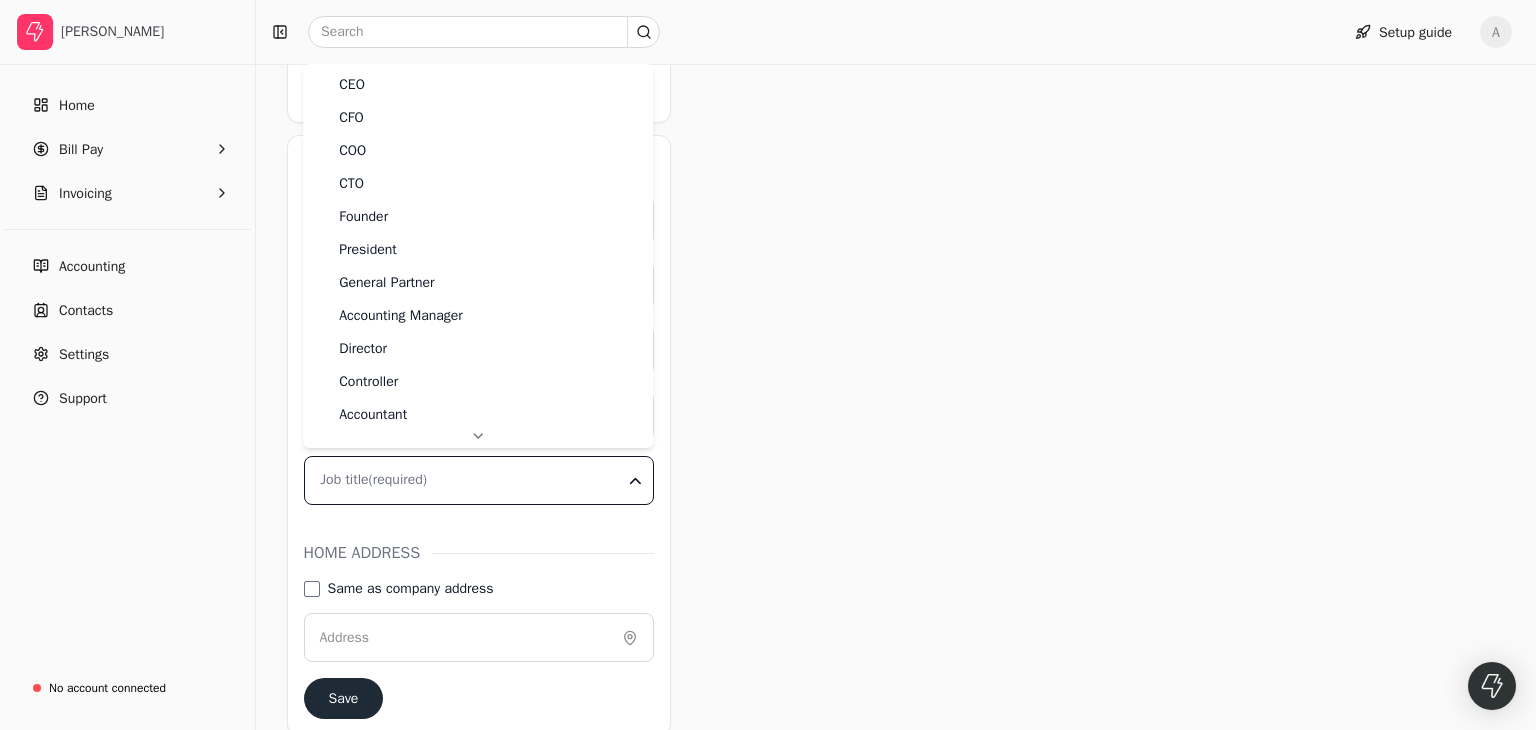 click on "[PERSON_NAME] Home Bill Pay Invoicing Accounting Contacts Settings Support No account connected Setup guide A Complete your set up to begin processing payments. Finish set up Setup guide Account settings Manage your company settings and profile details here. My profile Company Team Shareholders Workflows Banking Integrations Documents Notifications Pay cycles Owner profiles Please create owner profiles for any co-founders, owners with at least 25% stake in your company, or anyone who has control over your company's finances (like a CFO). Admin profile You [PERSON_NAME] First name [PERSON_NAME] Last name [EMAIL_ADDRESS][DOMAIN_NAME] Email 0 Ownership percentage Job title  (required) A/P Admin Save Owner profile trash [PERSON_NAME] First name [PERSON_NAME] Last name [PERSON_NAME][EMAIL_ADDRESS][DOMAIN_NAME] Email 100 Ownership percentage Job title  (required) Home address Same as company address Address Save Add another Submit
31+ CEO CFO COO CTO Founder President General Partner Accounting Manager Director Controller Accountant A/P Admin" at bounding box center (768, 153) 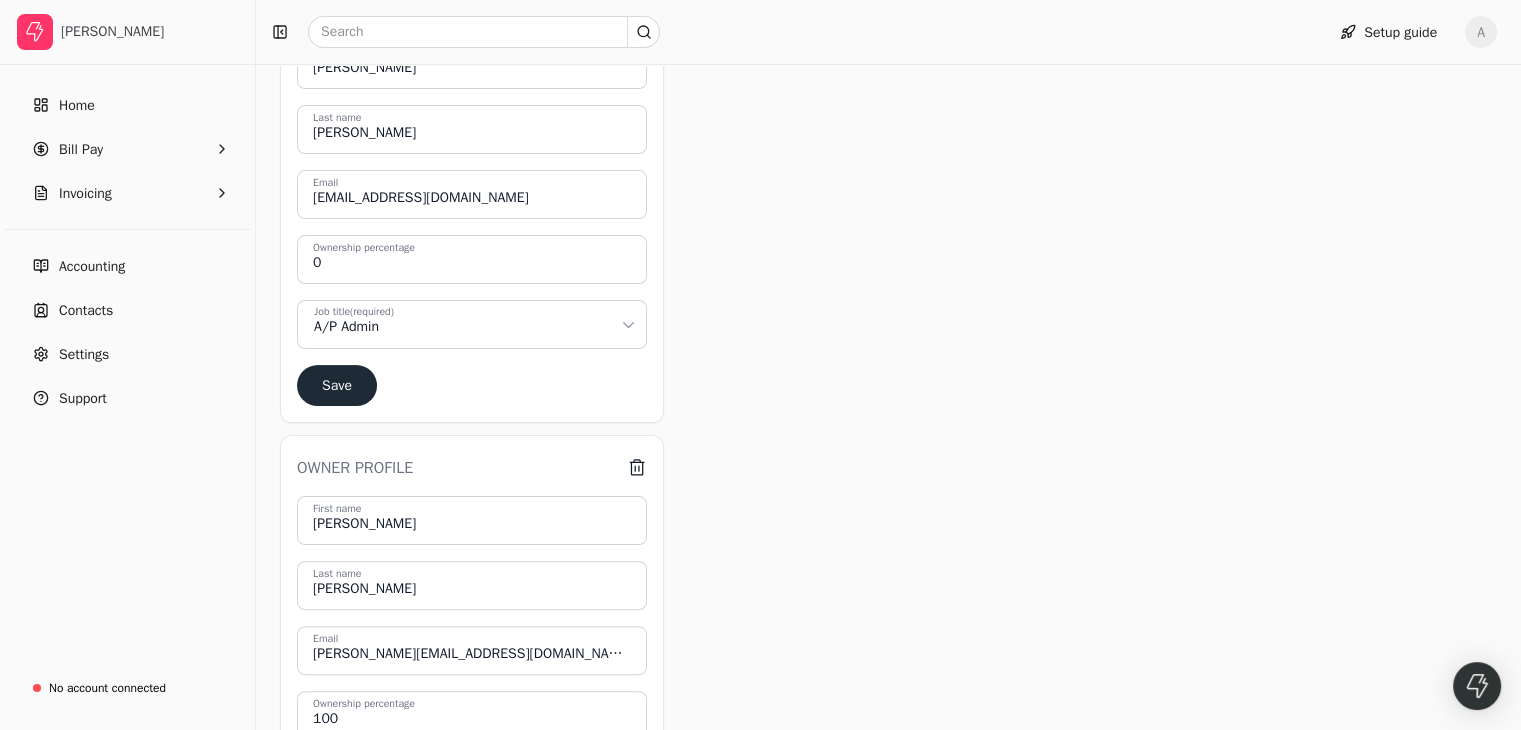 scroll, scrollTop: 354, scrollLeft: 0, axis: vertical 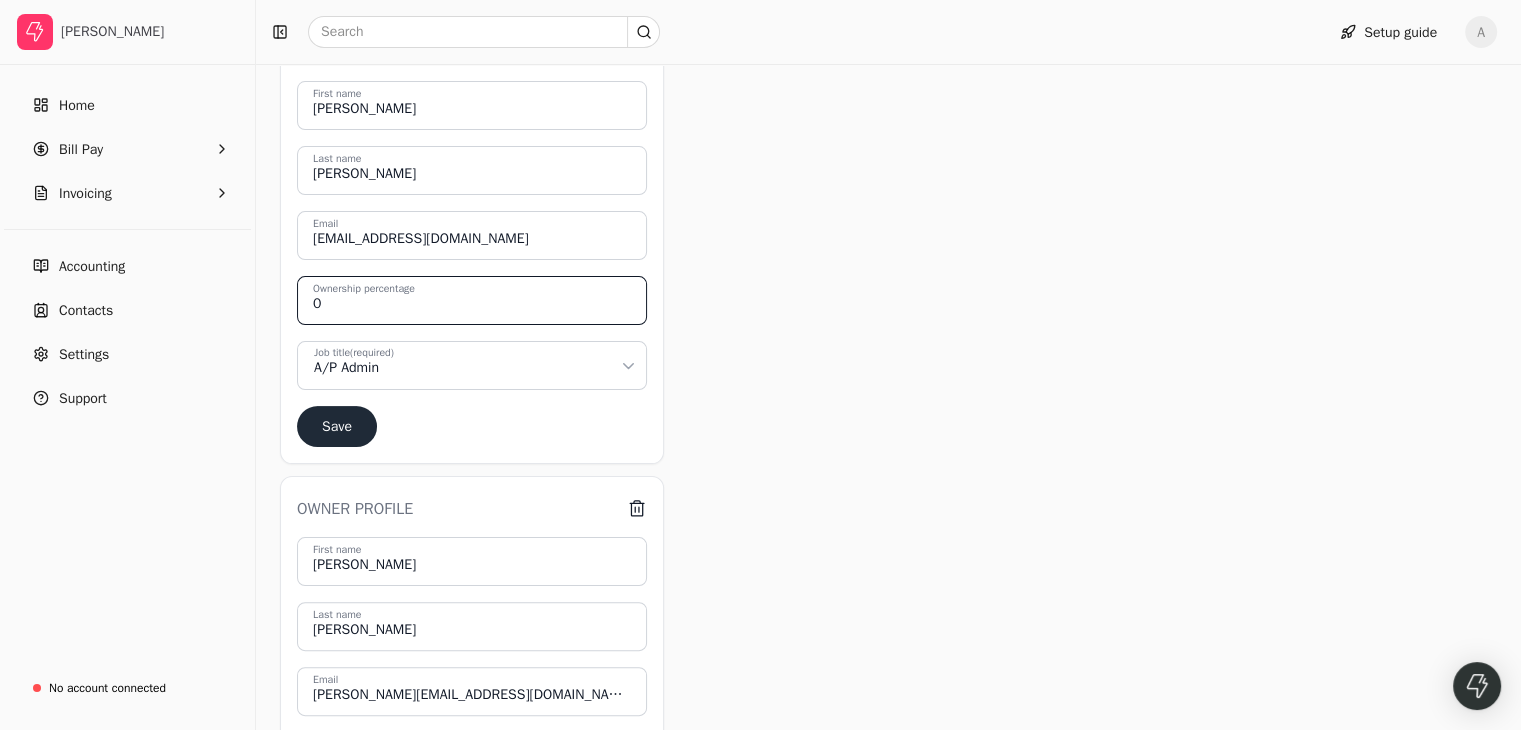 click on "0" at bounding box center (472, 300) 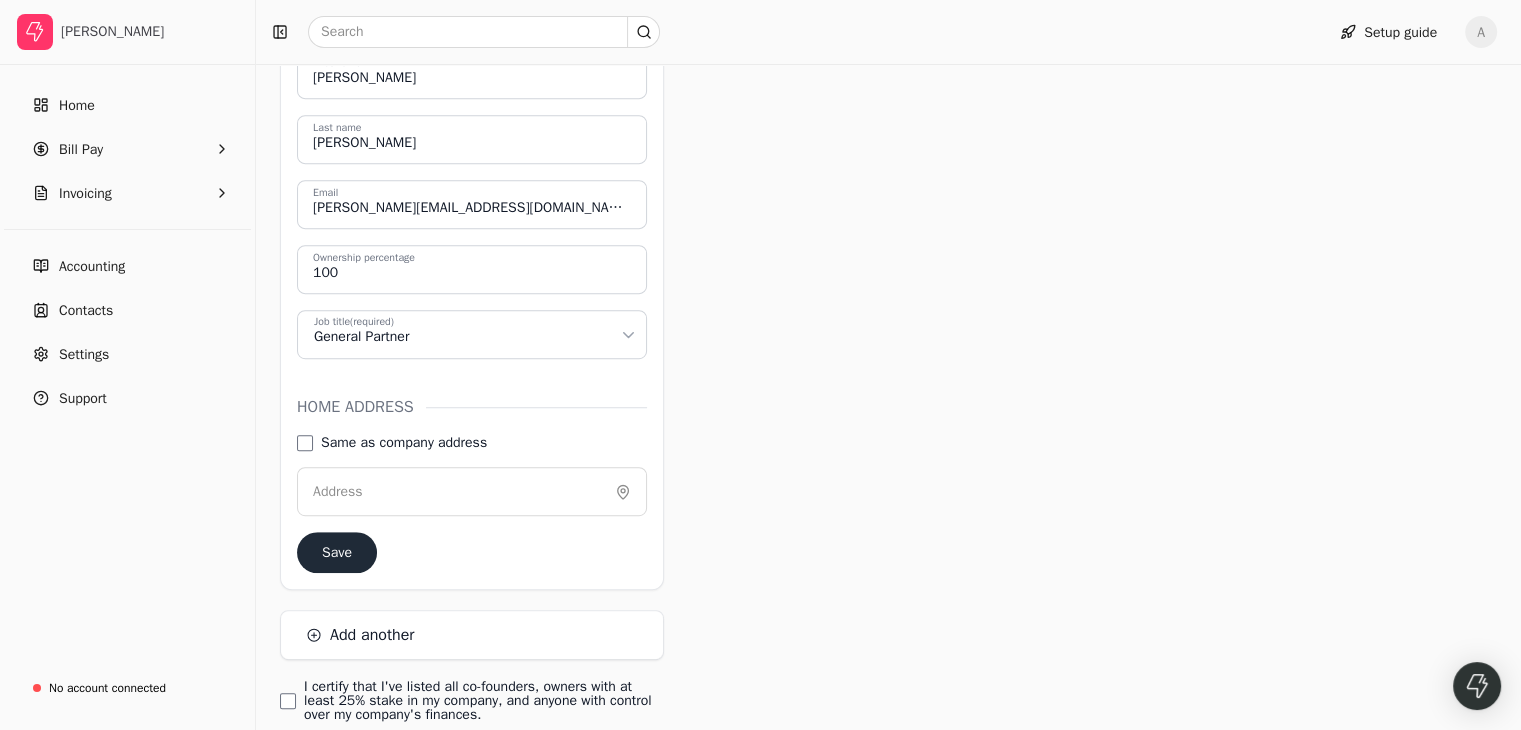 scroll, scrollTop: 1032, scrollLeft: 0, axis: vertical 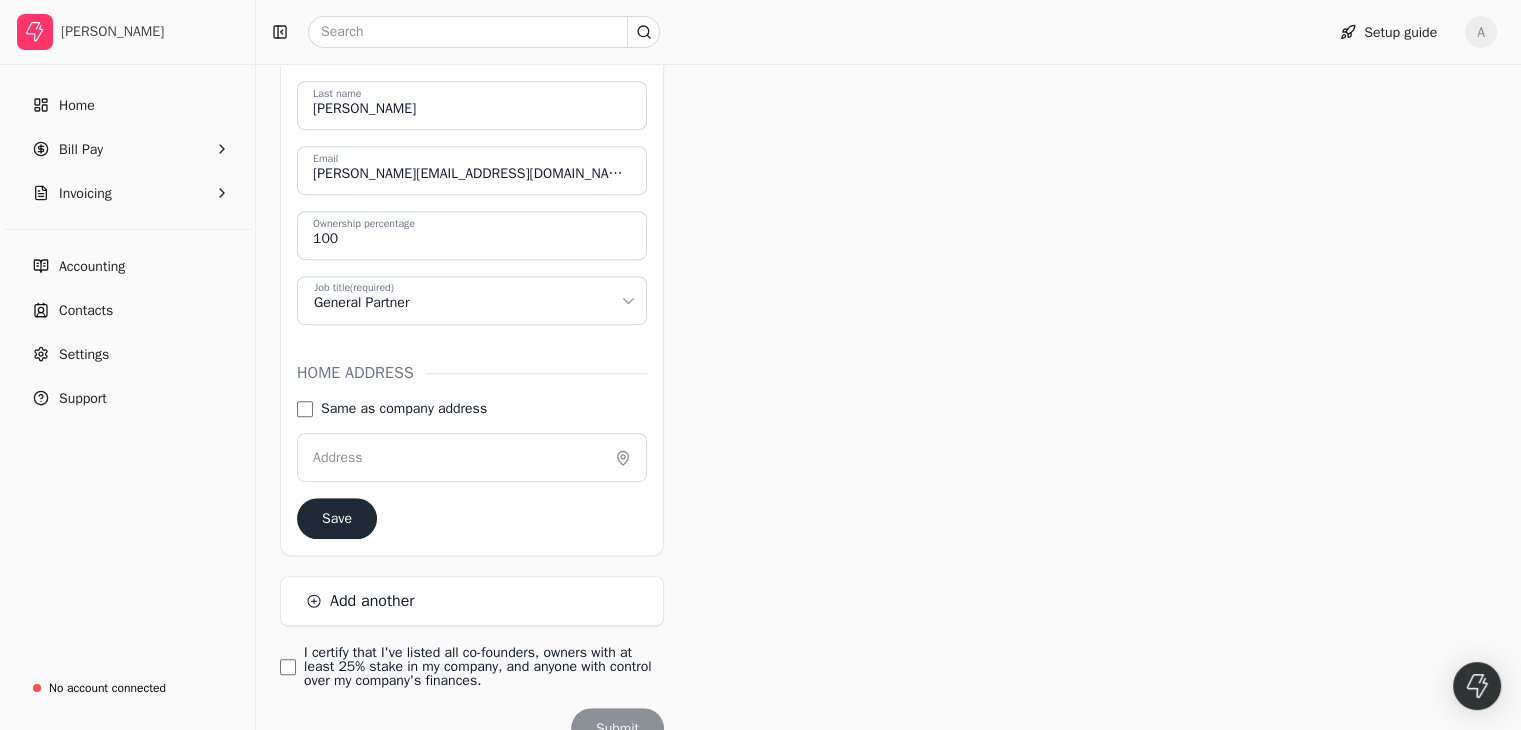 type on "100" 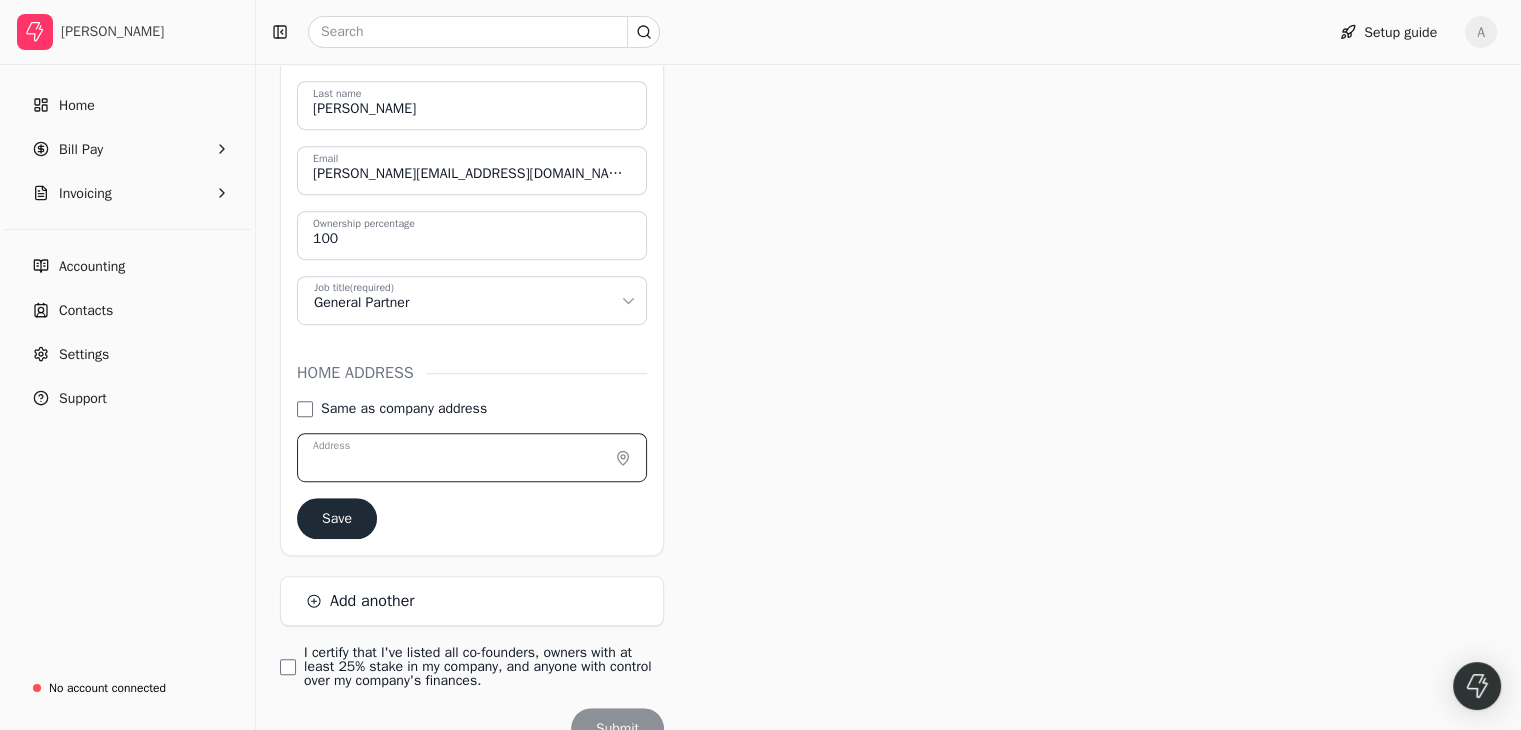 click on "Address" at bounding box center [472, -156] 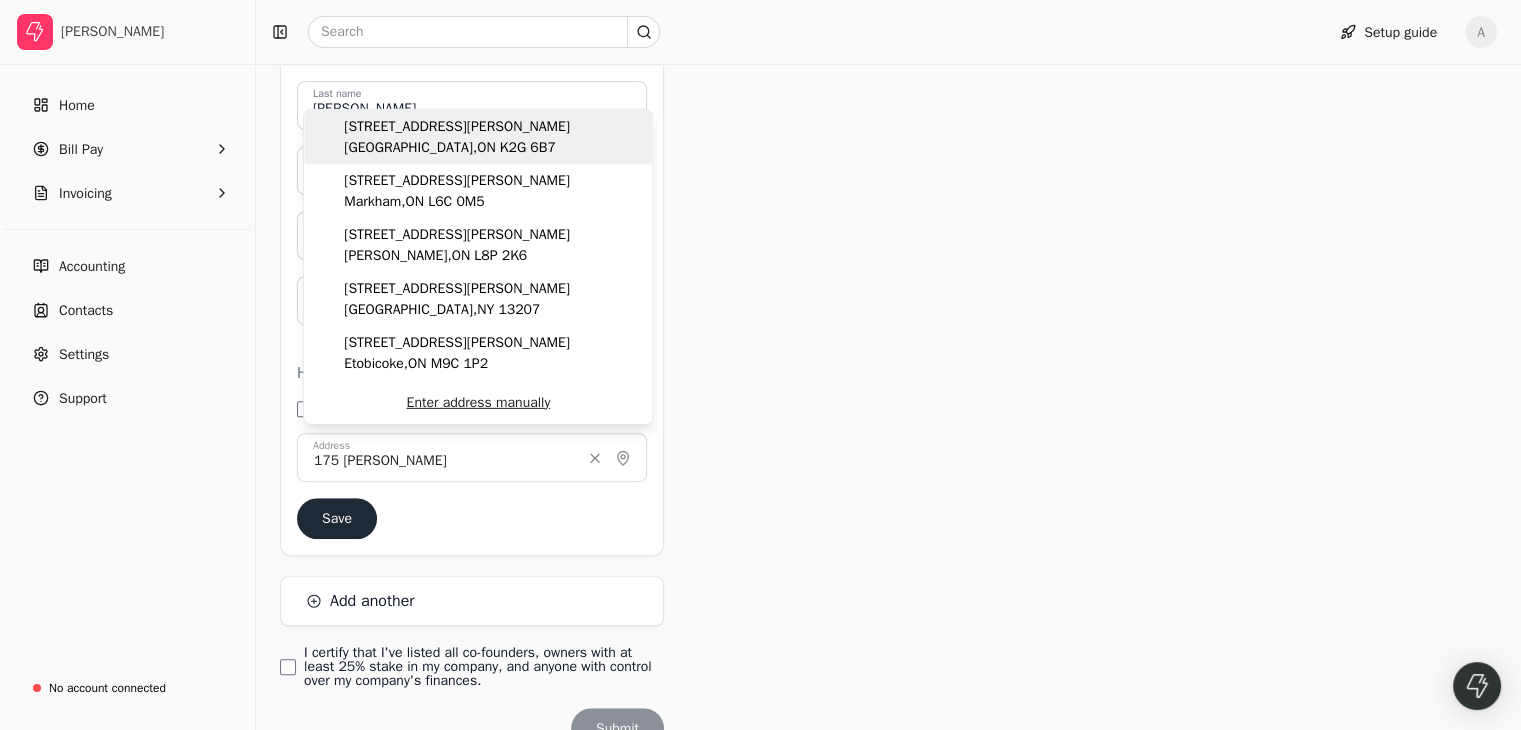 click on "[STREET_ADDRESS][PERSON_NAME]" at bounding box center [478, 137] 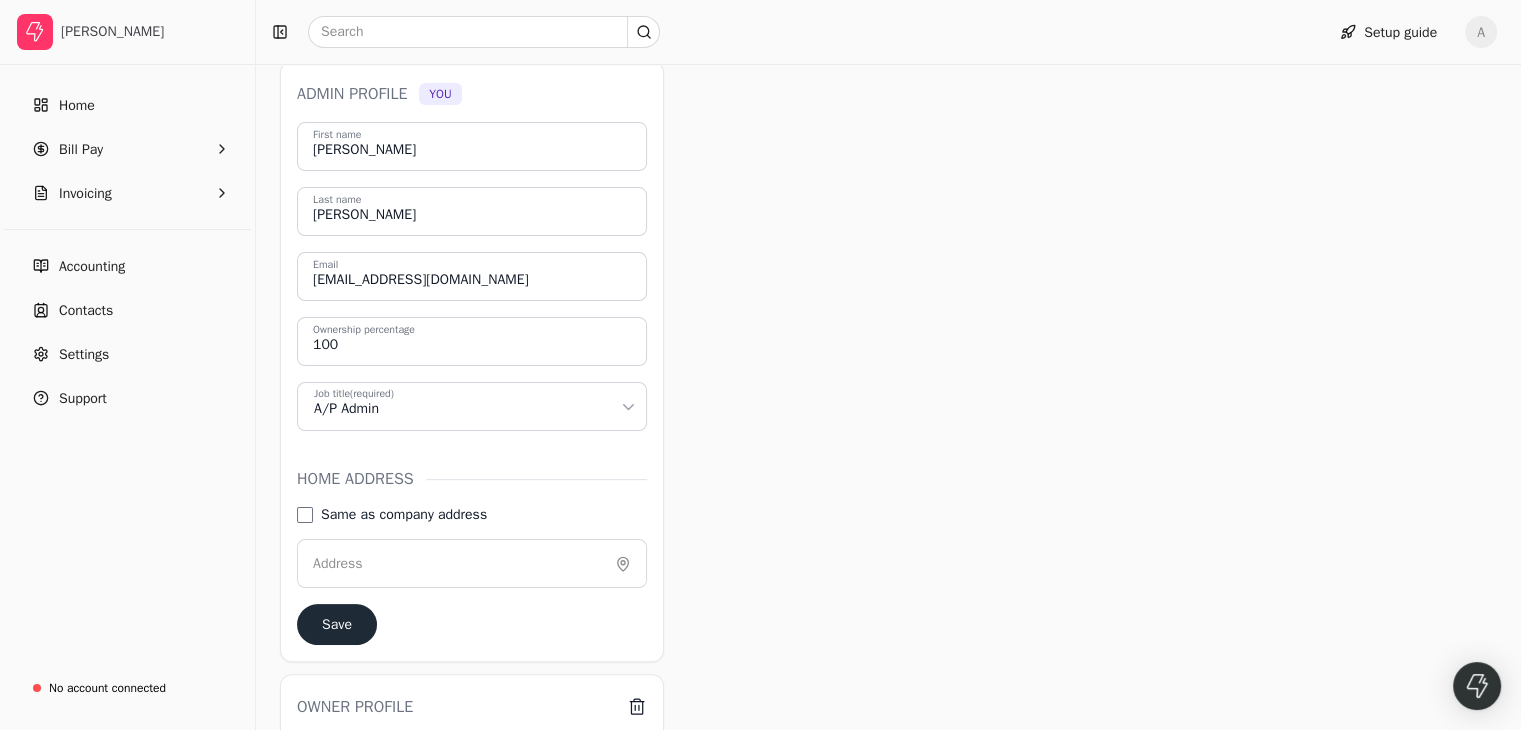 scroll, scrollTop: 324, scrollLeft: 0, axis: vertical 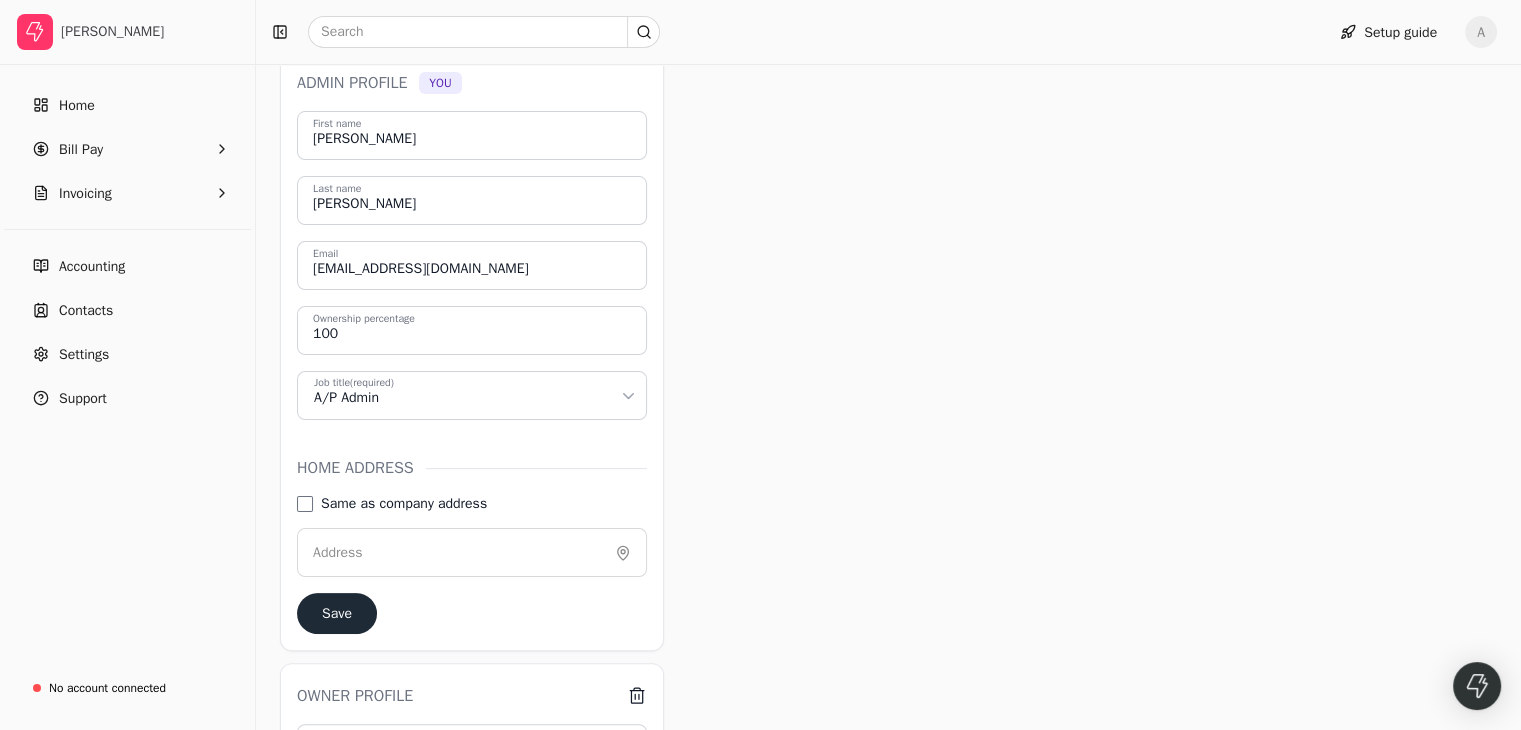 click on "Address" at bounding box center [338, 552] 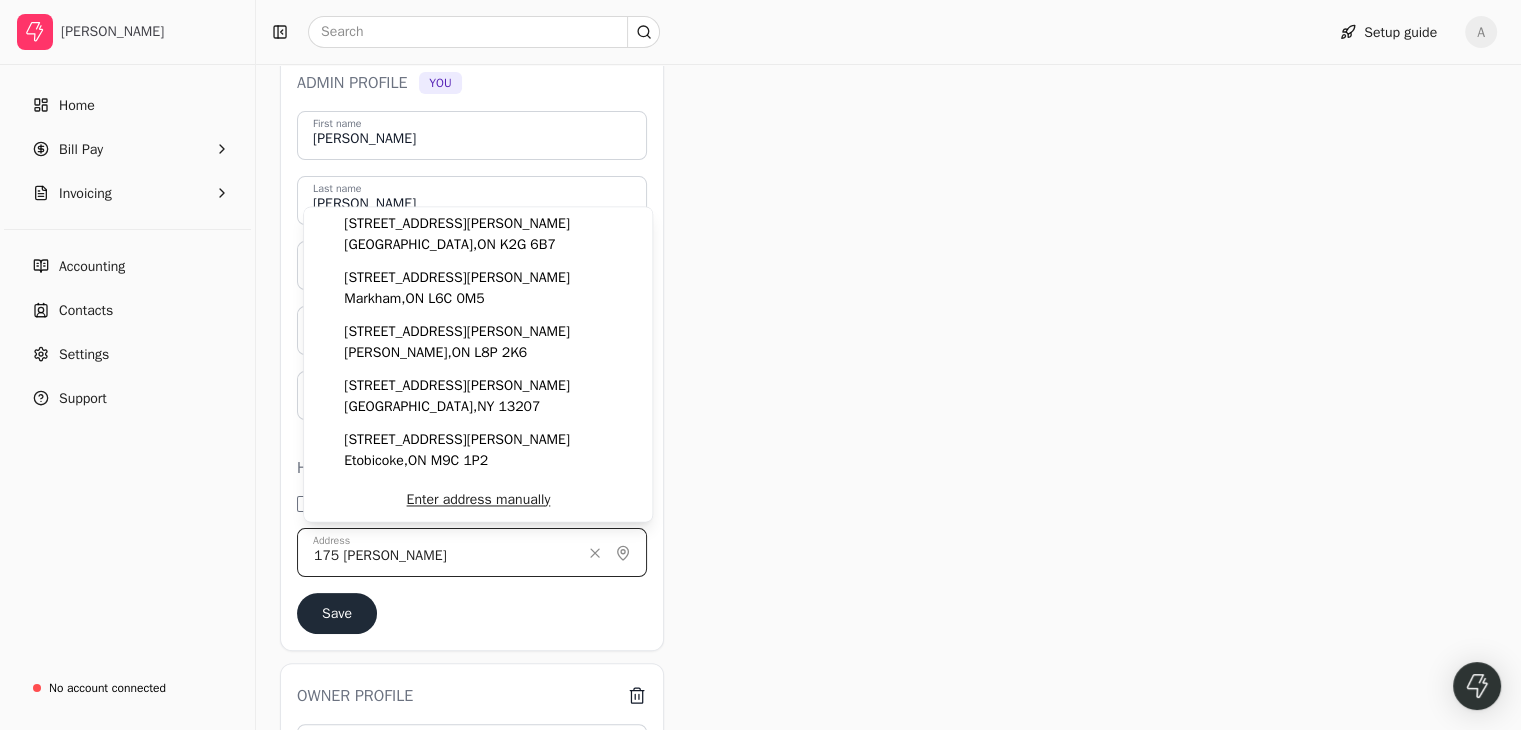 click on "175 [PERSON_NAME]" at bounding box center (472, 552) 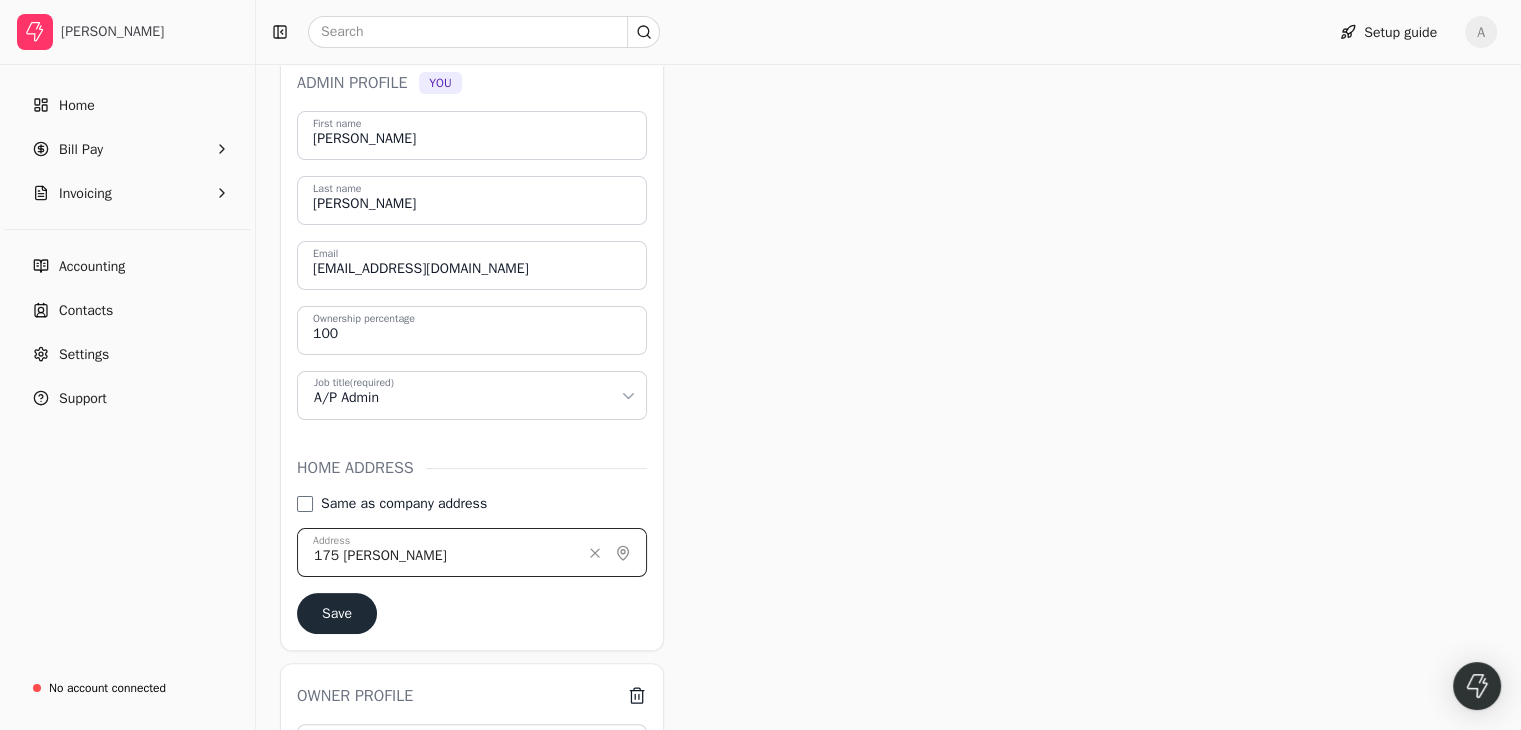 click on "175 [PERSON_NAME]" at bounding box center (472, 552) 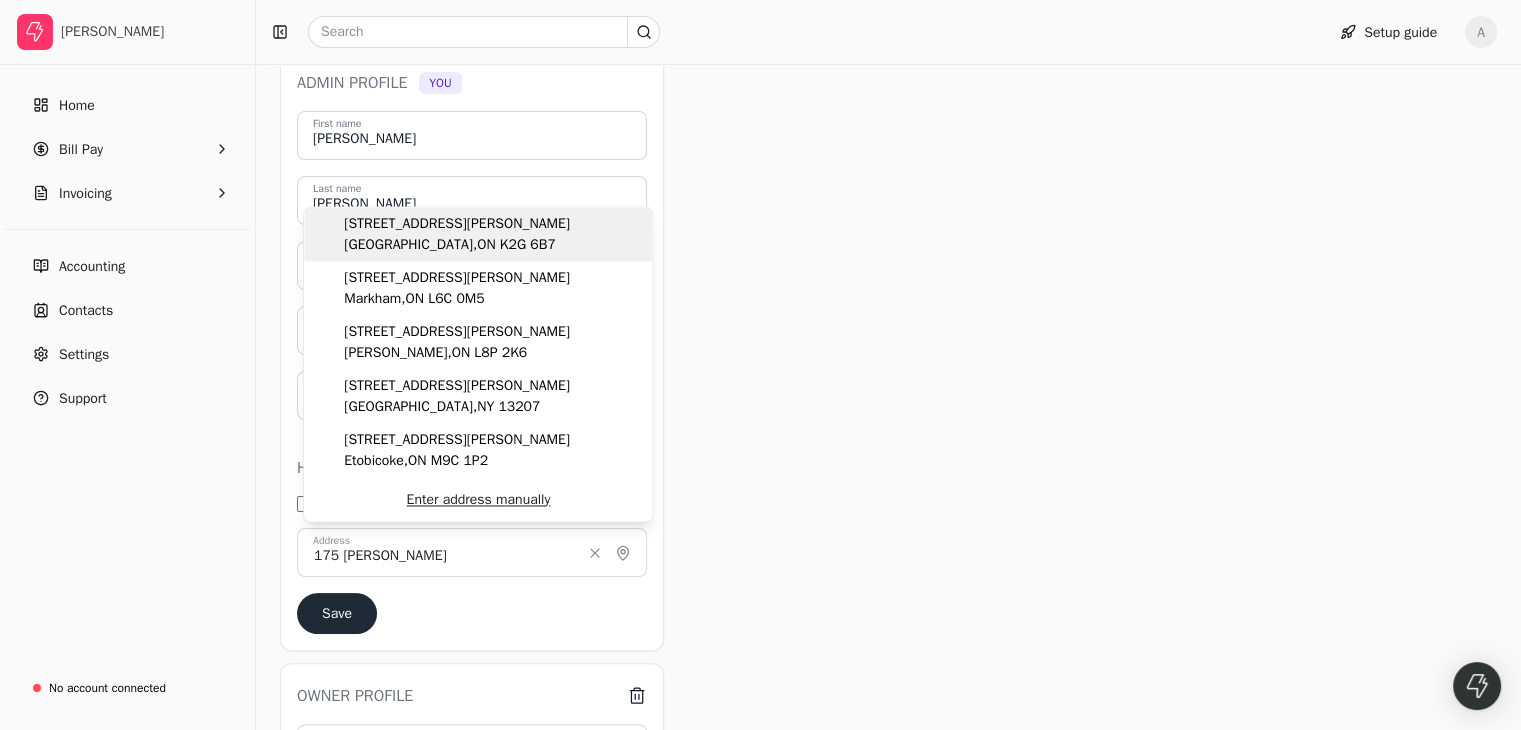 click on "[STREET_ADDRESS][PERSON_NAME]" at bounding box center [478, 234] 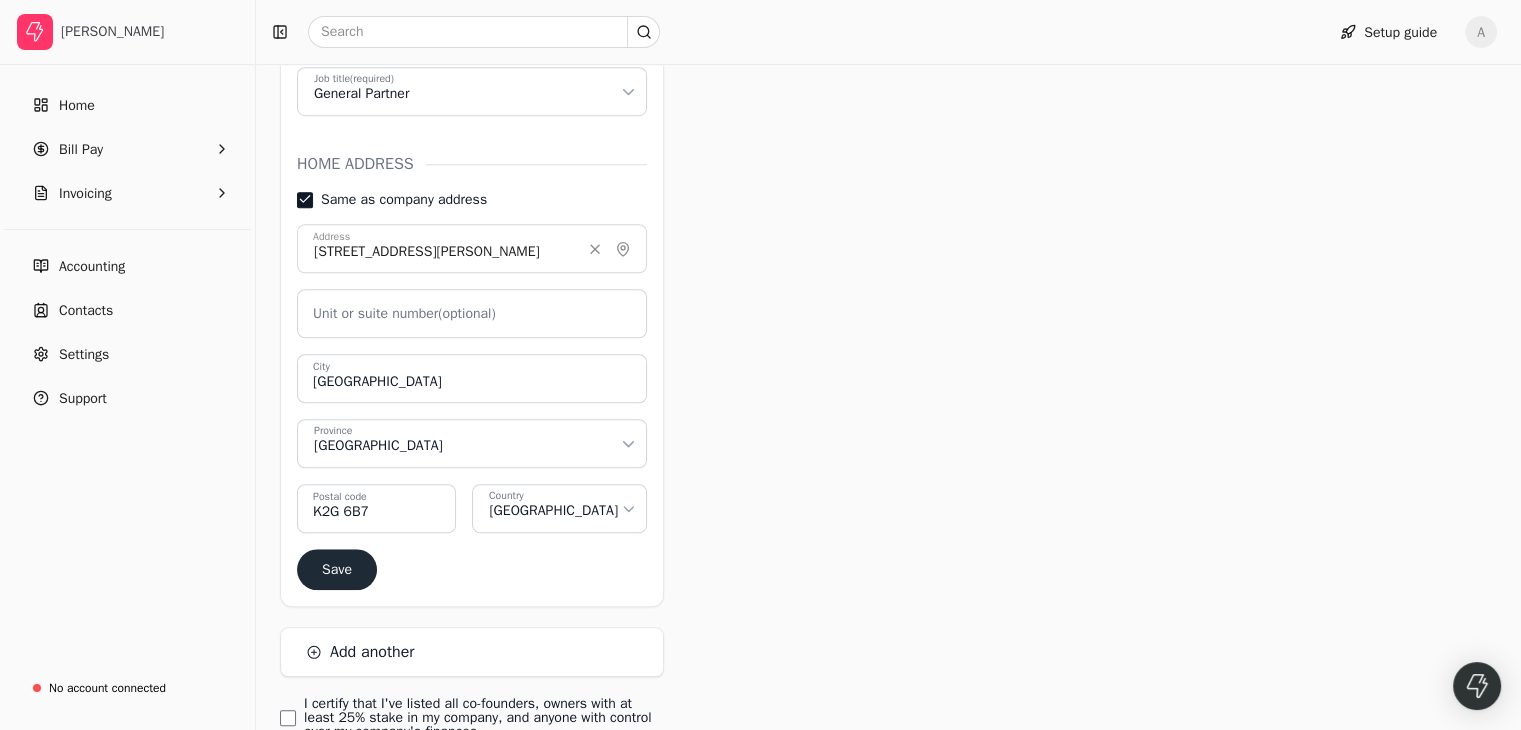 scroll, scrollTop: 1517, scrollLeft: 0, axis: vertical 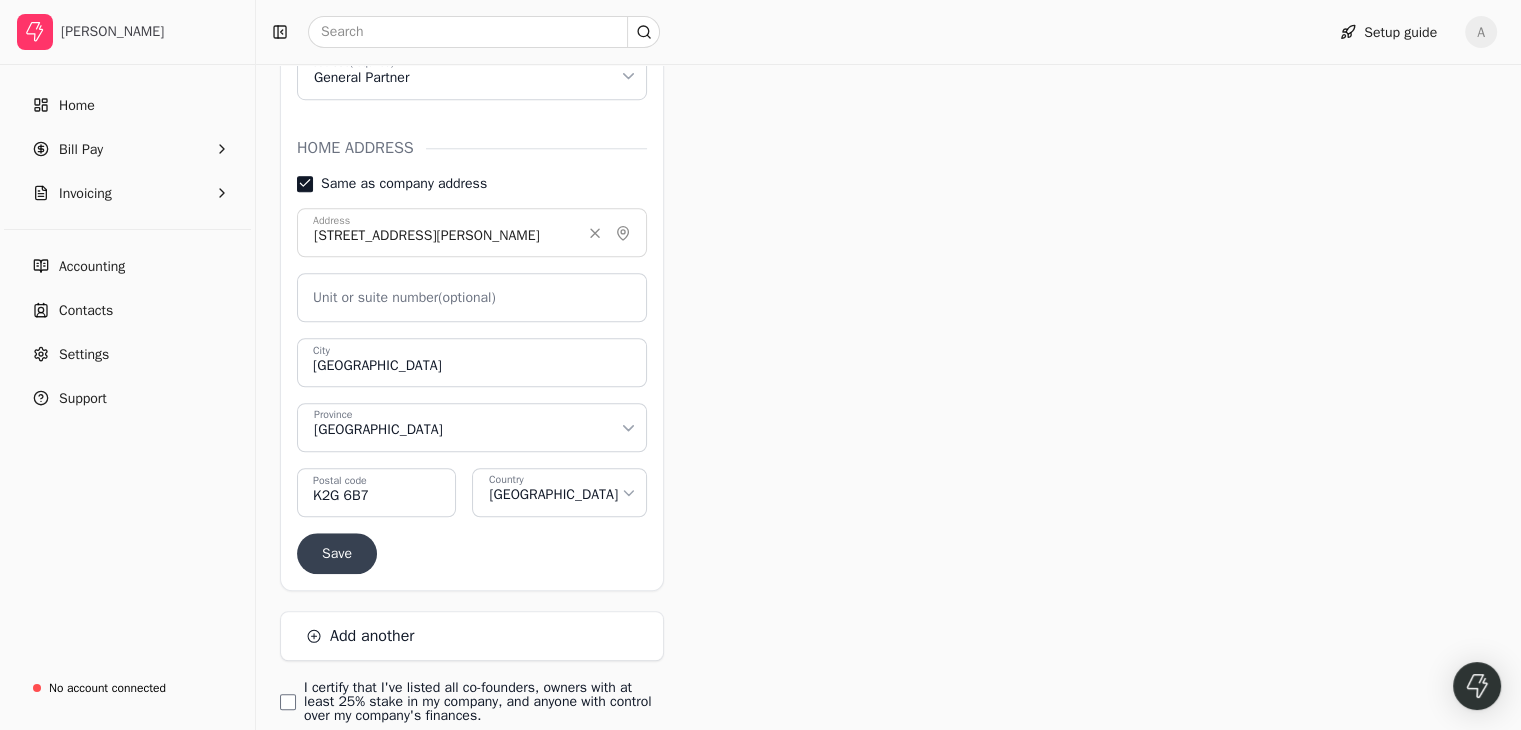 click on "Save" at bounding box center (337, 553) 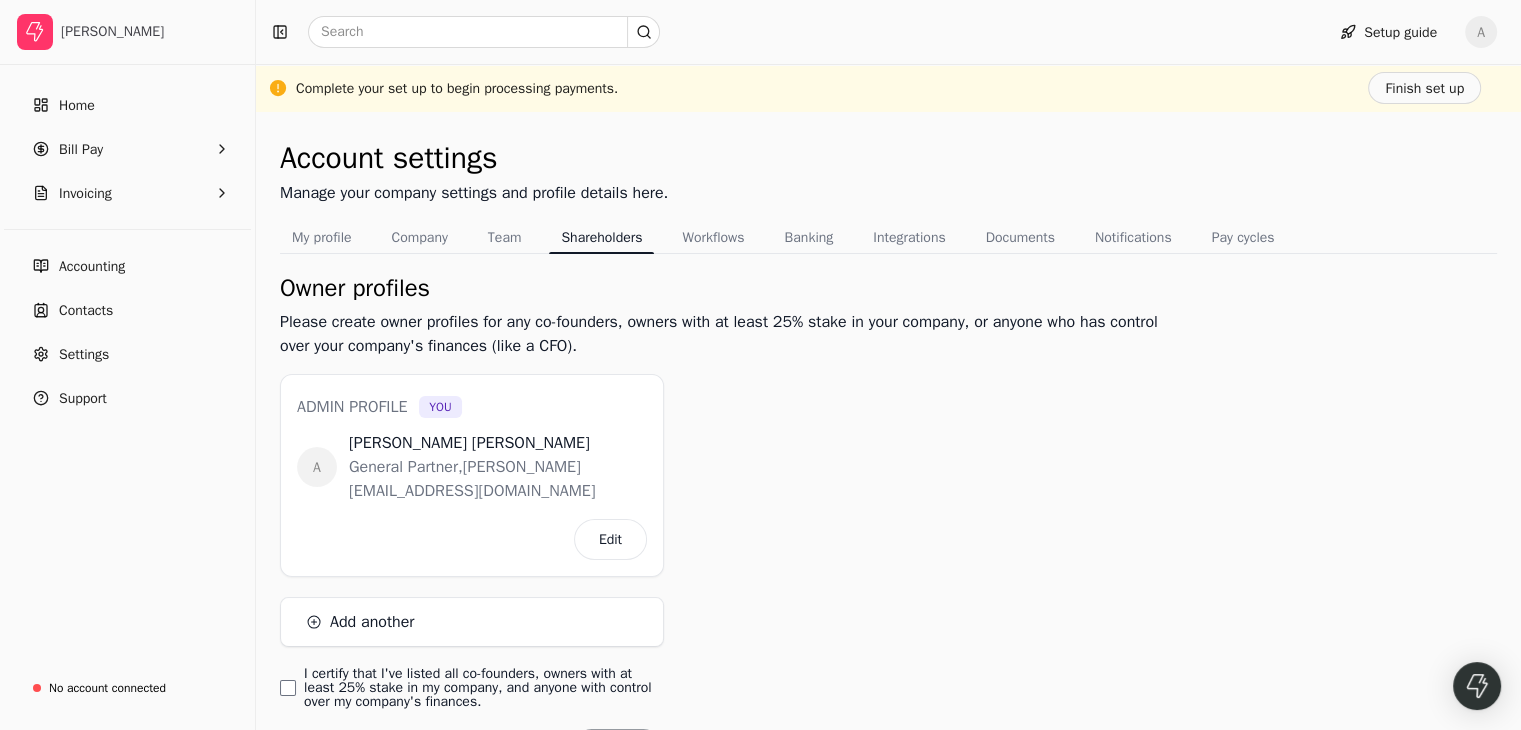 scroll, scrollTop: 111, scrollLeft: 0, axis: vertical 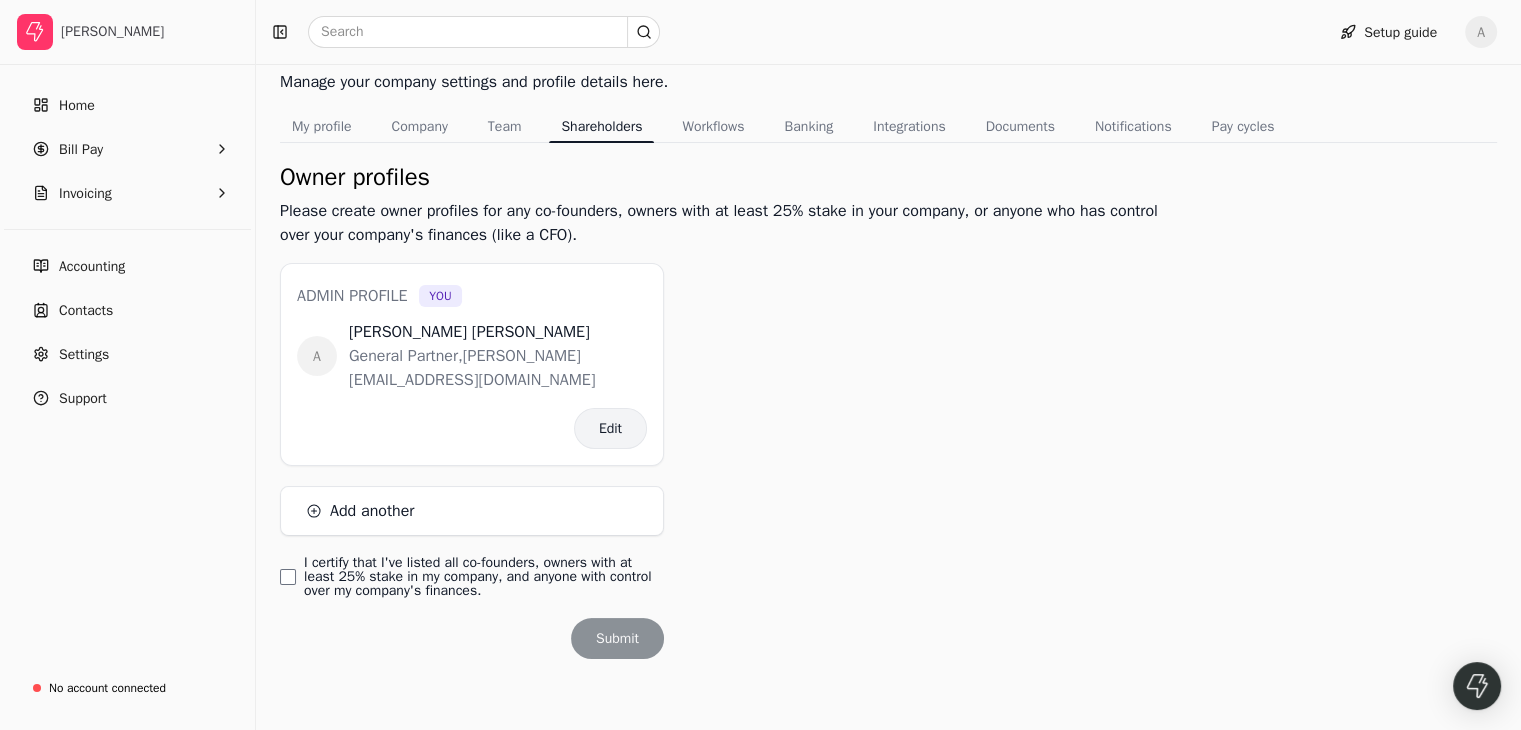 click on "Edit" at bounding box center [610, 428] 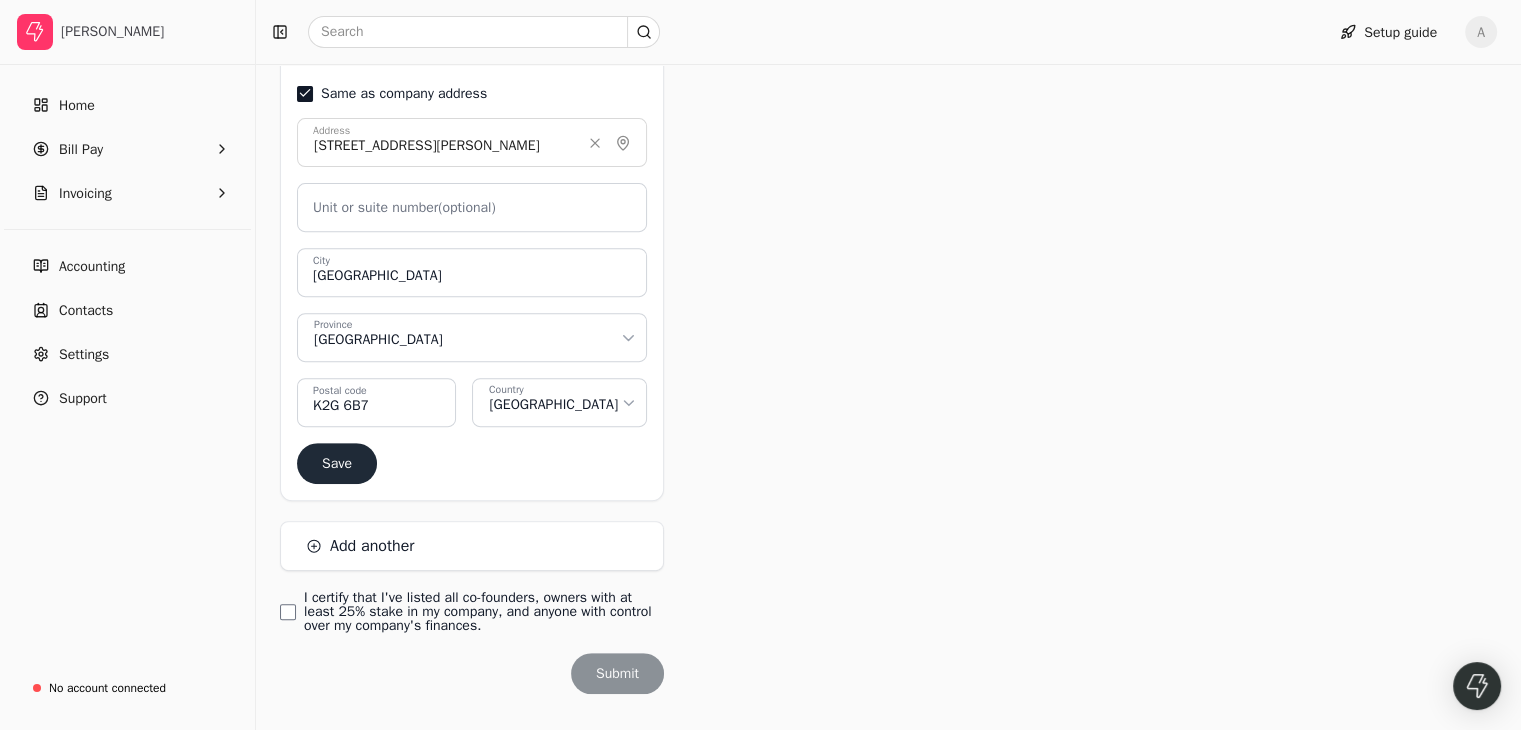 scroll, scrollTop: 767, scrollLeft: 0, axis: vertical 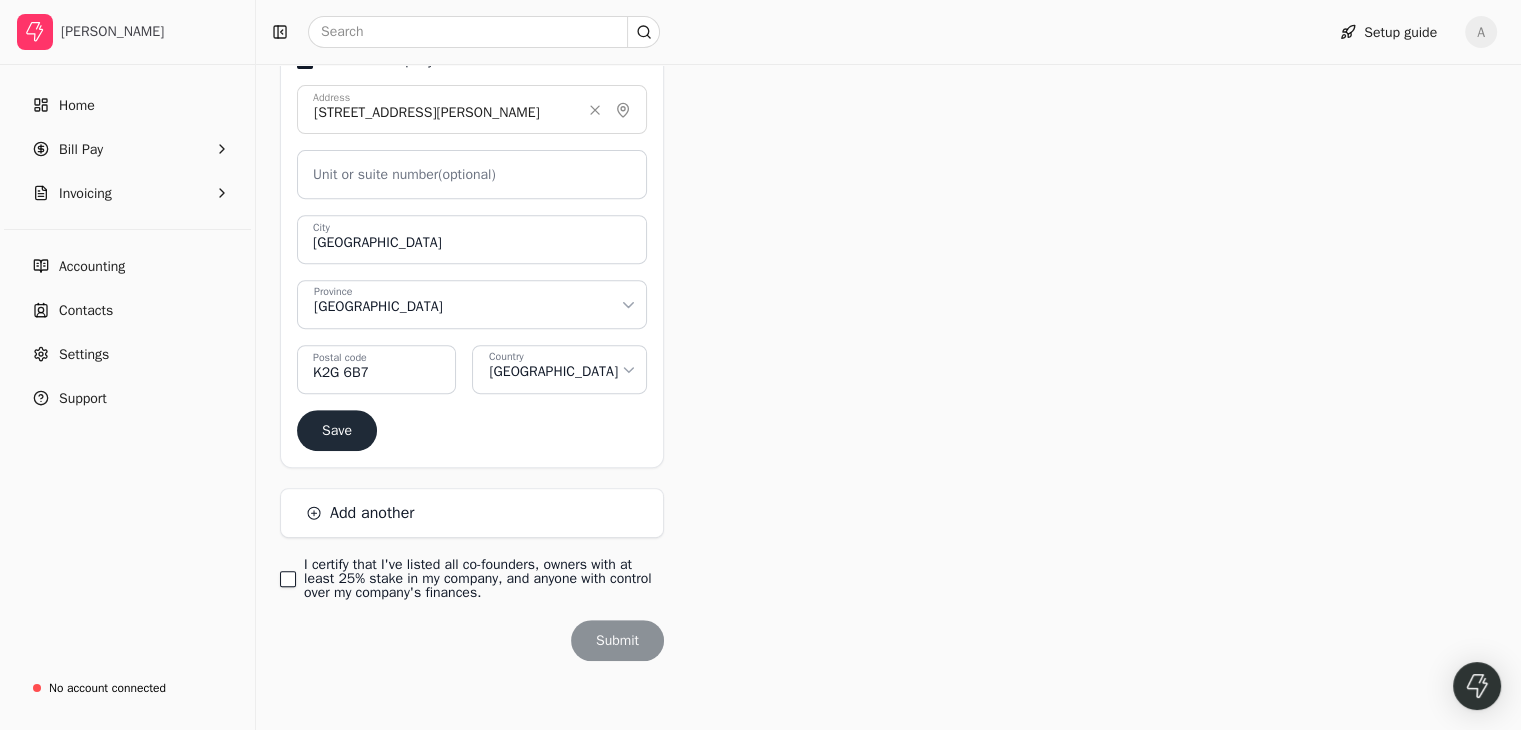 click on "I certify that I've listed all co-founders, owners with at least 25% stake in my company, and anyone with control over my company's finances." at bounding box center (288, 579) 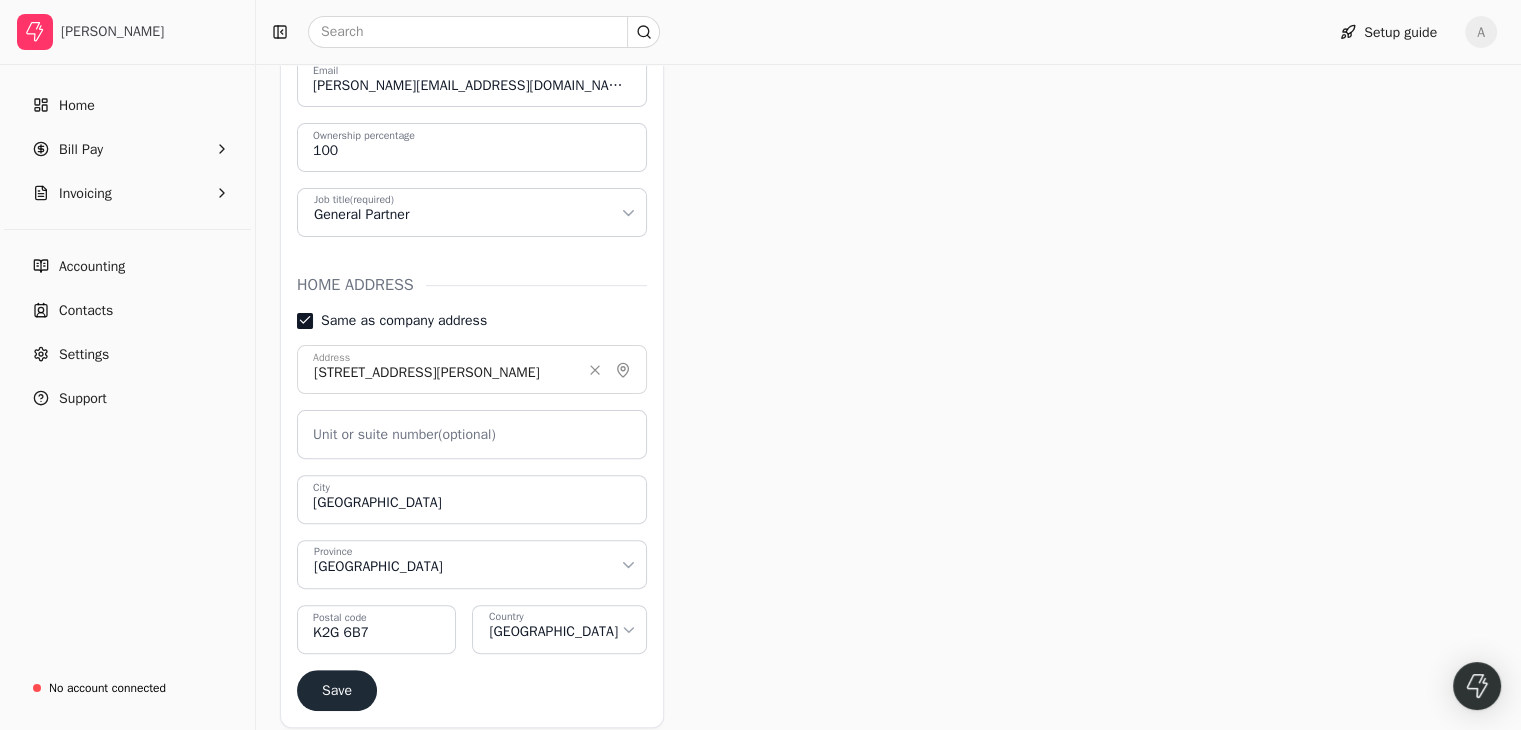 scroll, scrollTop: 767, scrollLeft: 0, axis: vertical 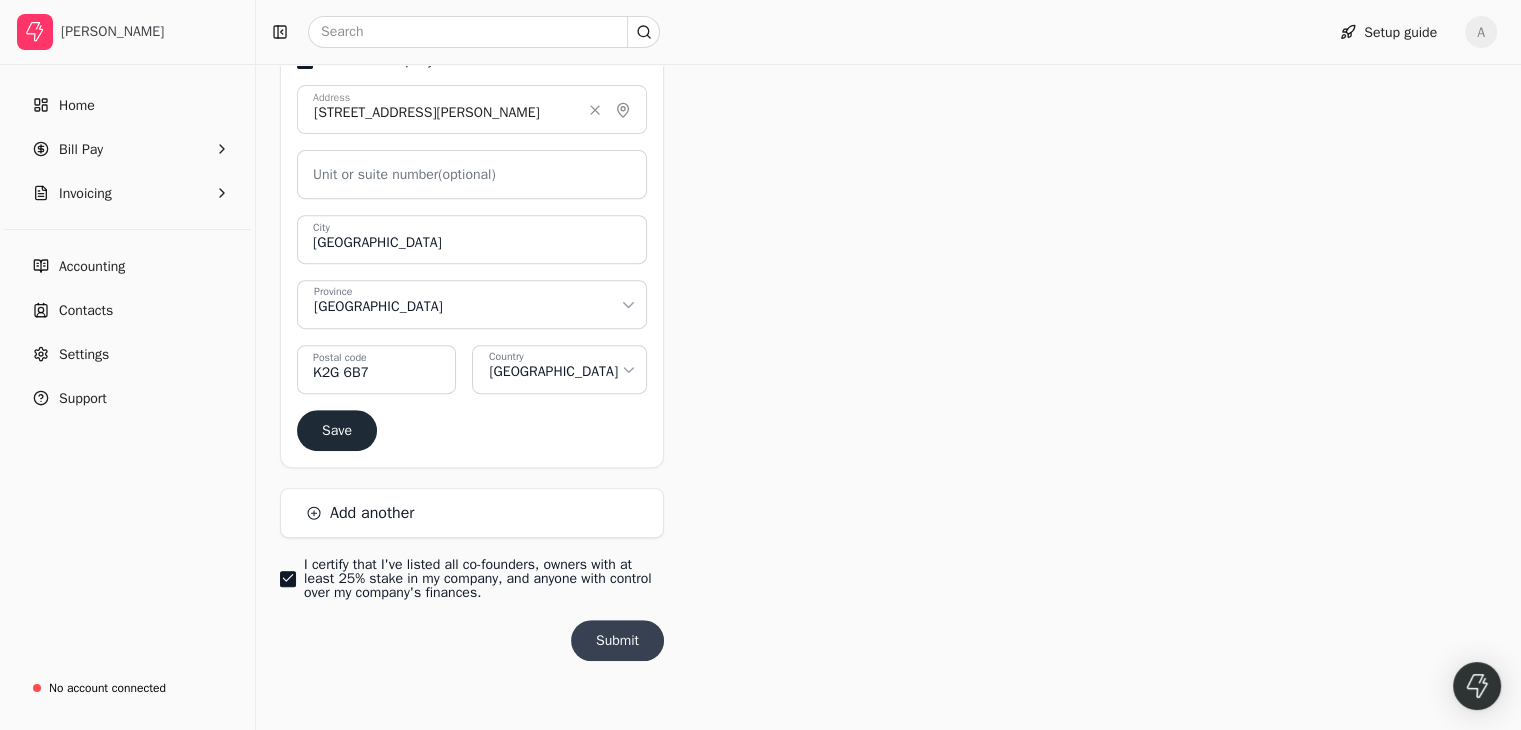 click on "Submit" at bounding box center (617, 640) 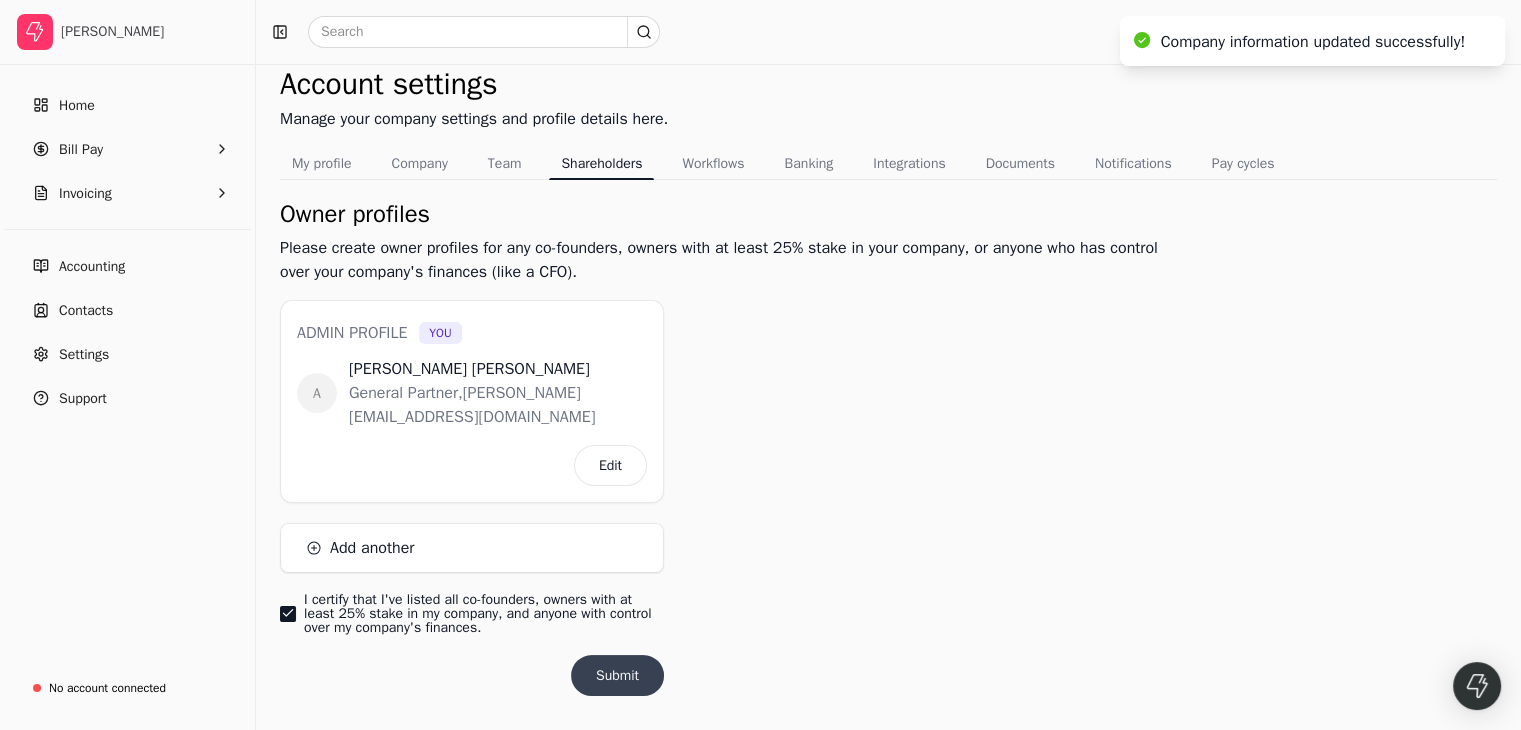 scroll, scrollTop: 111, scrollLeft: 0, axis: vertical 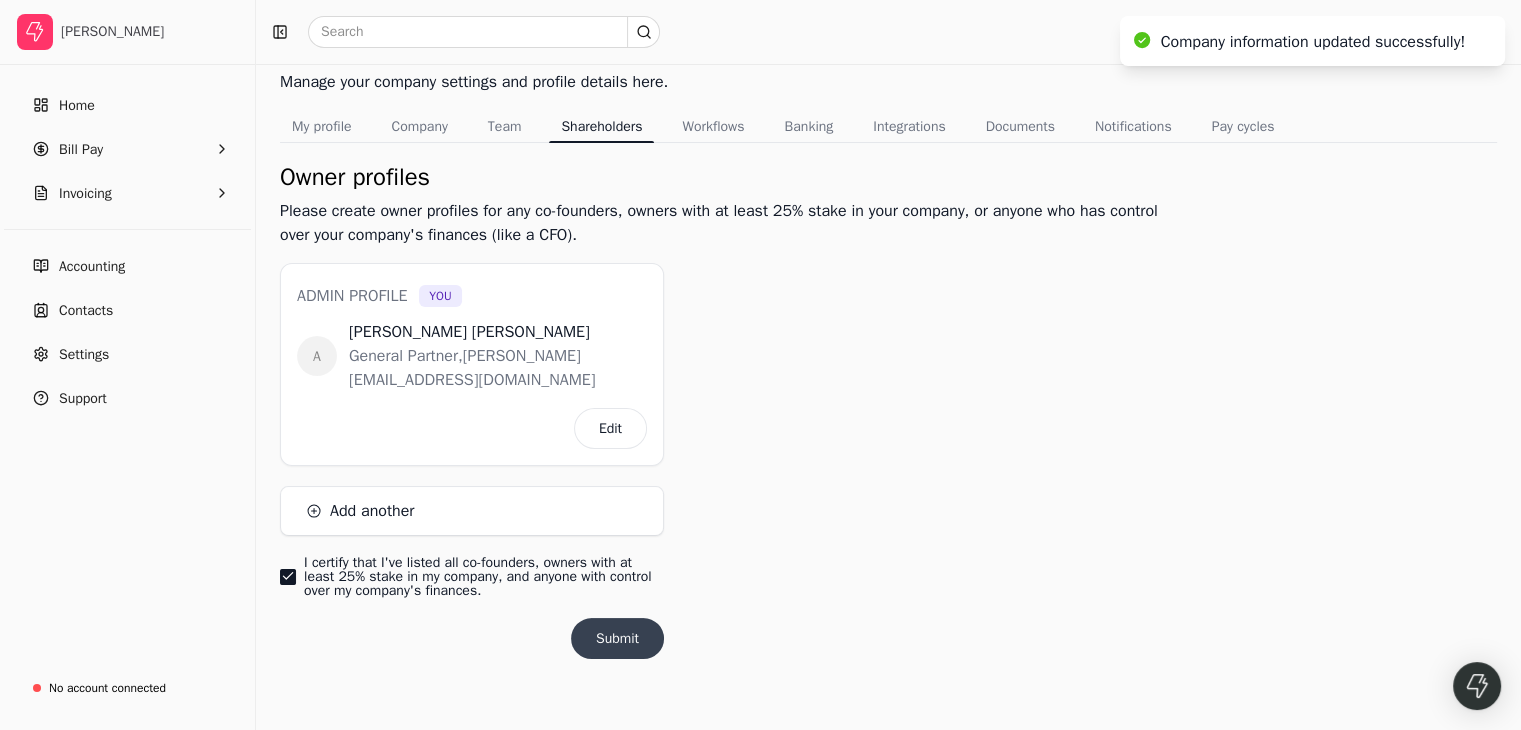 click on "Submit" at bounding box center (617, 638) 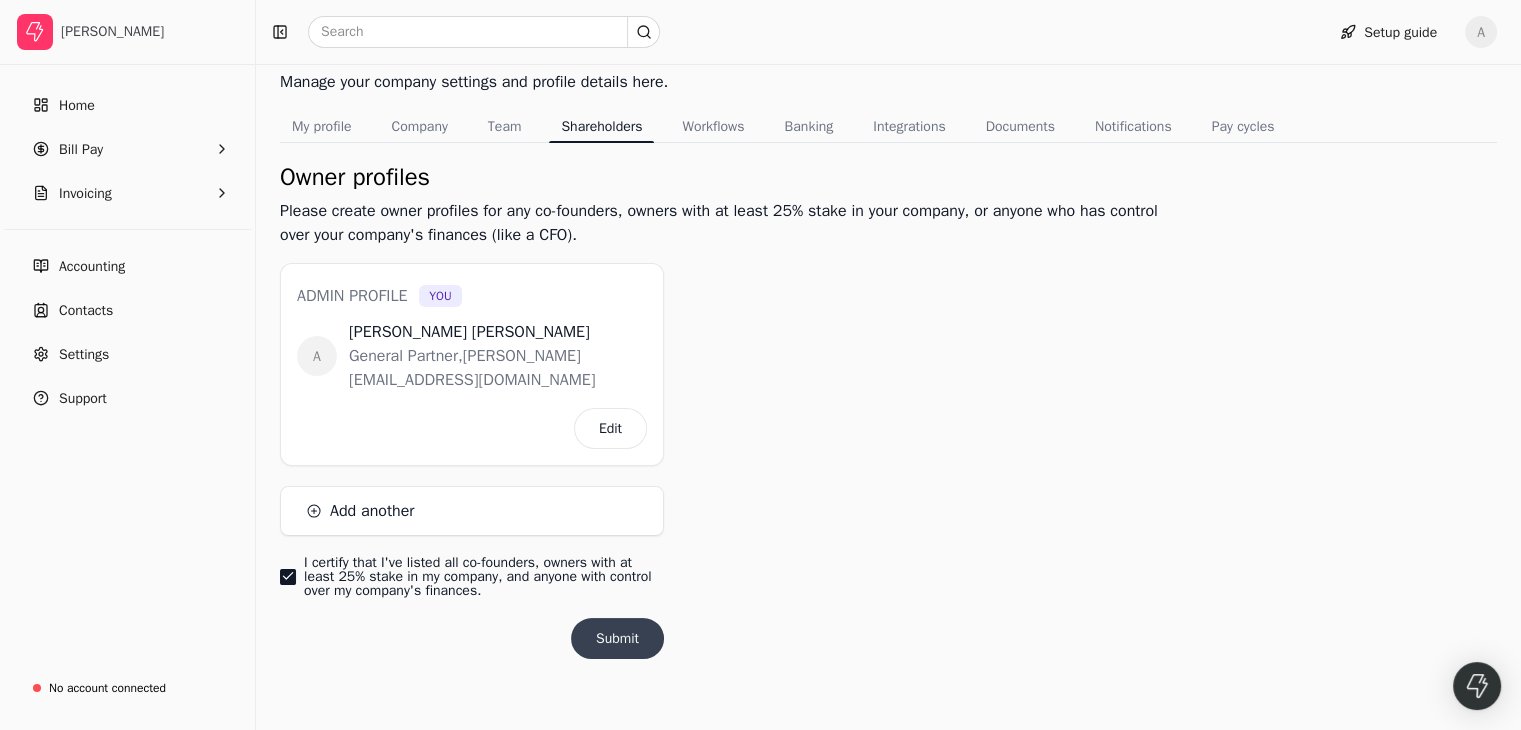 click on "Submit" at bounding box center [617, 638] 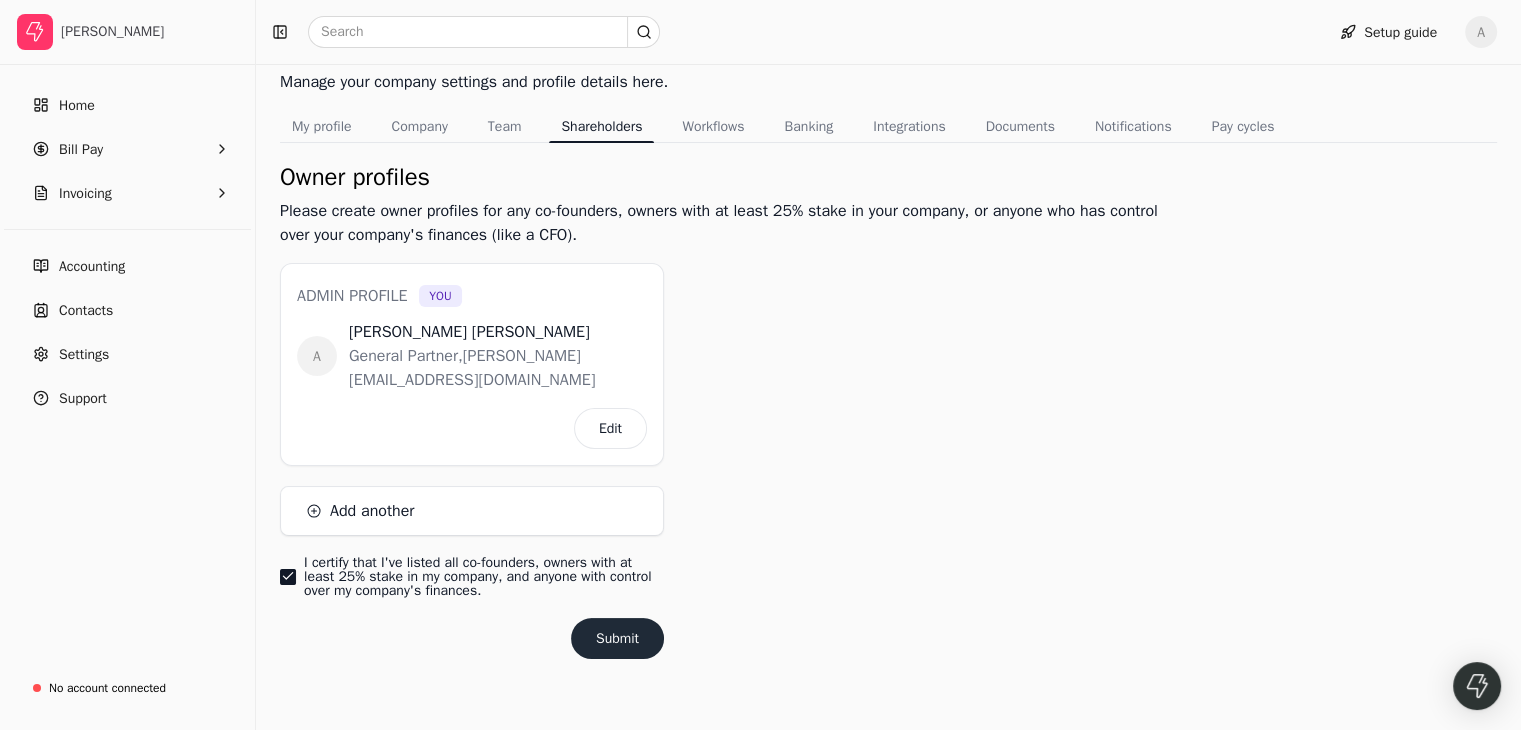 click on "Owner profiles Please create owner profiles for any co-founders, owners with at least 25% stake in your company, or anyone who has control over your company's finances (like a CFO). Admin profile You A [PERSON_NAME] General Partner ,  [PERSON_NAME][EMAIL_ADDRESS][DOMAIN_NAME] Edit Add another I certify that I've listed all co-founders, owners with at least 25% stake in my company, and anyone with control over my company's finances. Submit" at bounding box center (728, 433) 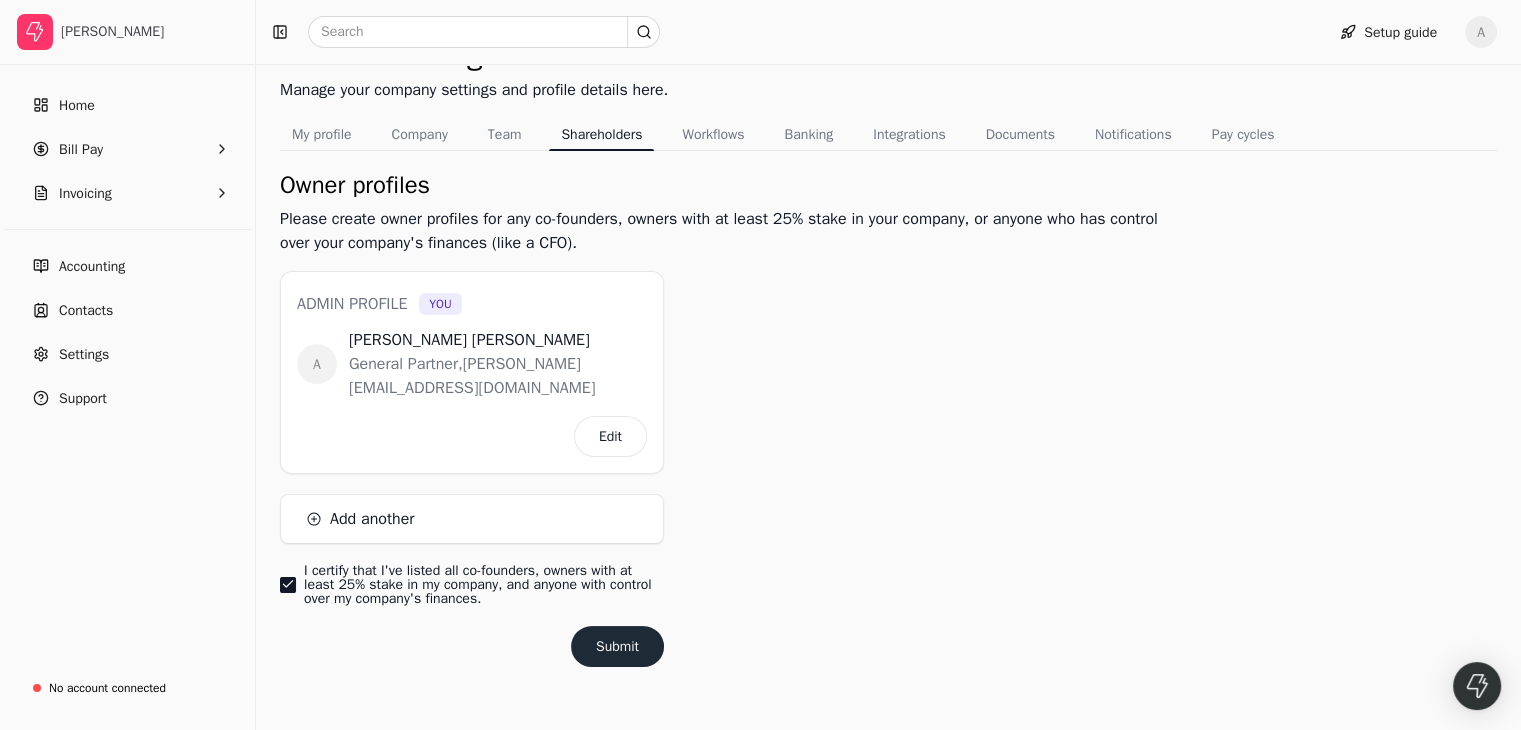 scroll, scrollTop: 111, scrollLeft: 0, axis: vertical 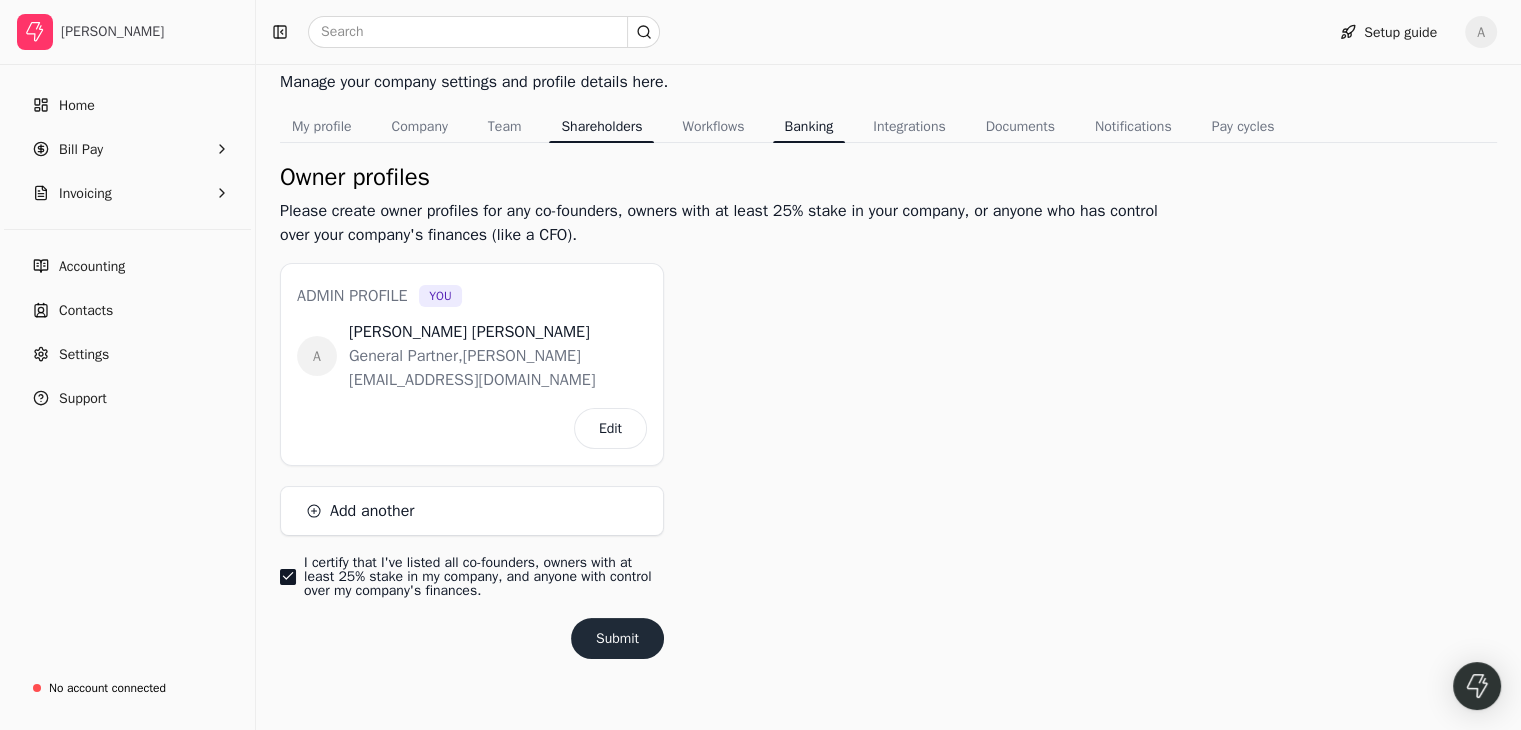 click on "Banking" at bounding box center (809, 126) 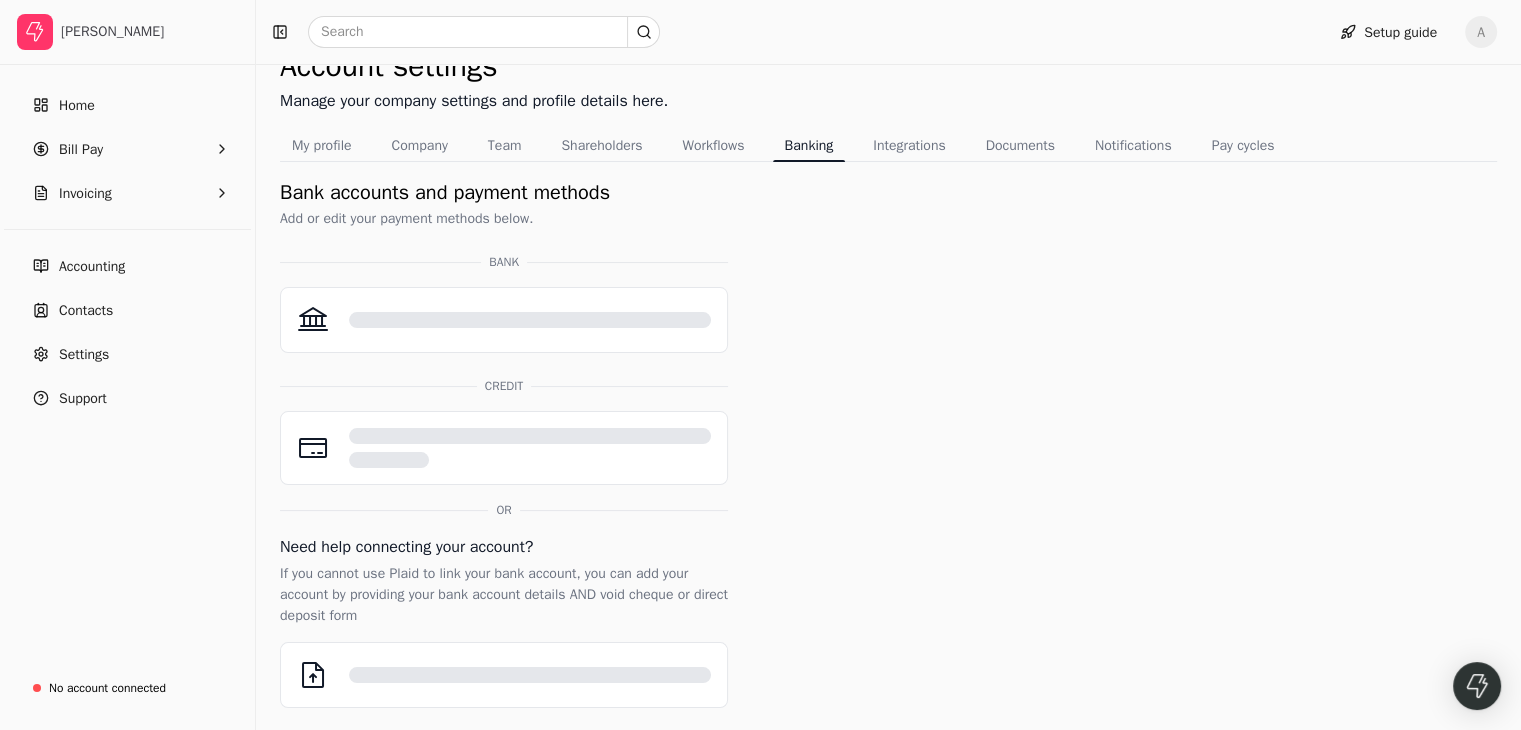 scroll, scrollTop: 84, scrollLeft: 0, axis: vertical 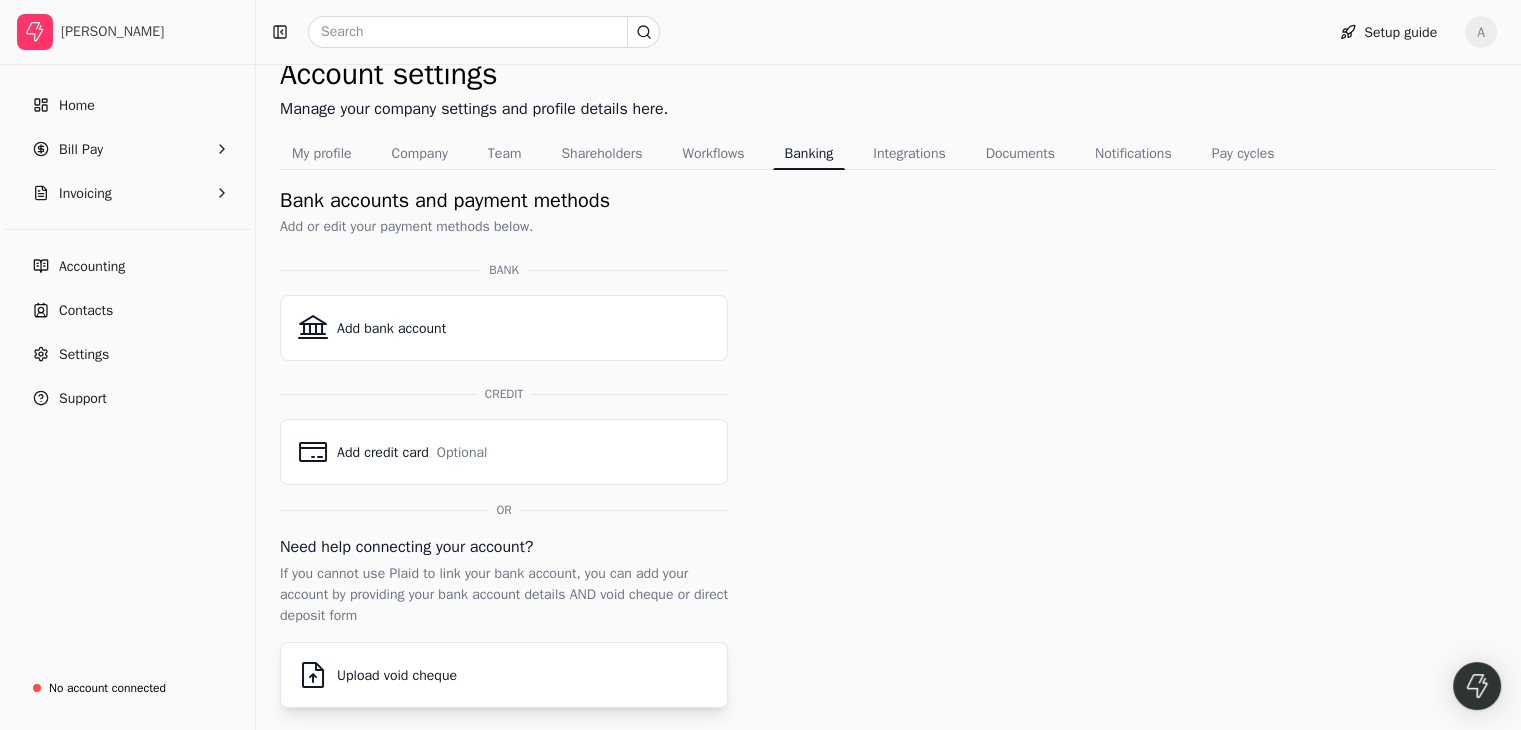 click on "Upload void cheque" at bounding box center [504, 675] 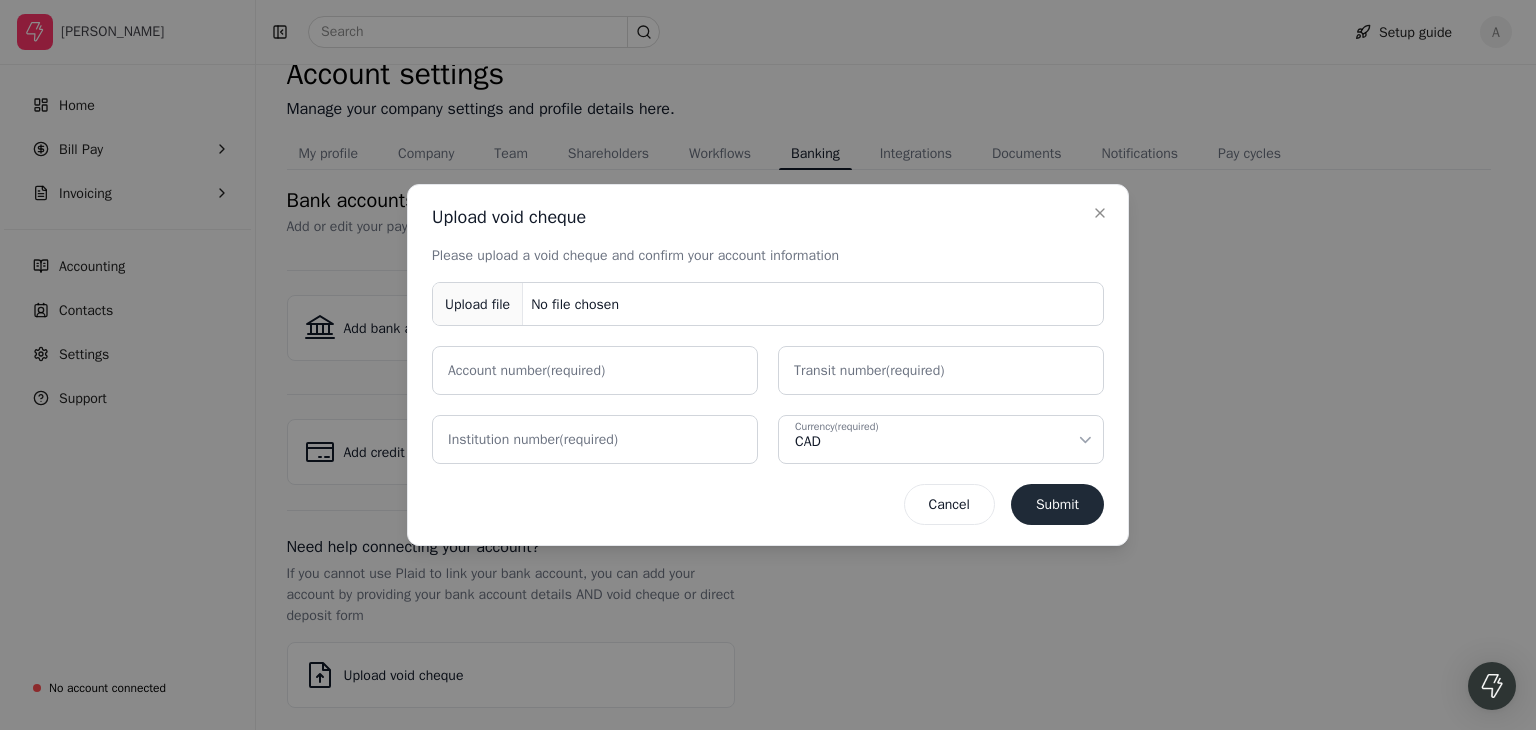 click on "Upload file No file chosen" at bounding box center [768, 304] 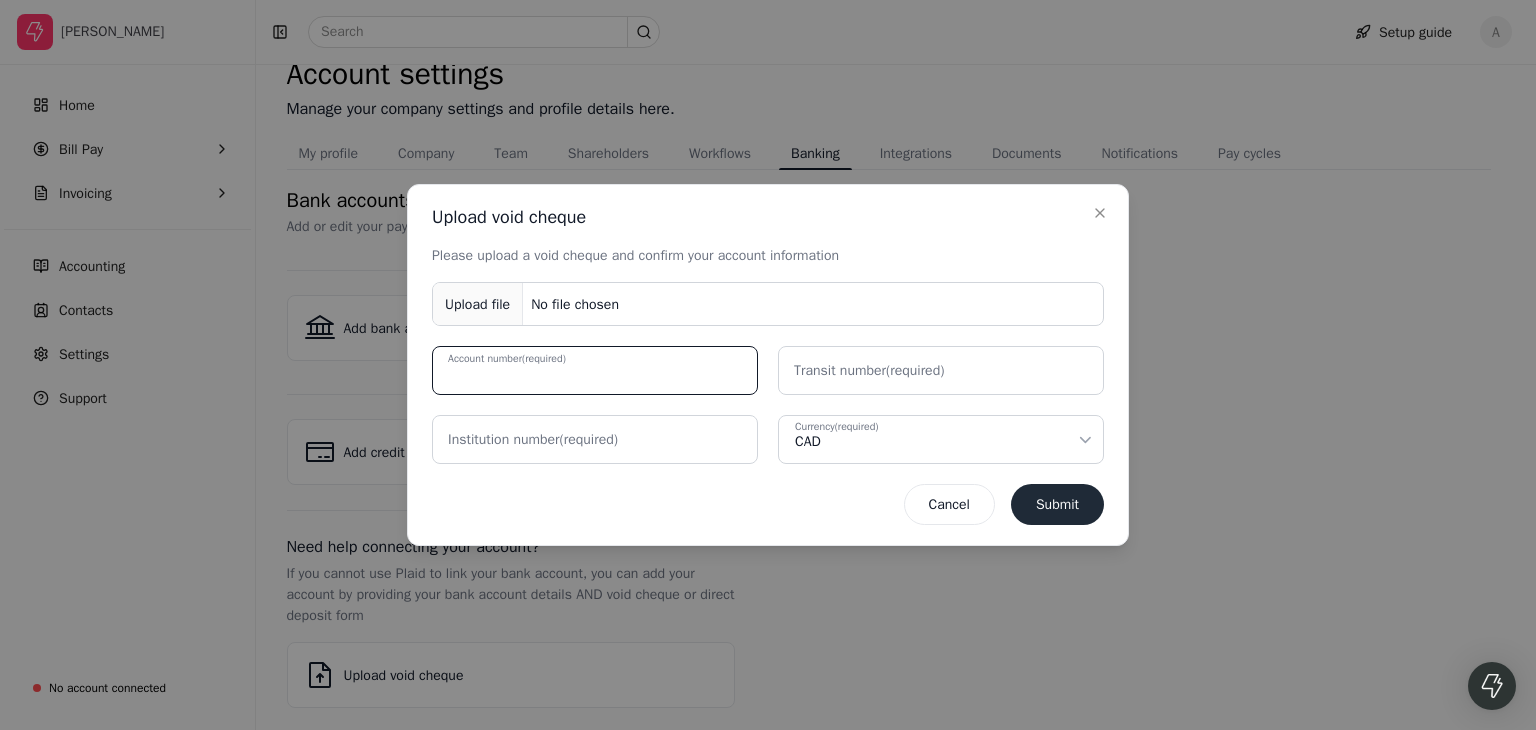 click on "Account number  (required)" at bounding box center [595, 370] 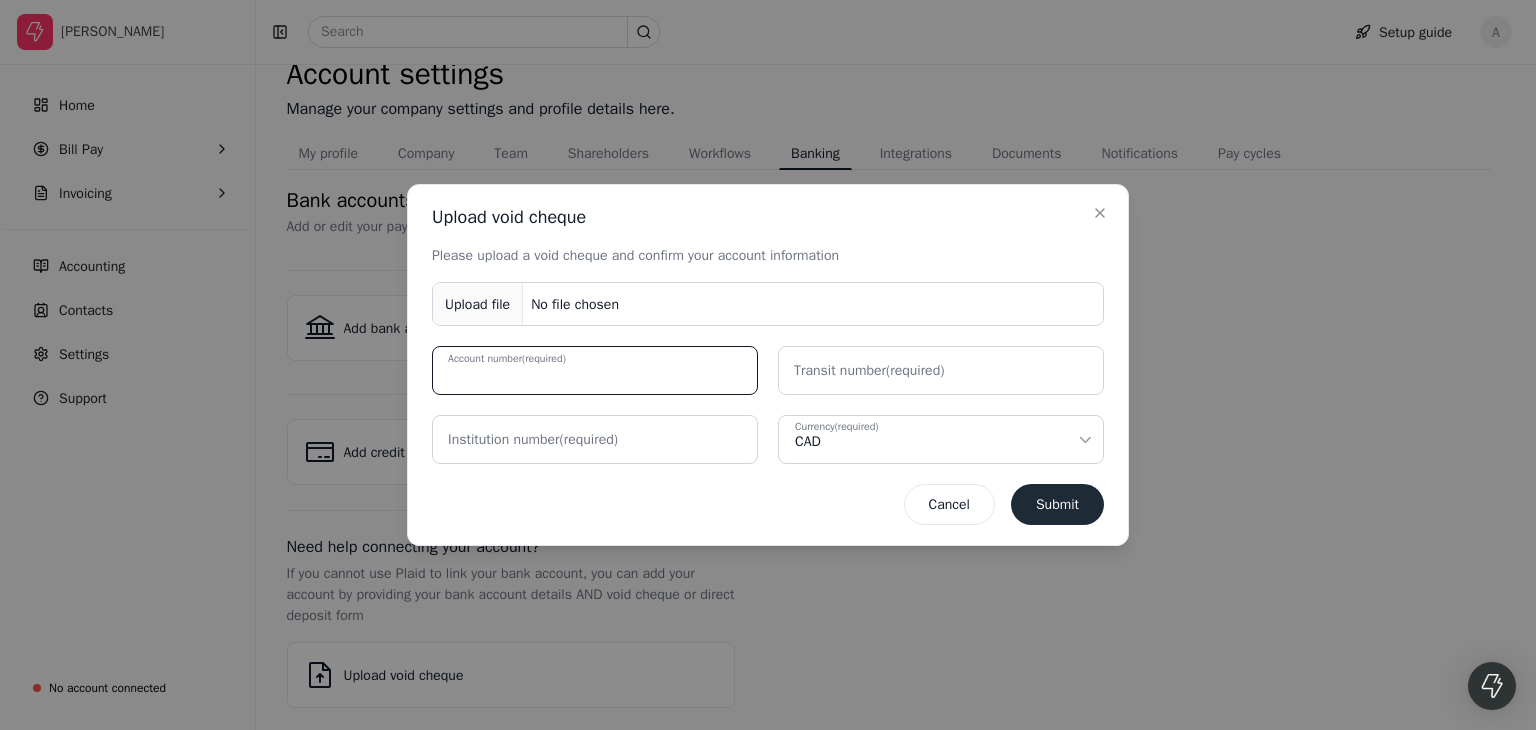 click on "Account number  (required)" at bounding box center (595, 370) 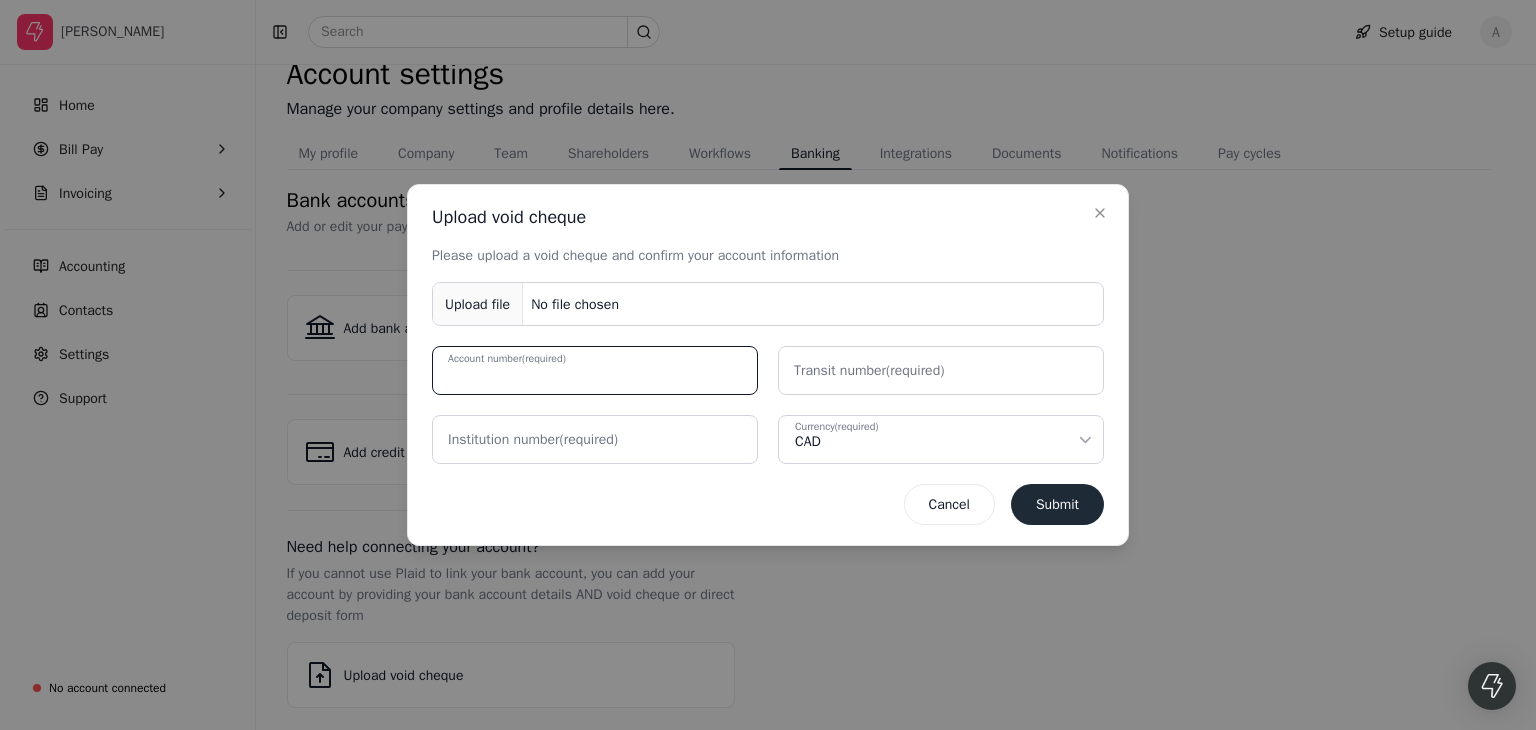 click on "Account number  (required)" at bounding box center (595, 370) 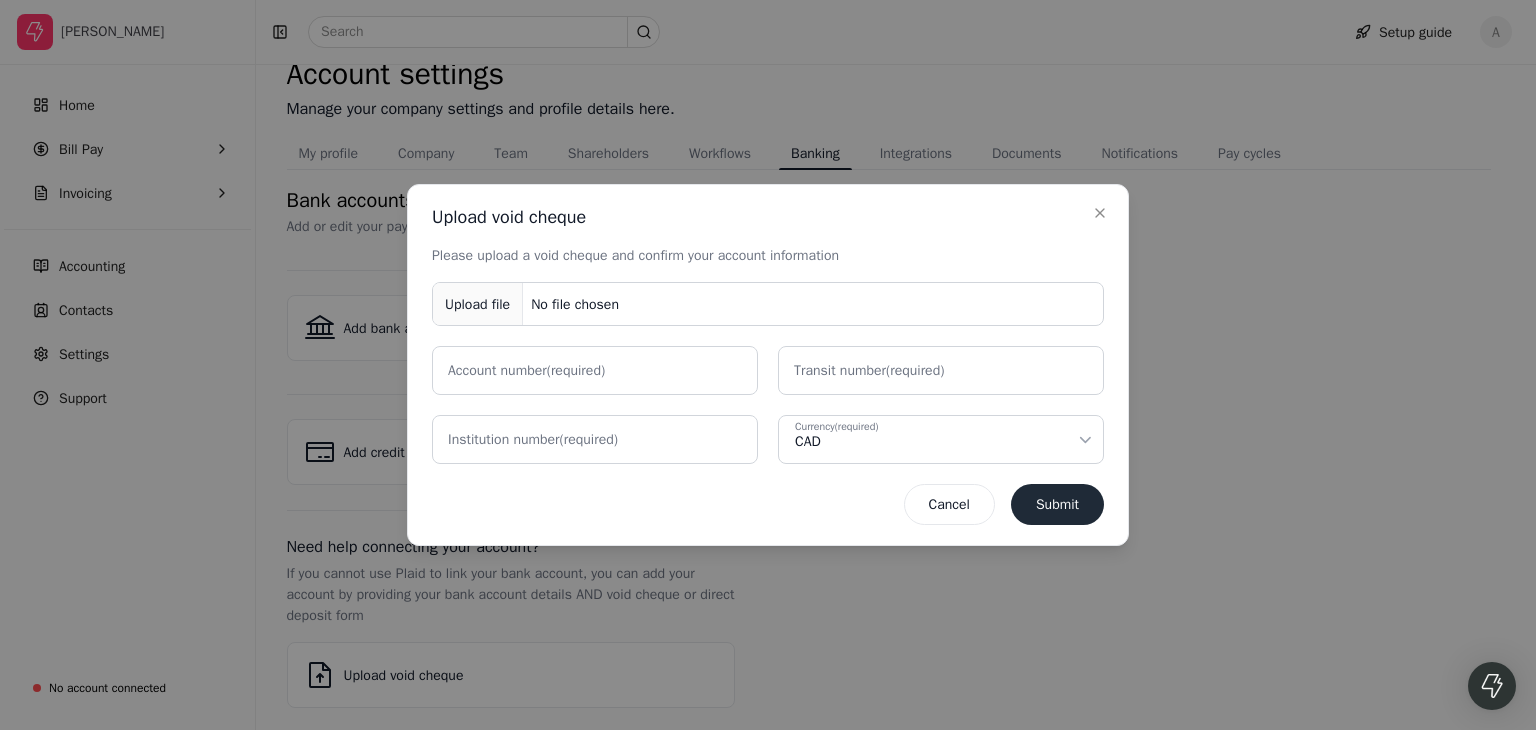click on "Upload file No file chosen" at bounding box center [768, 304] 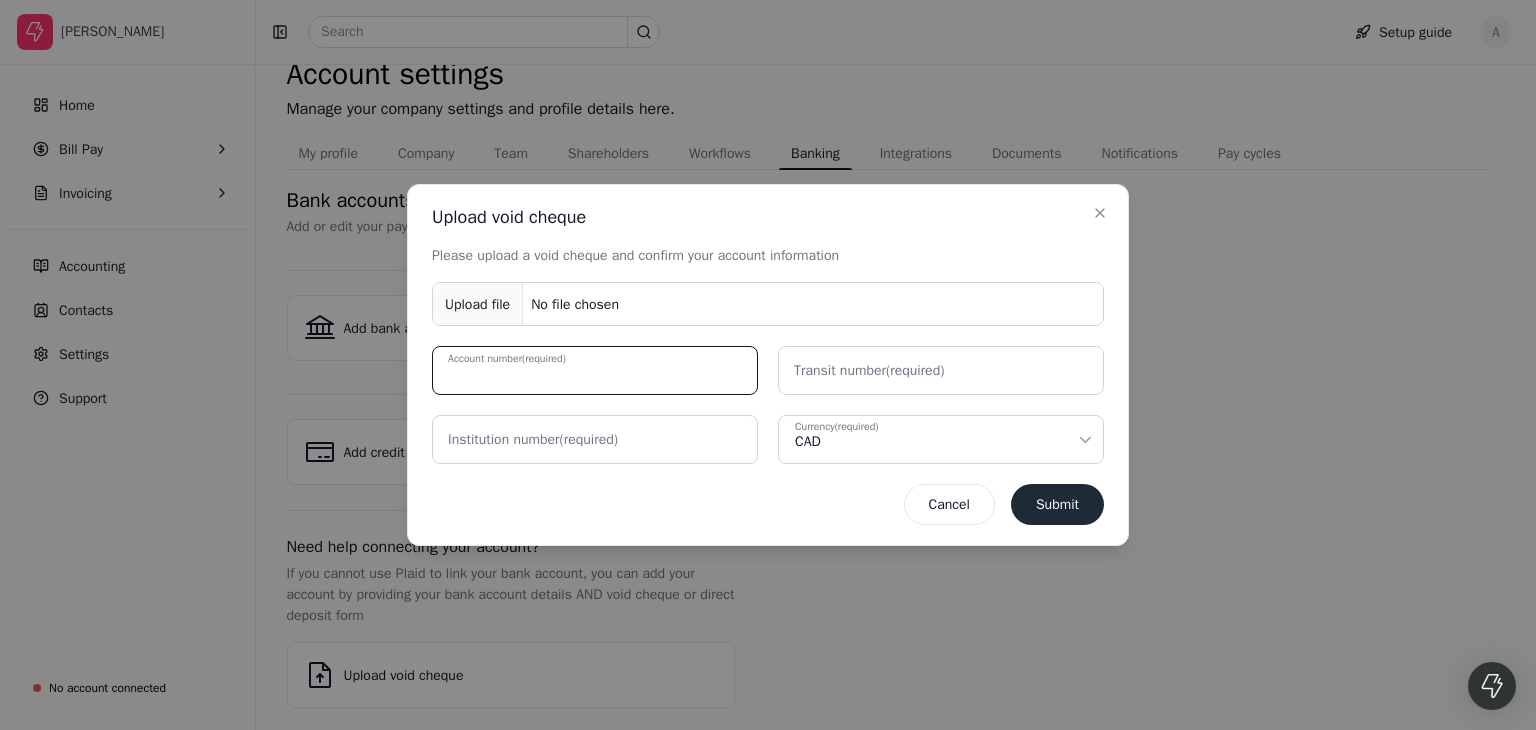click on "Account number  (required)" at bounding box center (595, 370) 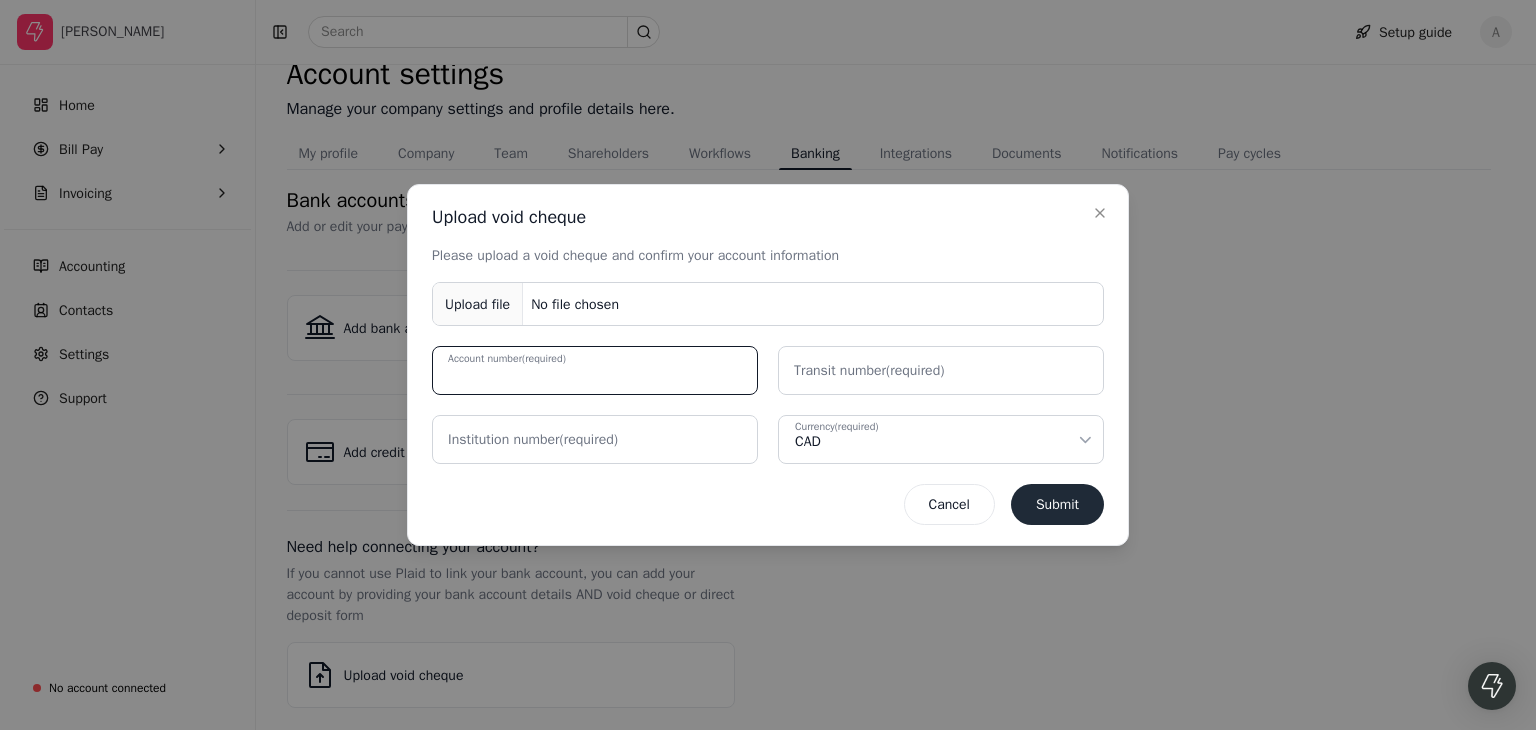 click on "Currency  (required) CAD" at bounding box center [935, 441] 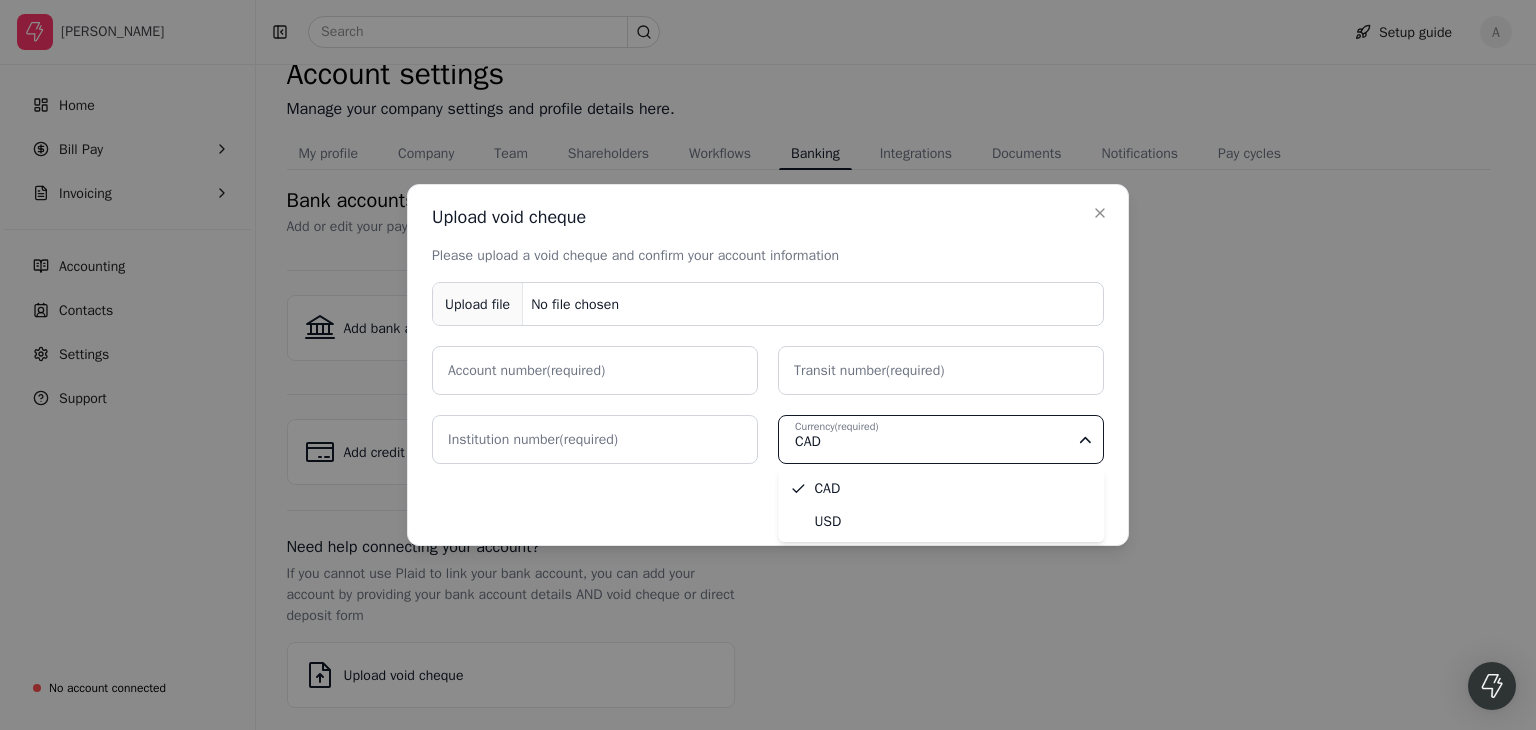 type 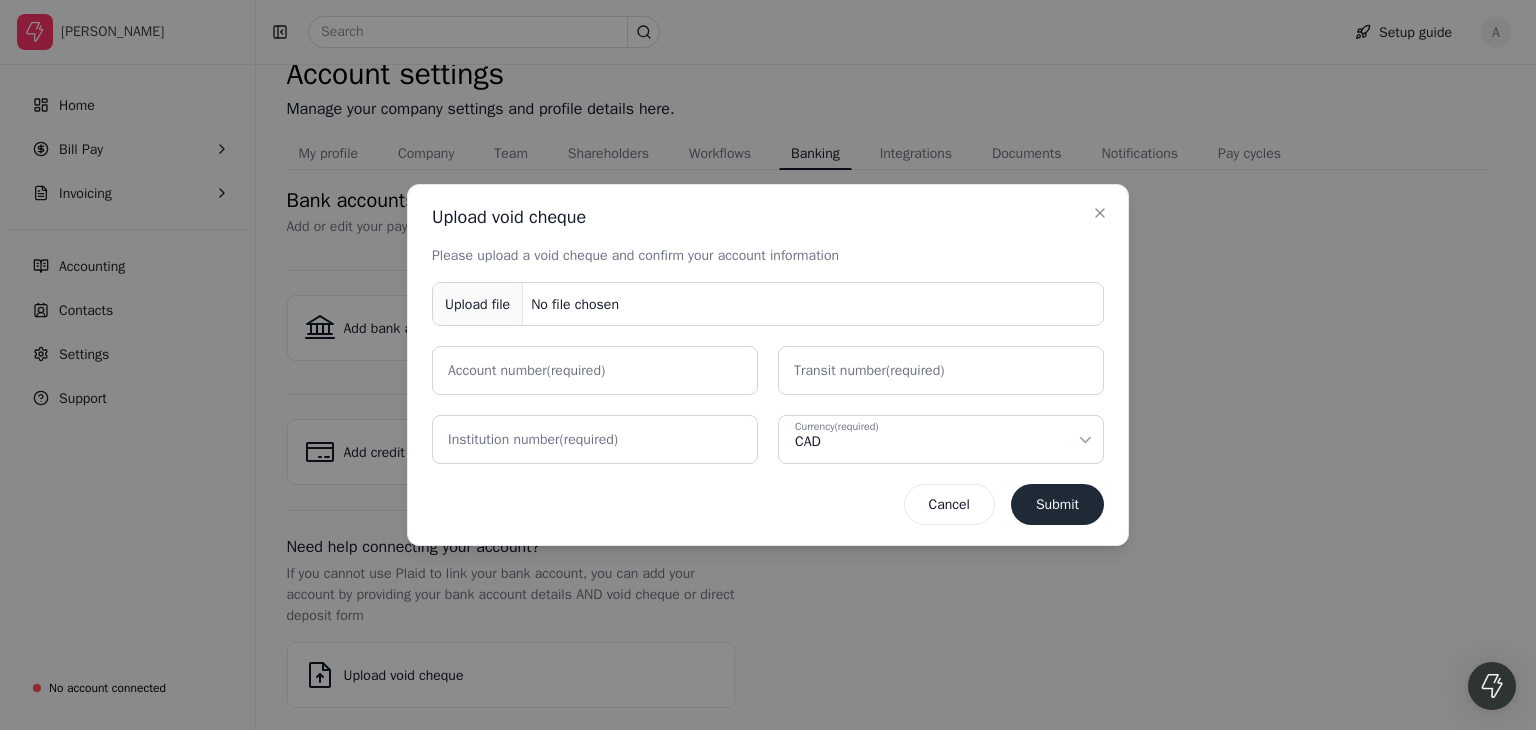 click on "Account number  (required)" at bounding box center (526, 370) 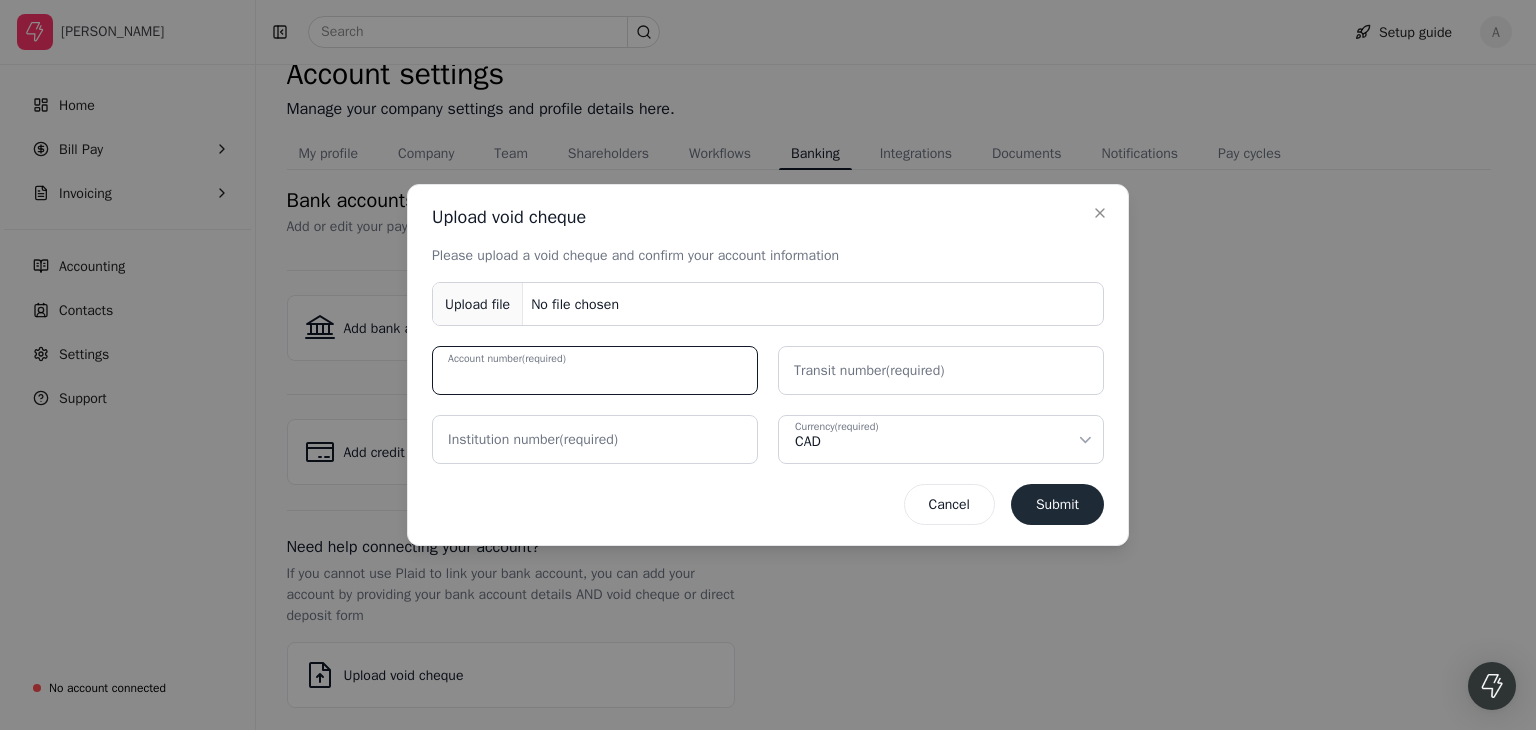 click on "Account number  (required)" at bounding box center [595, 370] 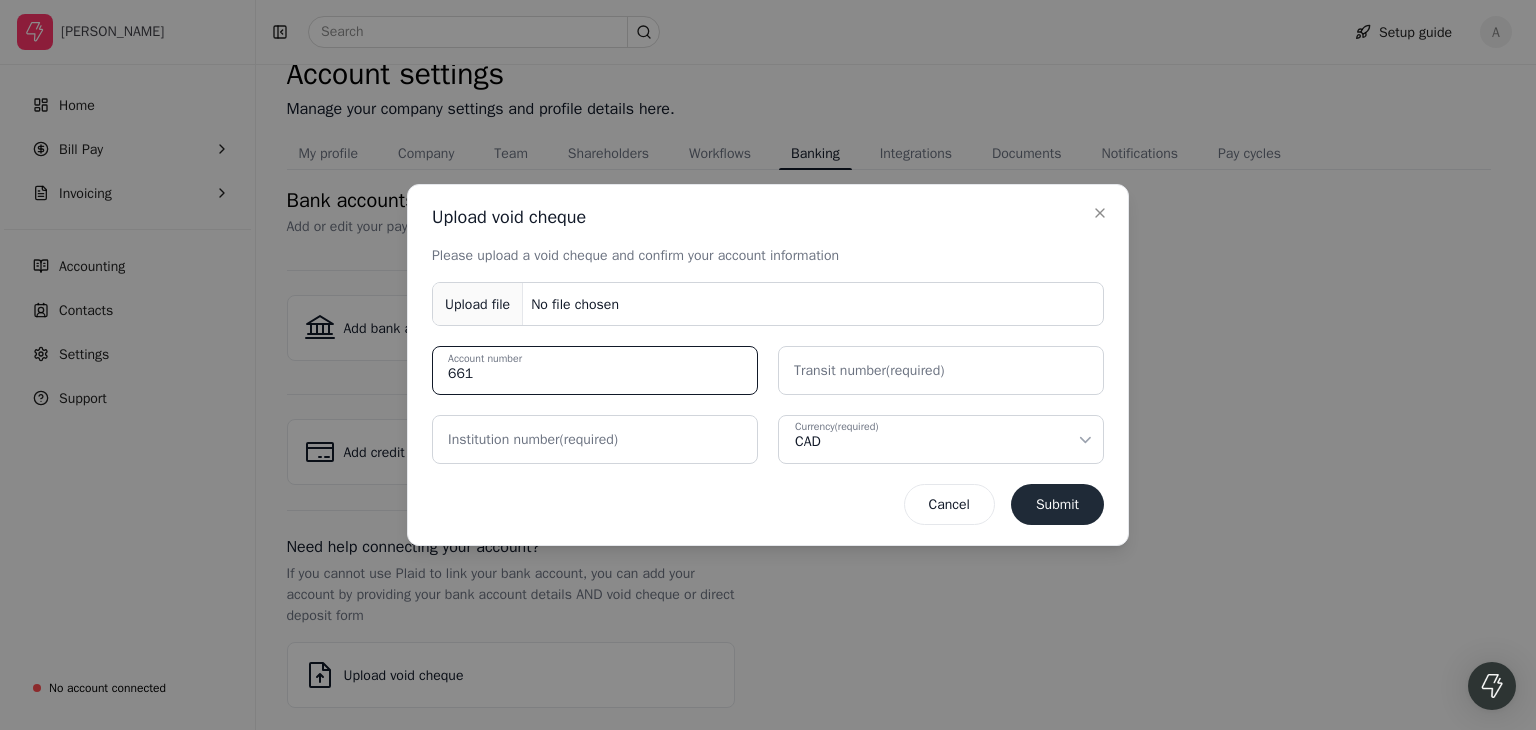click on "661" at bounding box center (595, 370) 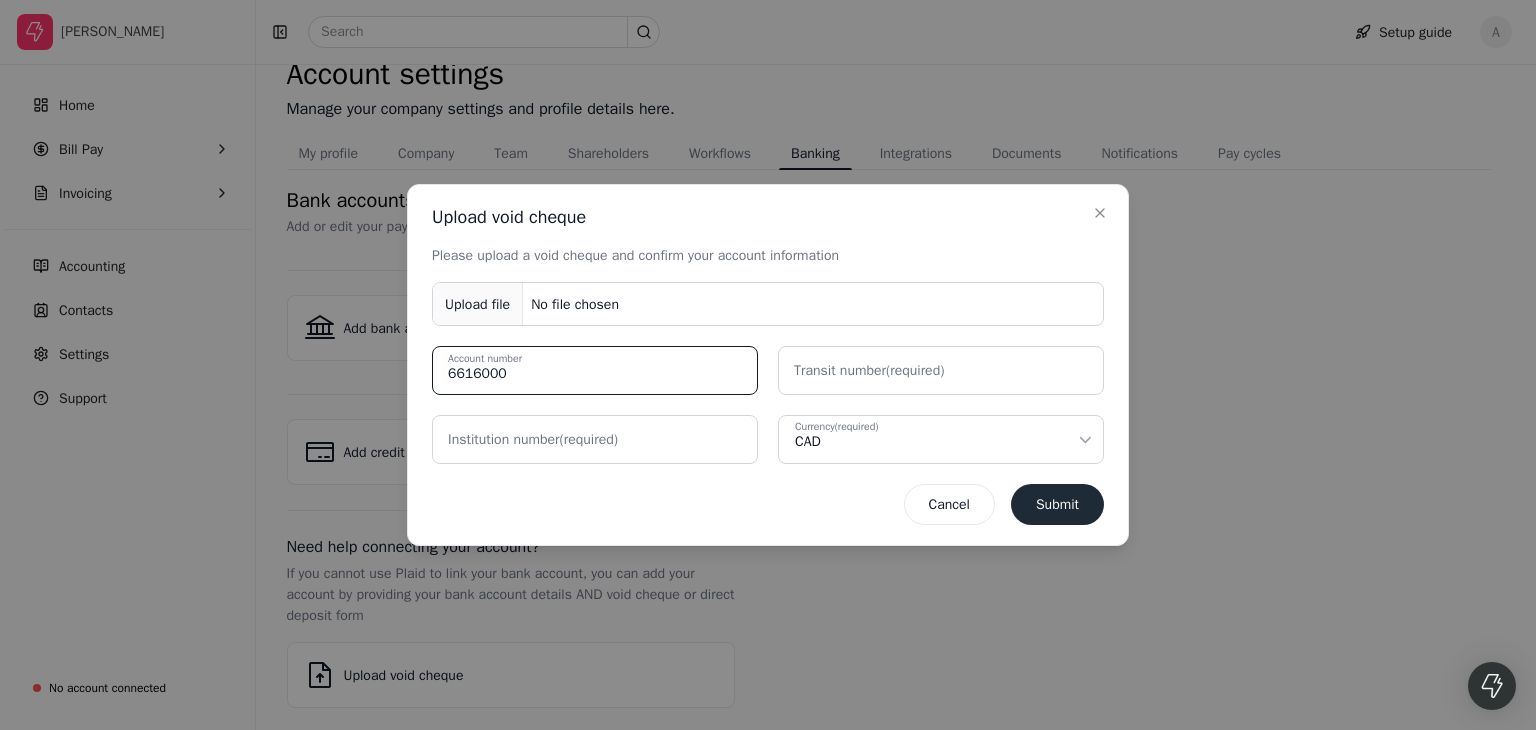 type on "6616000" 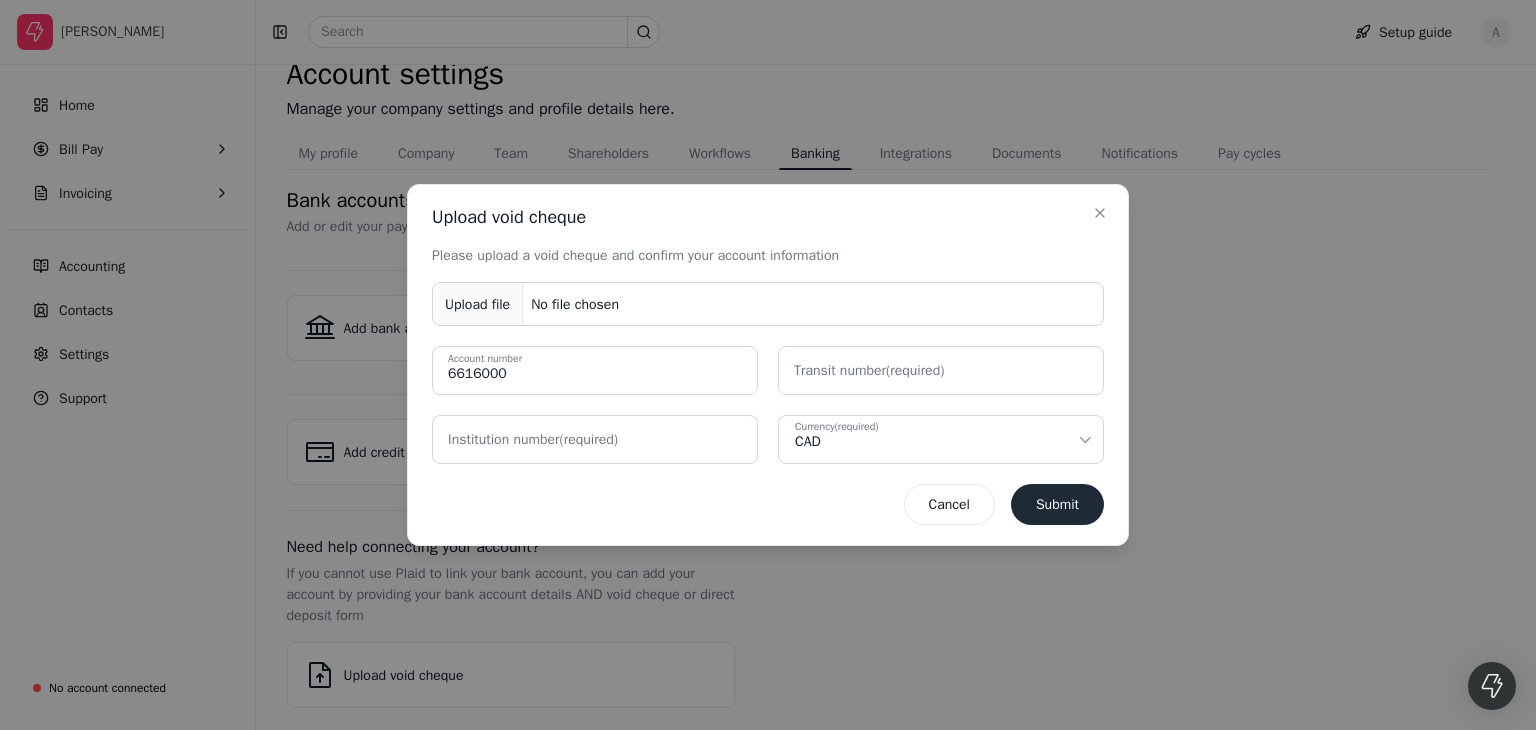 click on "Institution number  (required)" at bounding box center [533, 439] 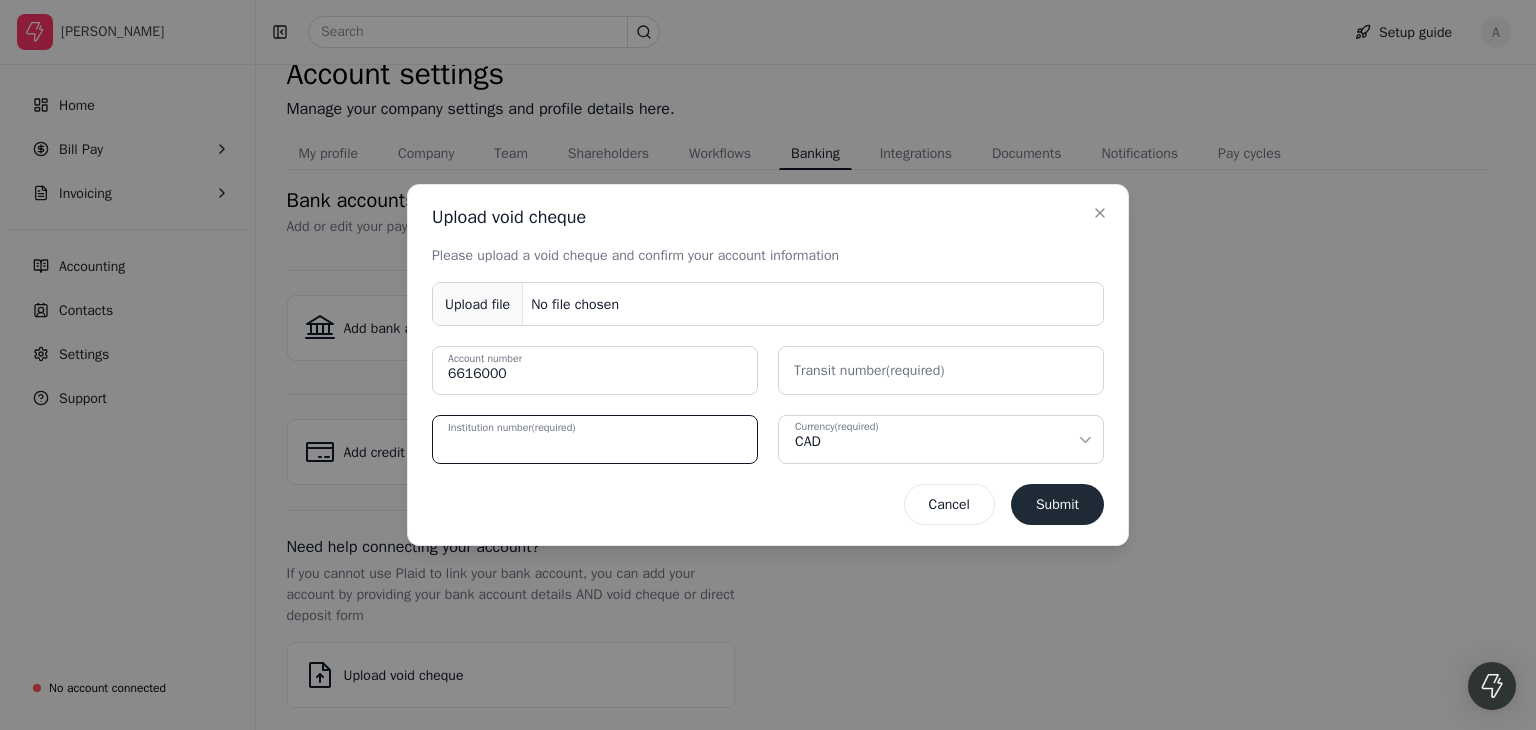 click on "Institution number  (required)" at bounding box center [595, 439] 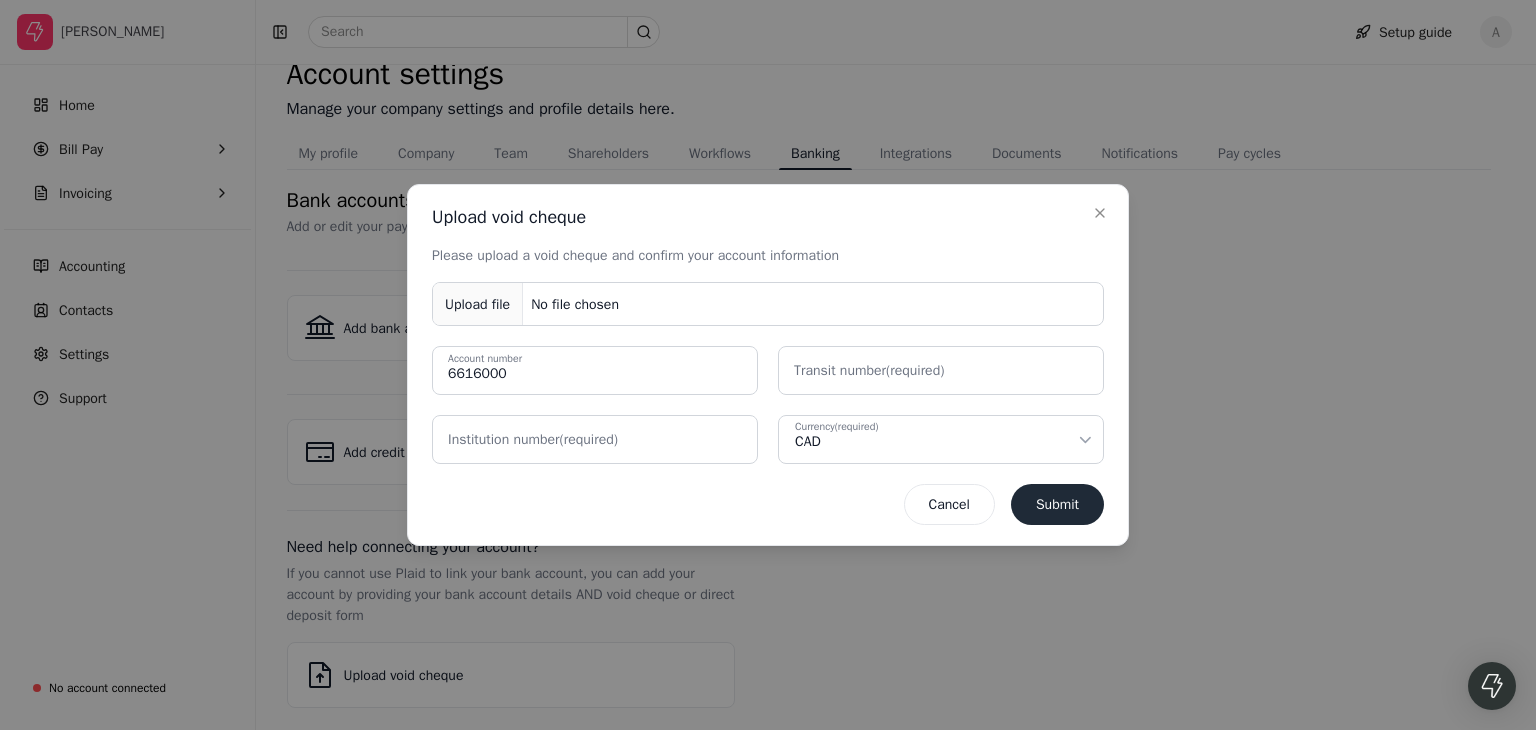 click on "Upload file No file chosen" at bounding box center (768, 304) 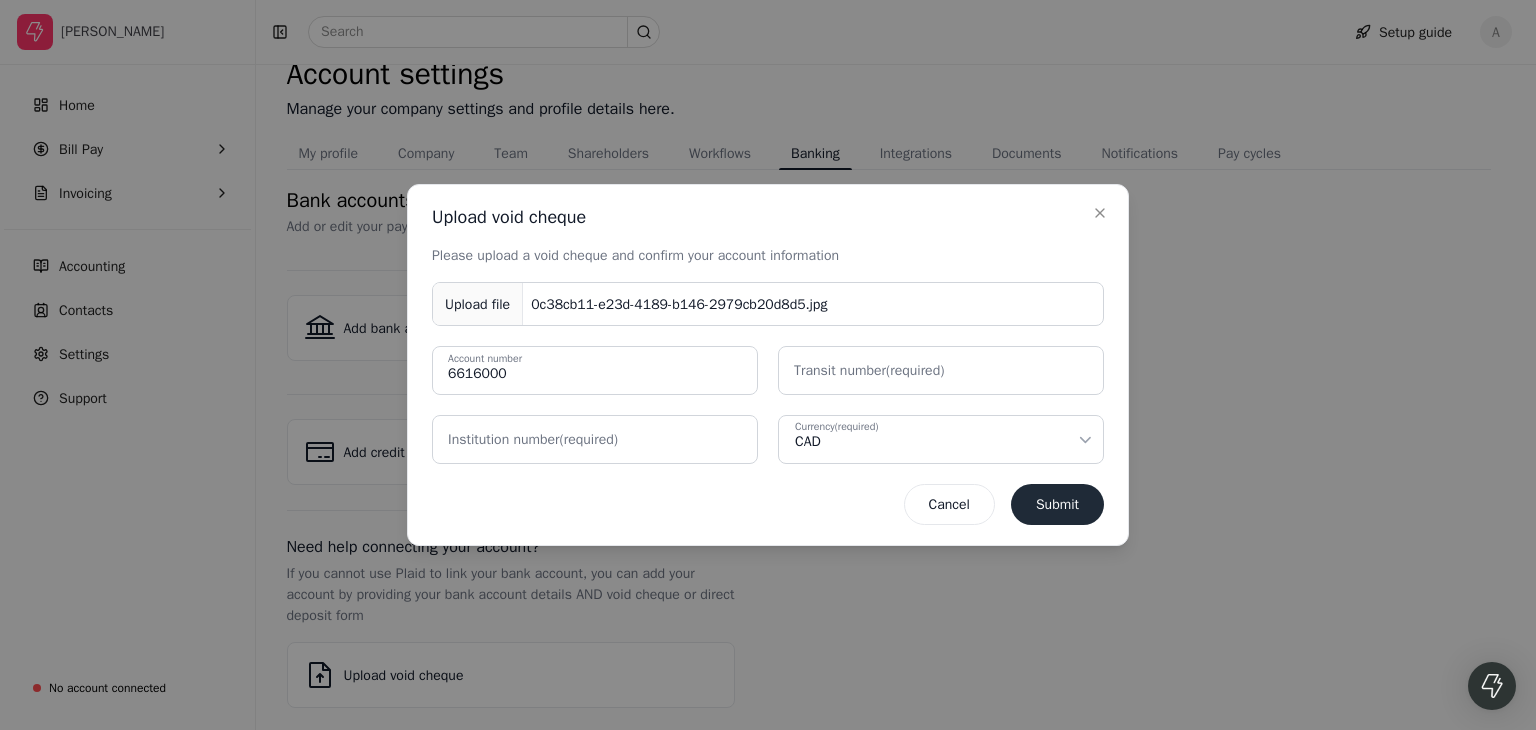 click on "Upload file 0c38cb11-e23d-4189-b146-2979cb20d8d5.jpg" at bounding box center (768, 304) 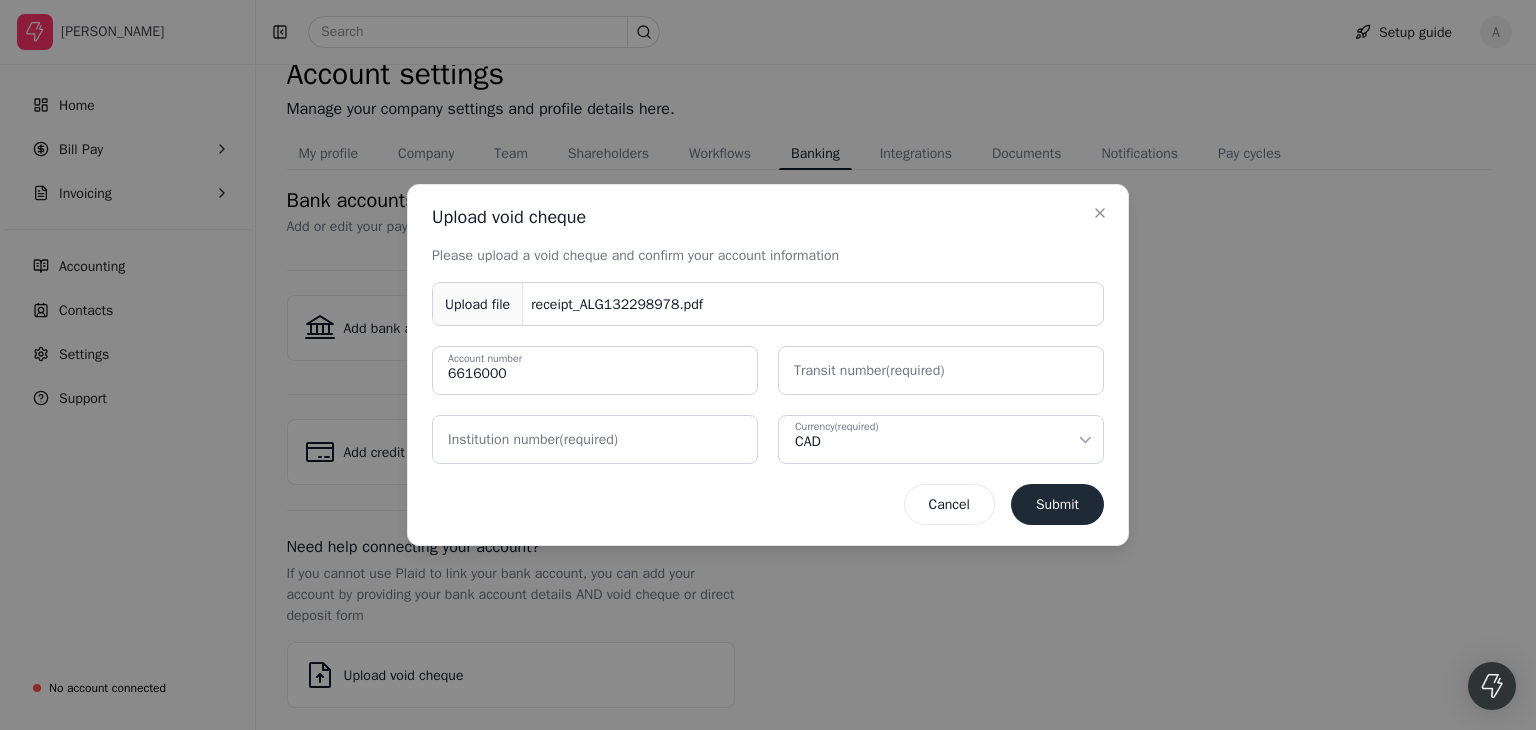 click on "receipt_ALG132298978.pdf" at bounding box center (617, 304) 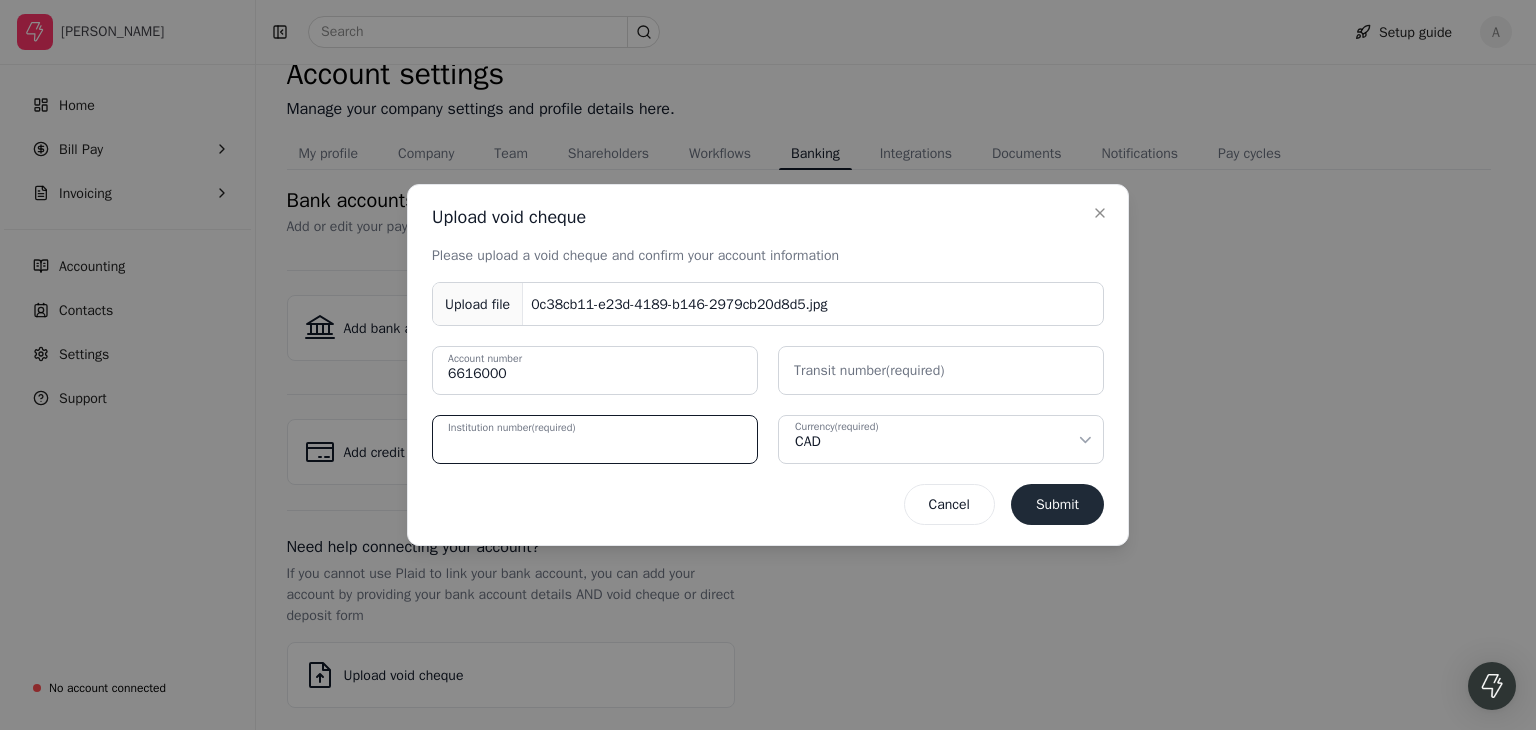 click on "Institution number  (required)" at bounding box center (595, 439) 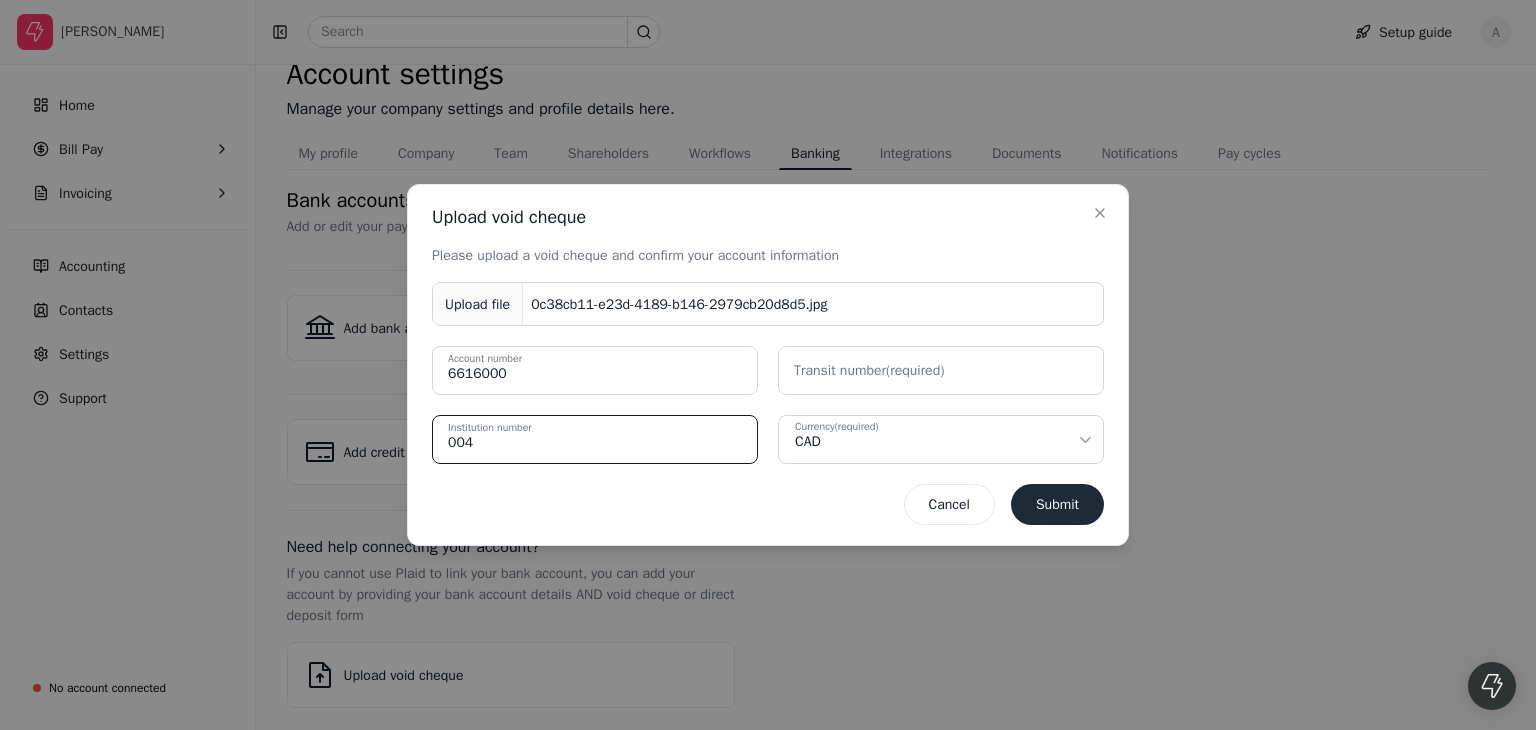 type on "004" 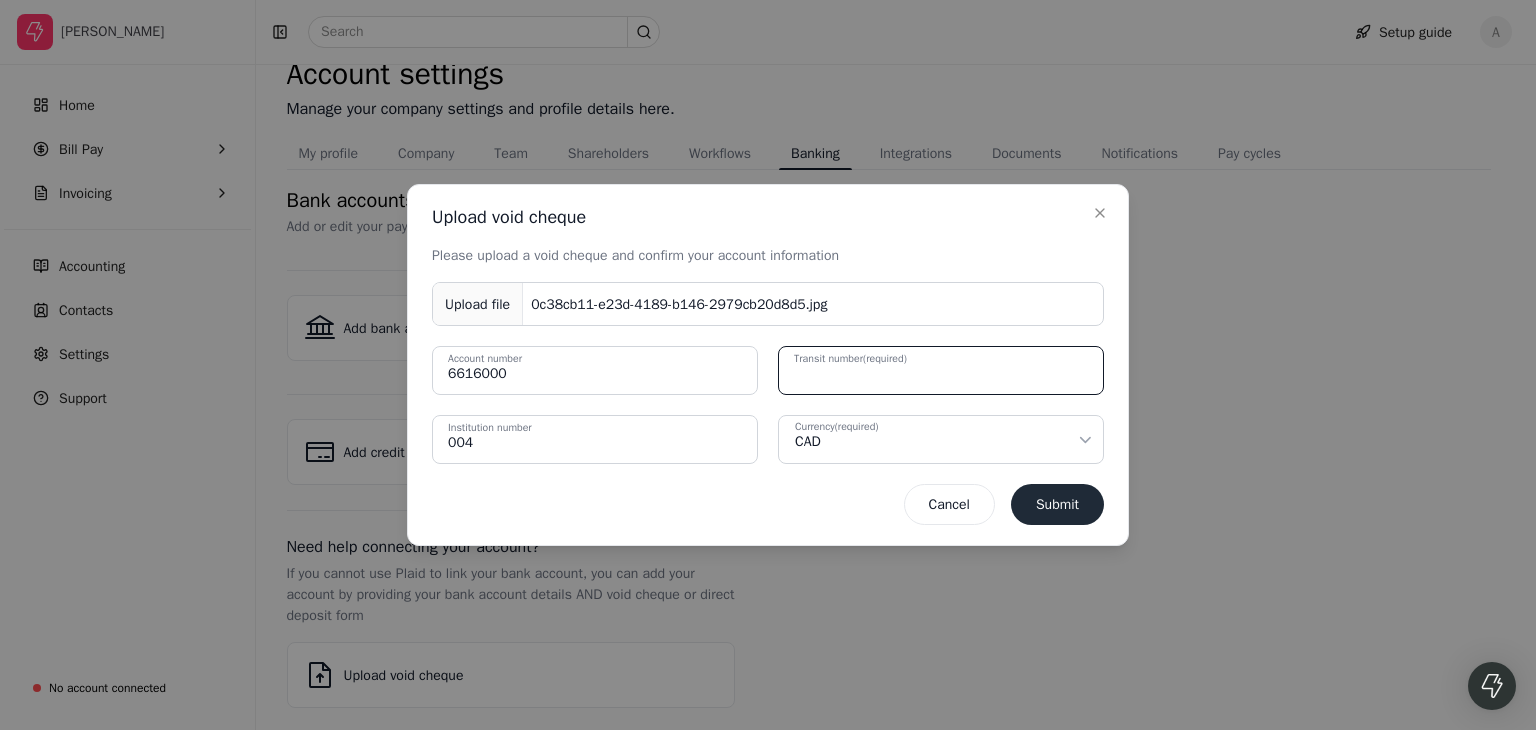 click on "Transit number  (required)" at bounding box center [941, 370] 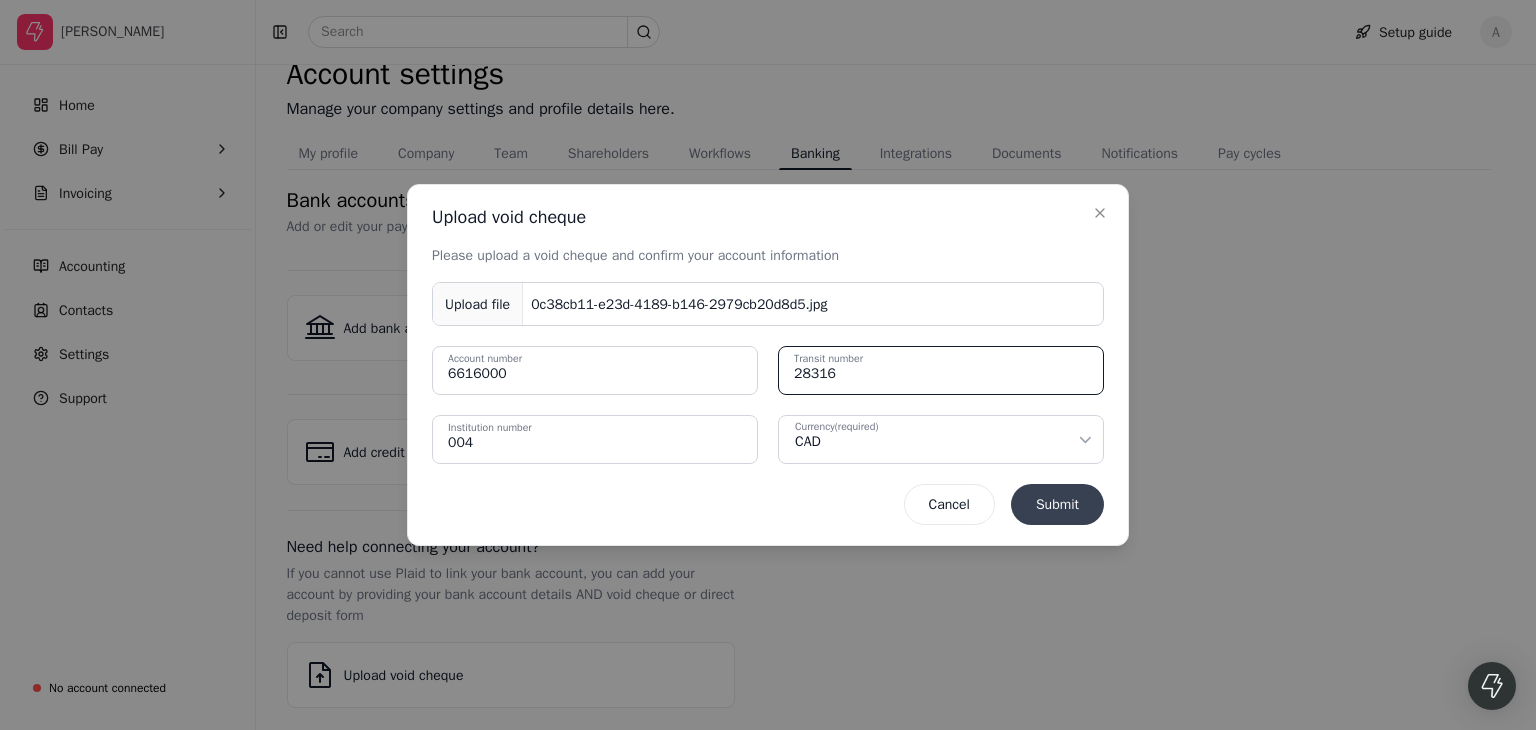 type on "28316" 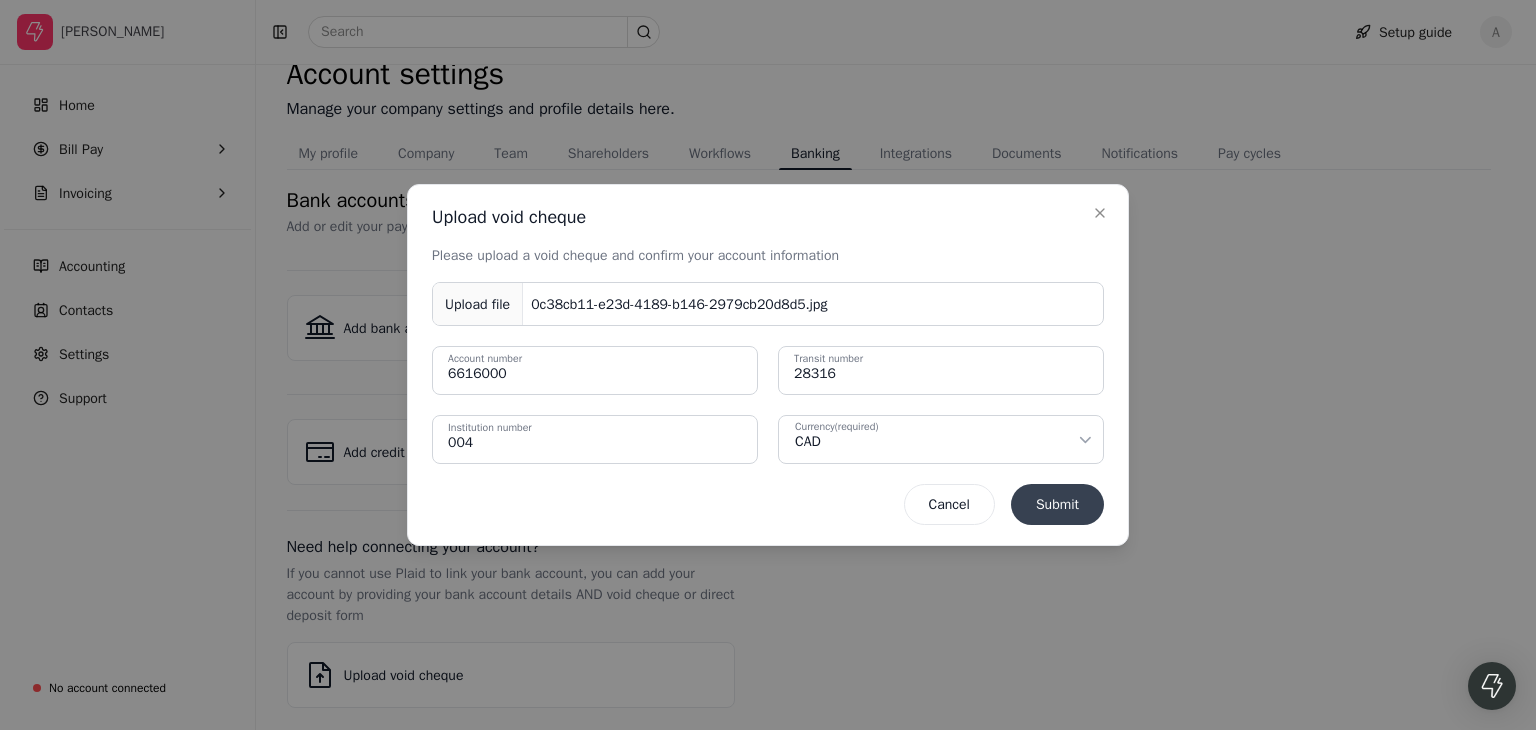 click on "Submit" at bounding box center [1057, 504] 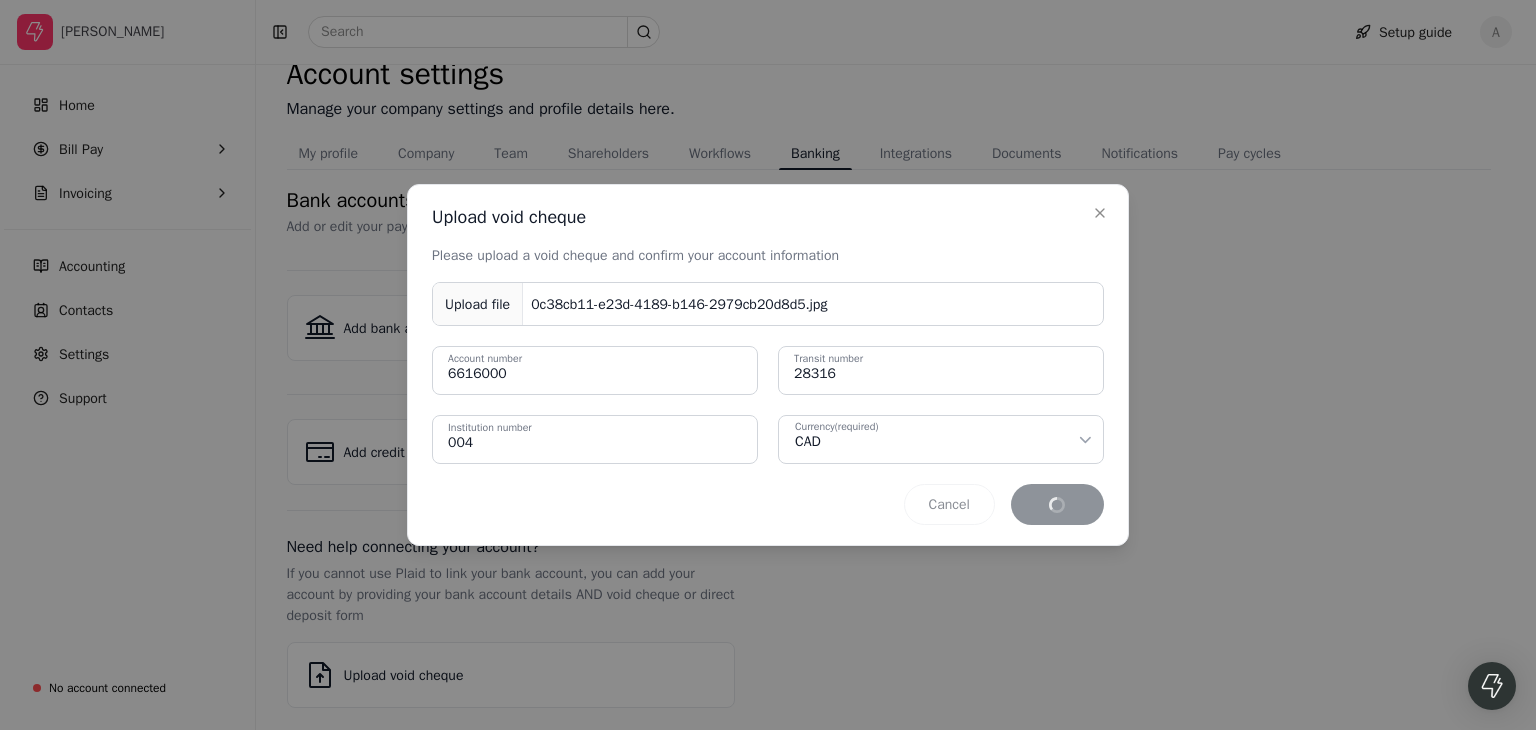 type 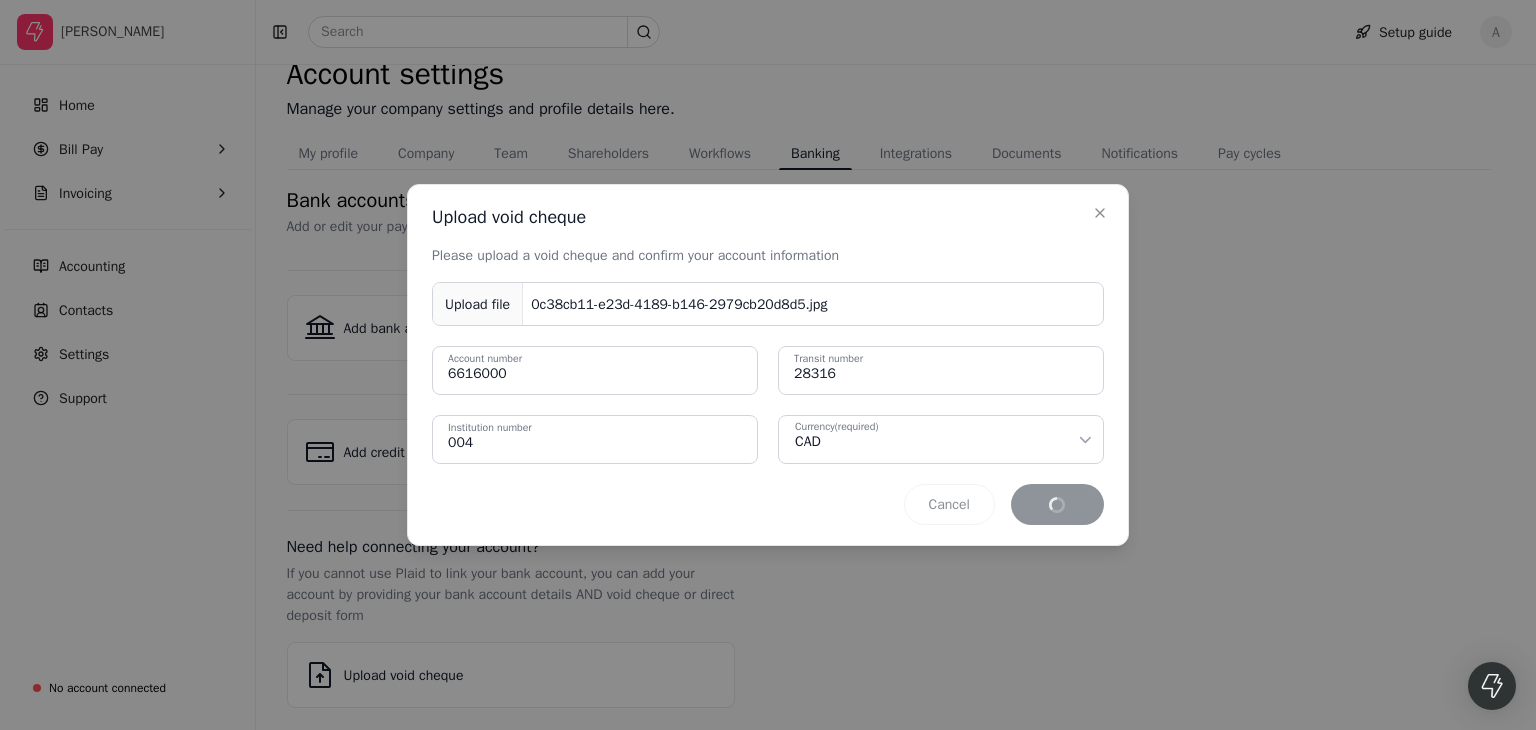 type 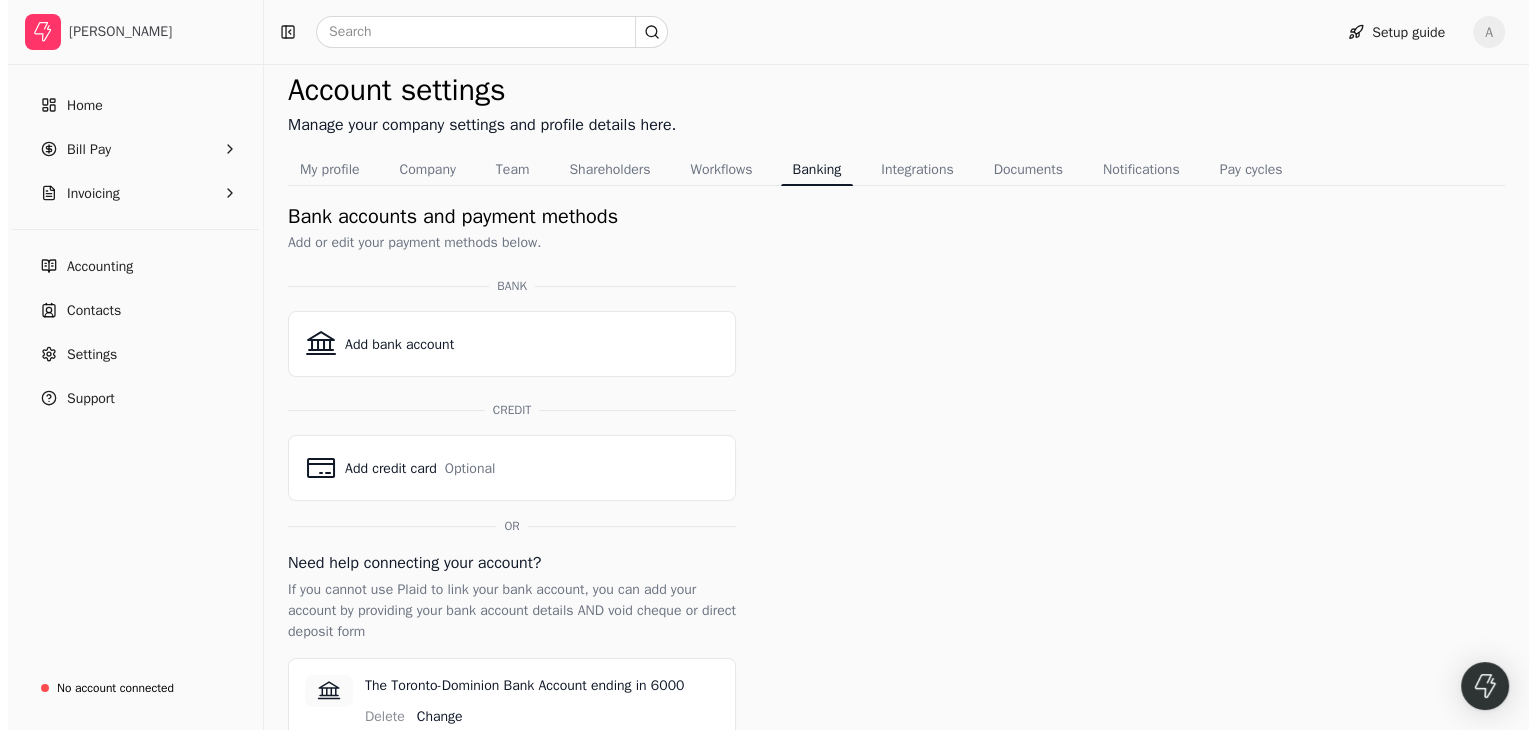scroll, scrollTop: 188, scrollLeft: 0, axis: vertical 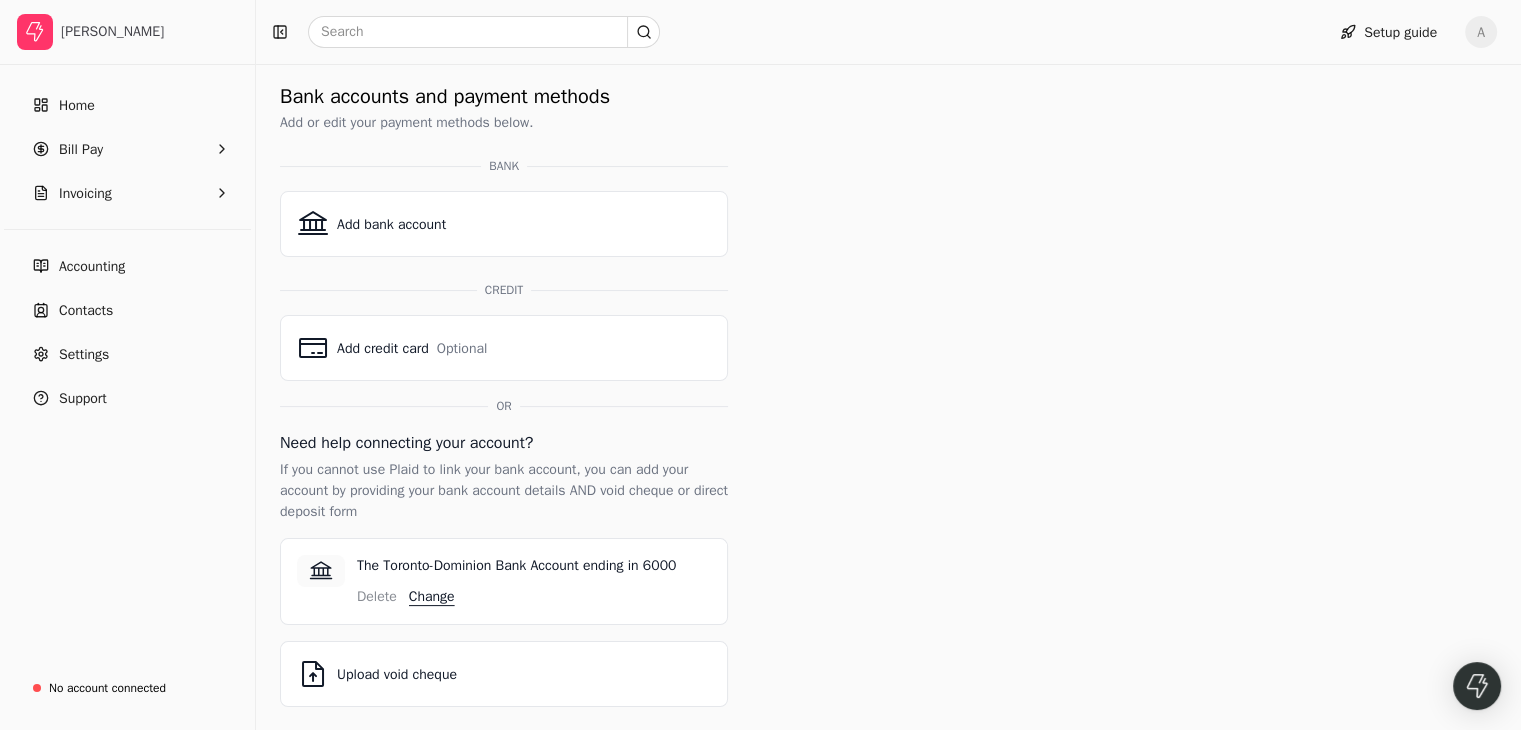 click on "Change" at bounding box center (432, 596) 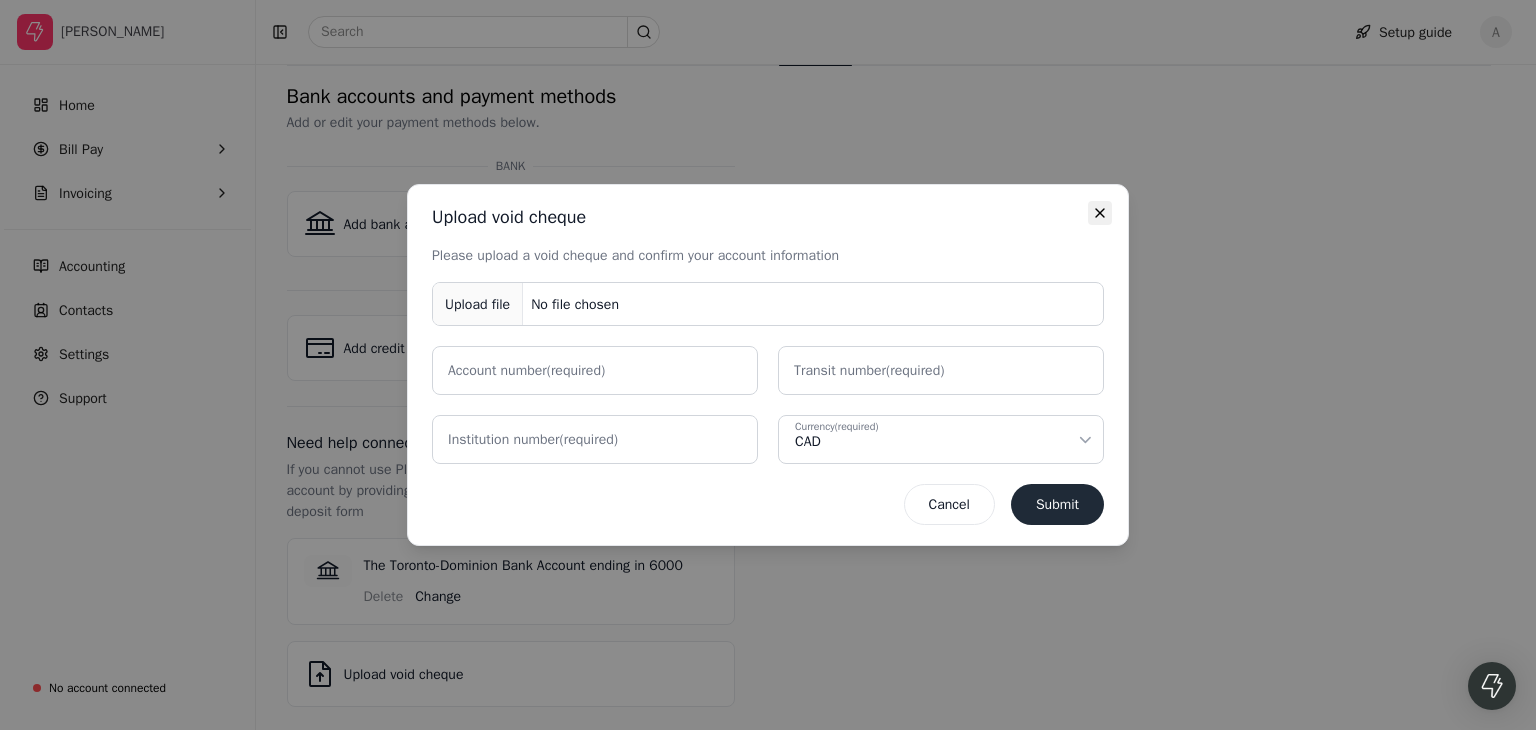 click 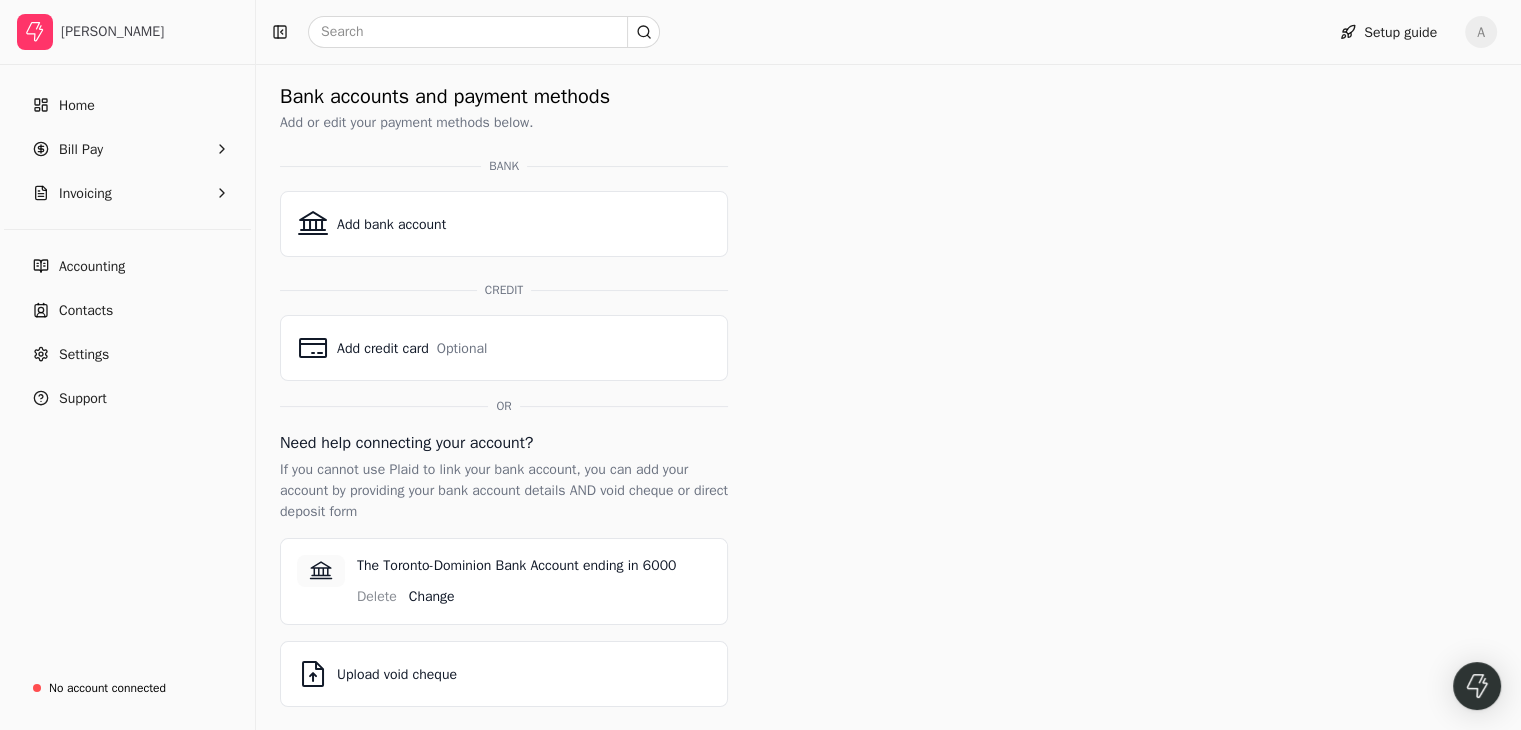 click on "Account settings Manage your company settings and profile details here. My profile Company Team Shareholders Workflows Banking Integrations Documents Notifications Pay cycles Bank accounts and payment methods Add or edit your payment methods below. BANK Add bank account CREDIT Add credit card Optional OR Need help connecting your account? If you cannot use Plaid to link your bank account, you can add your account by providing your bank account details AND void cheque or direct deposit form The Toronto-Dominion Bank Account ending in 6000 Delete Change Upload void cheque" at bounding box center [888, 327] 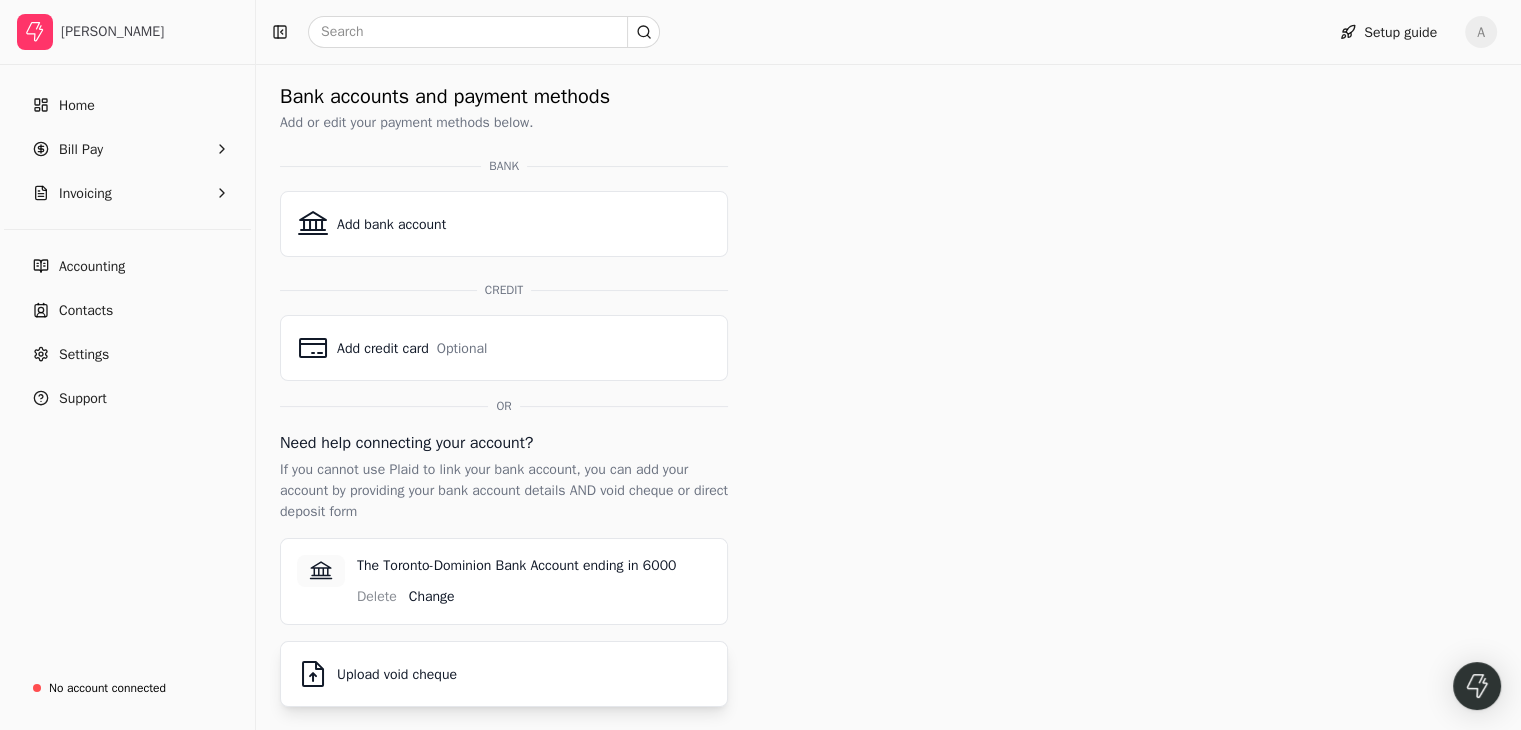 click on "Upload void cheque" at bounding box center (504, 674) 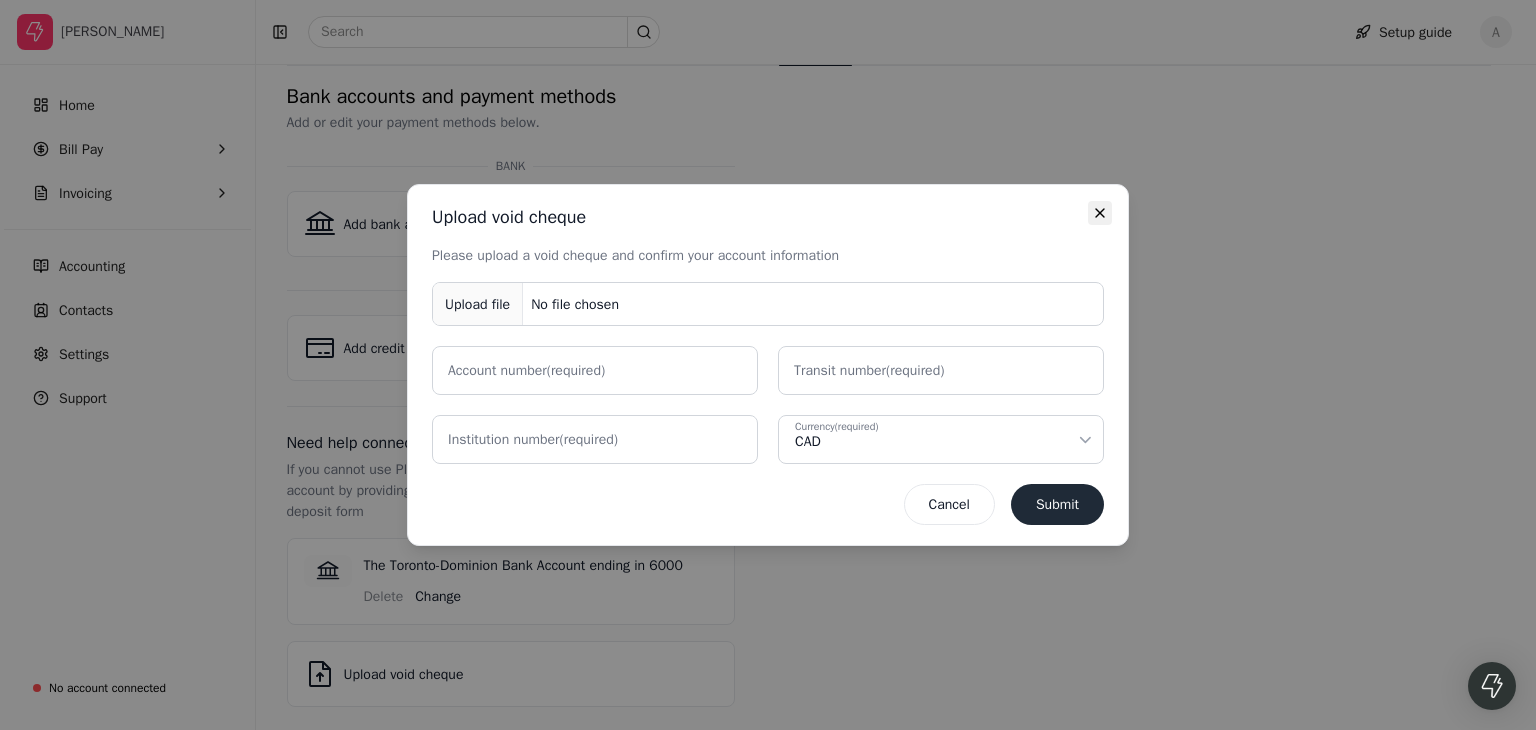 click 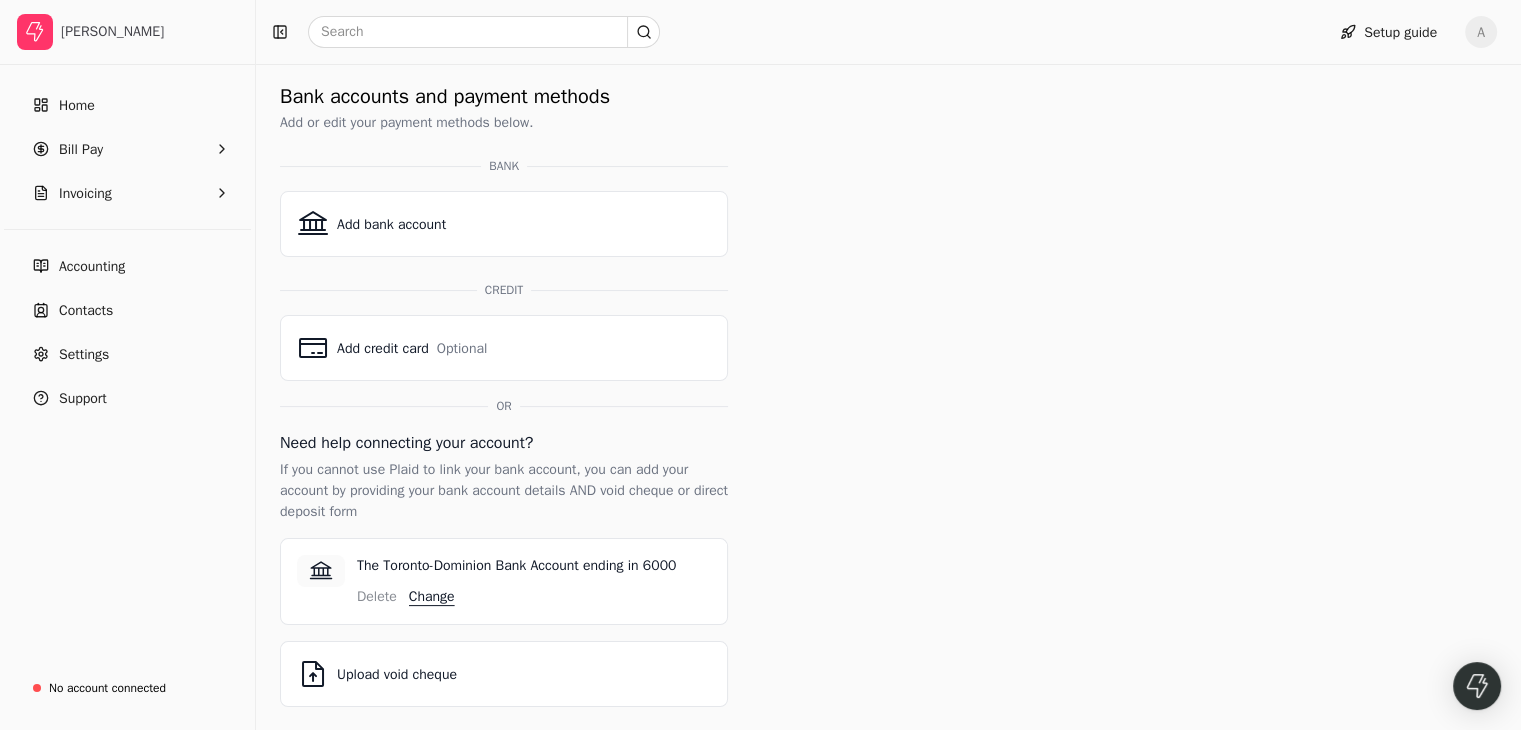 click on "Change" at bounding box center (432, 596) 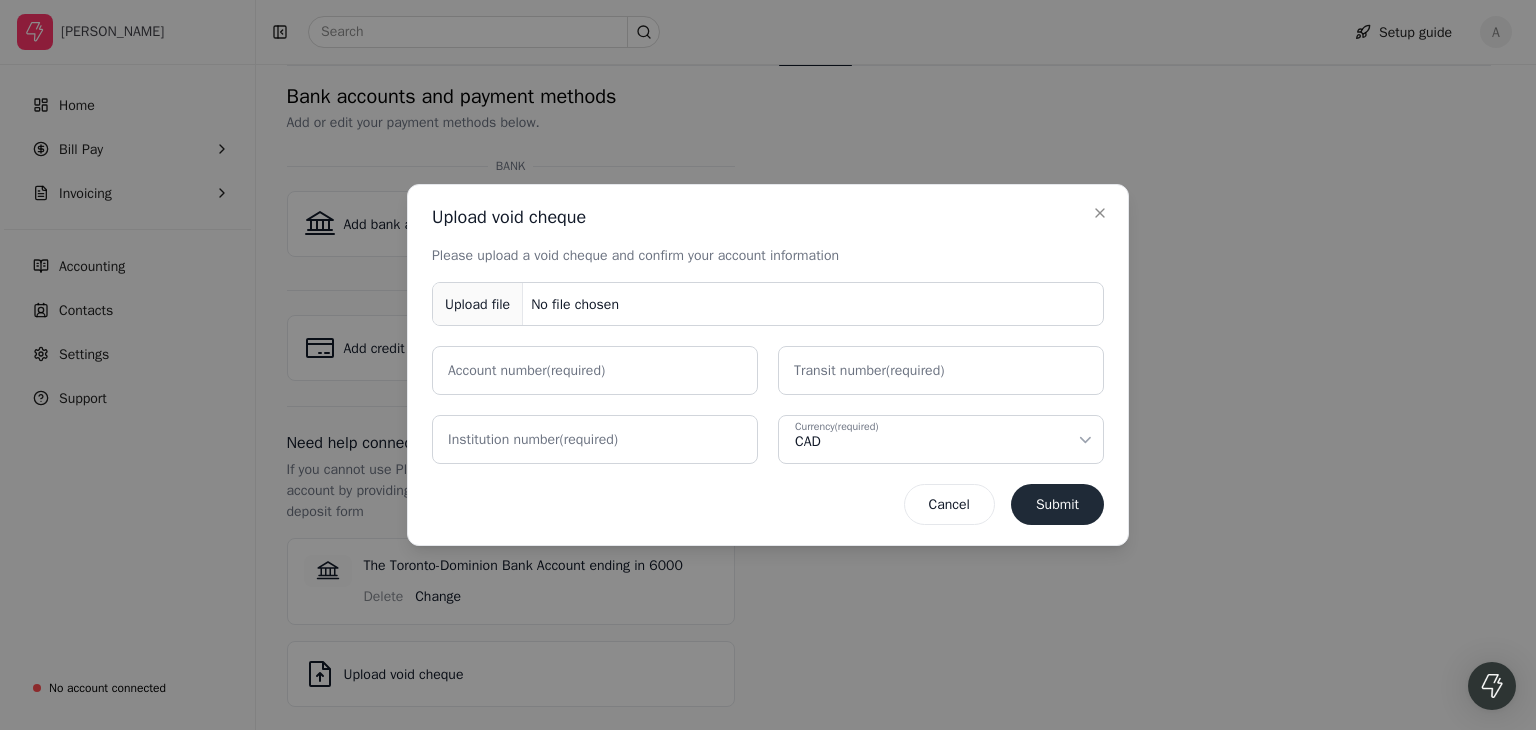 click on "No file chosen" at bounding box center [575, 304] 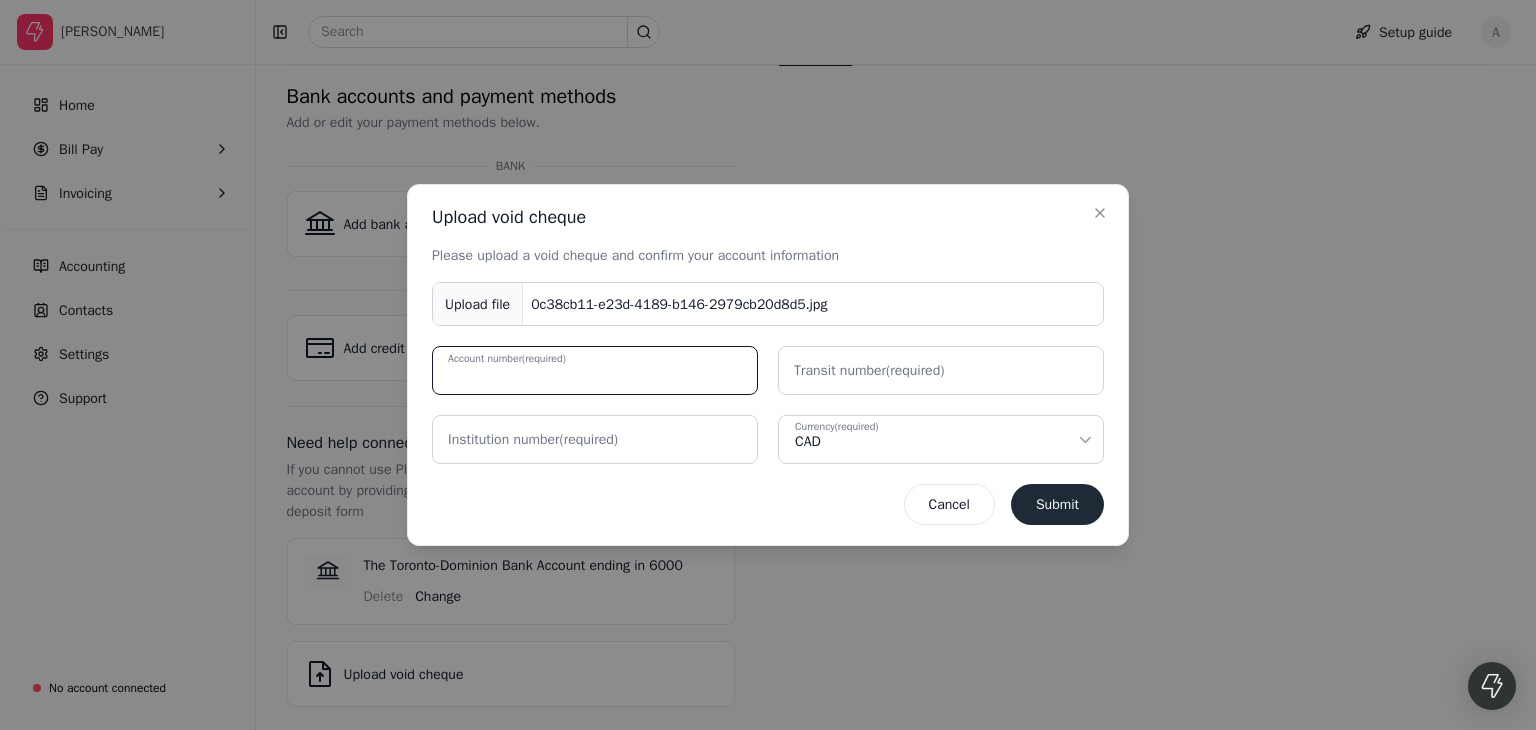 click on "Account number  (required)" at bounding box center (595, 370) 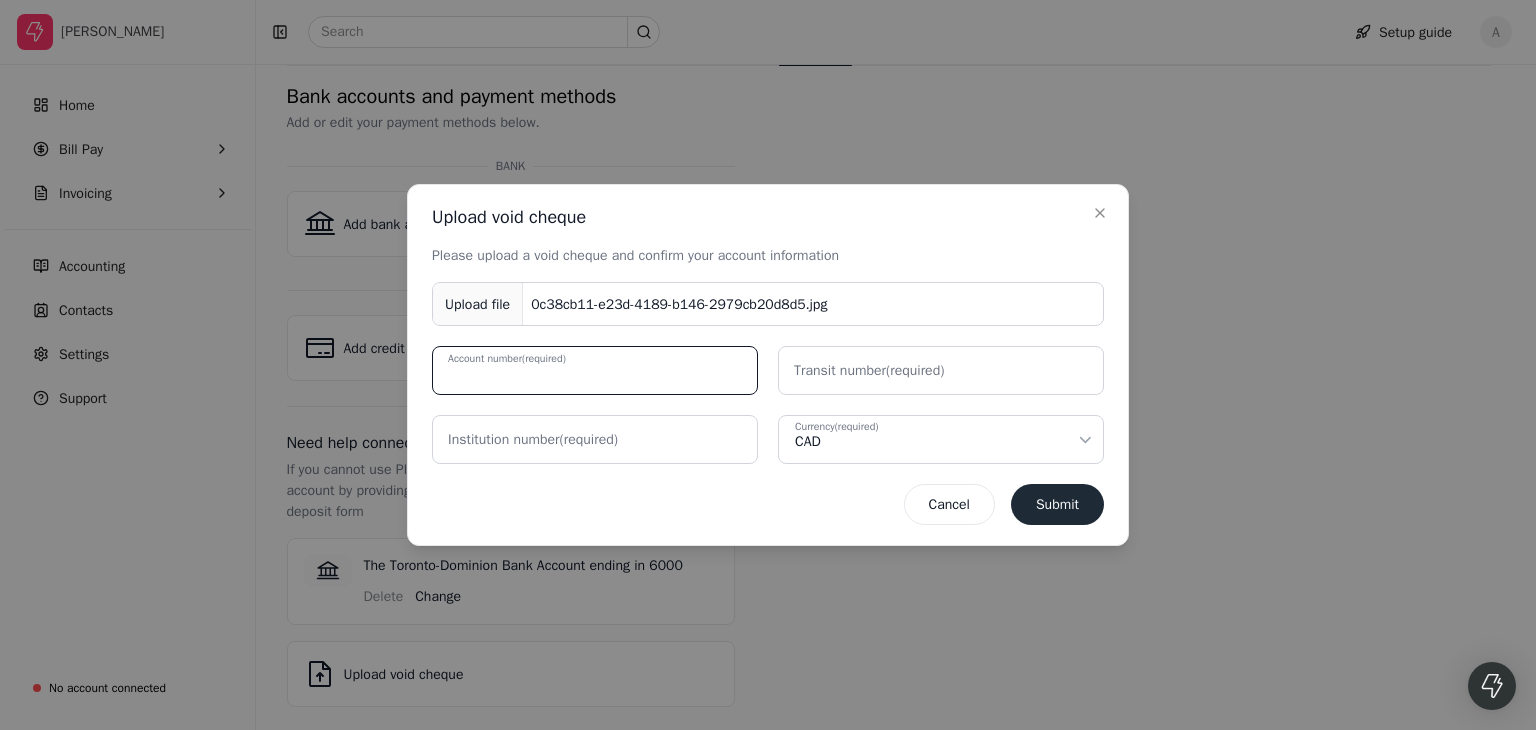 type on "6616000" 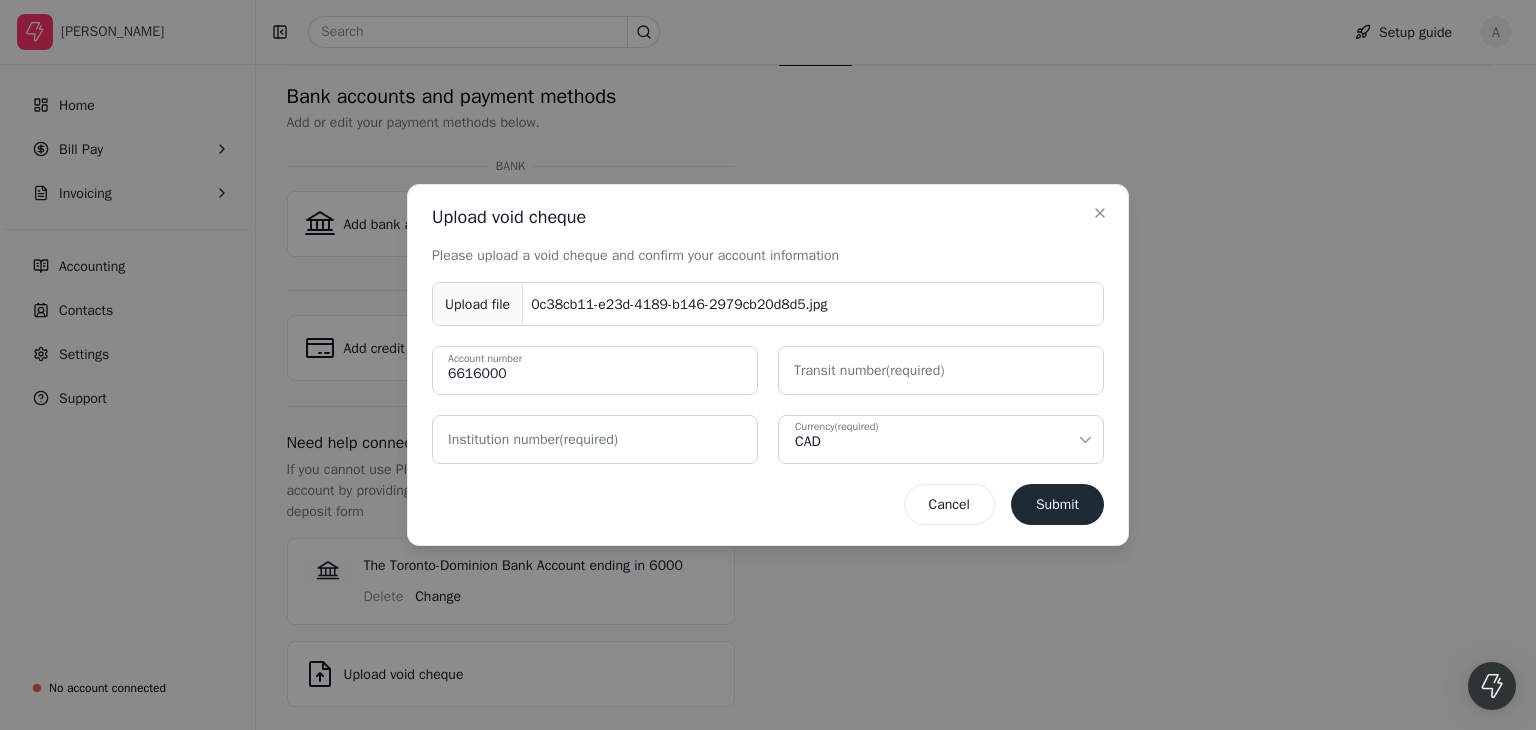 click on "Institution number  (required)" at bounding box center (533, 439) 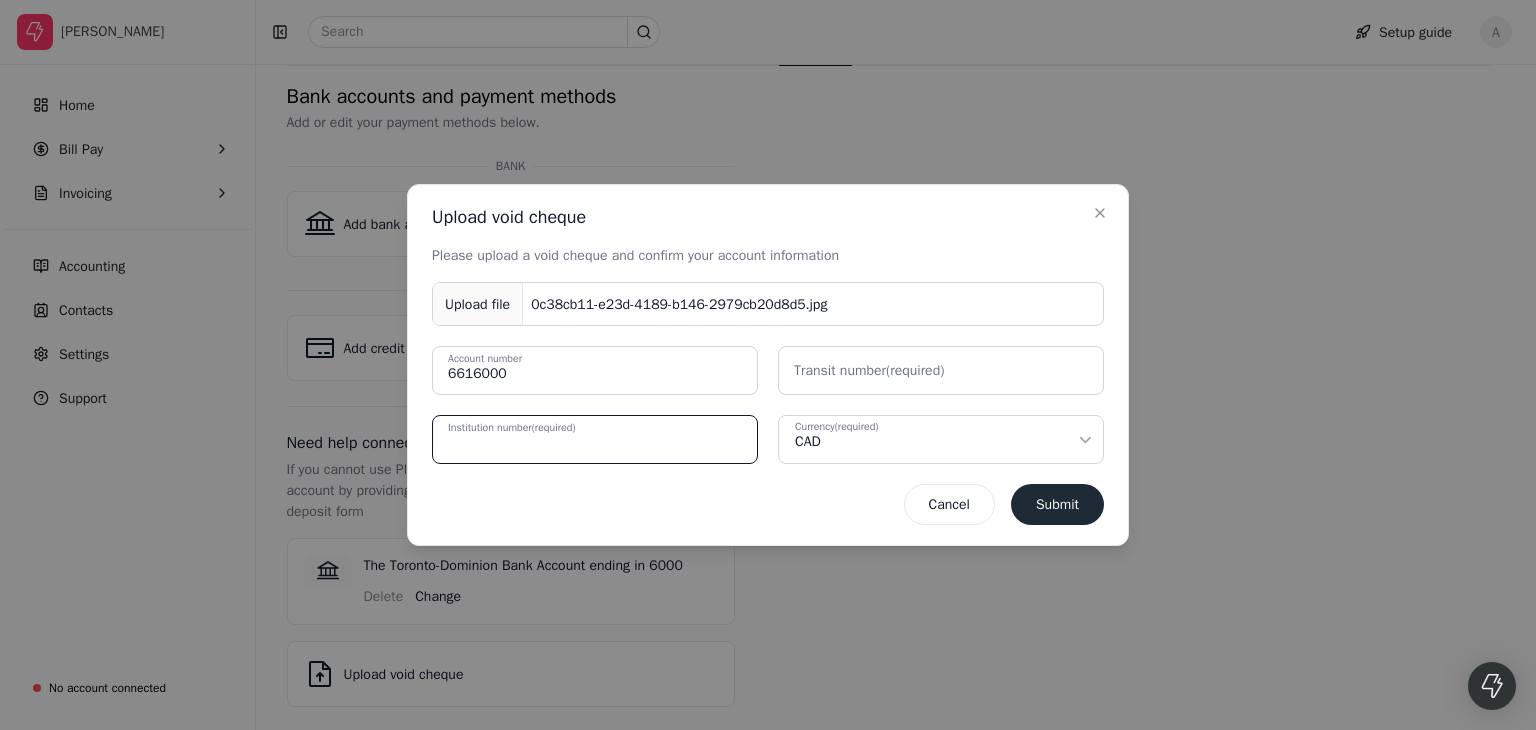 click on "Institution number  (required)" at bounding box center [595, 439] 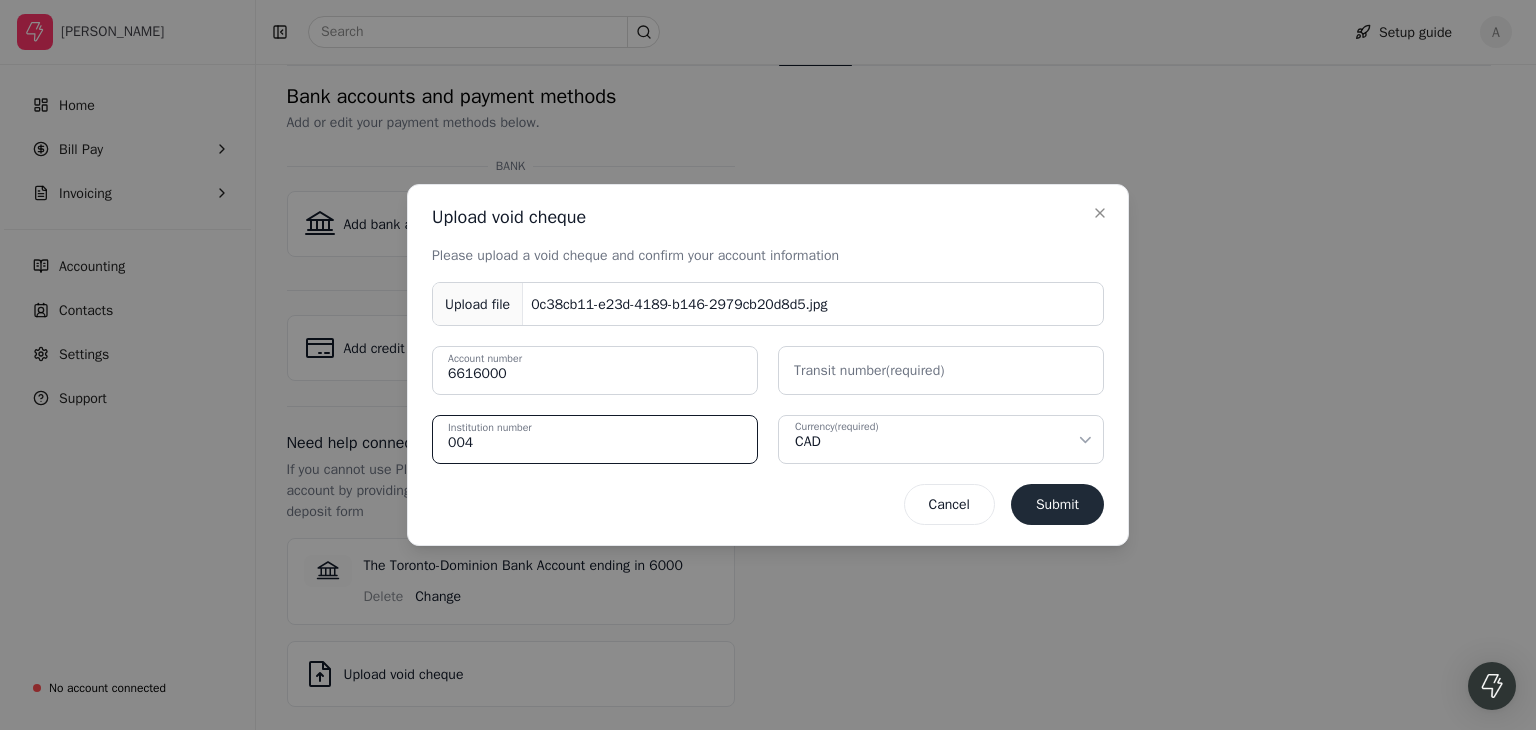 type on "004" 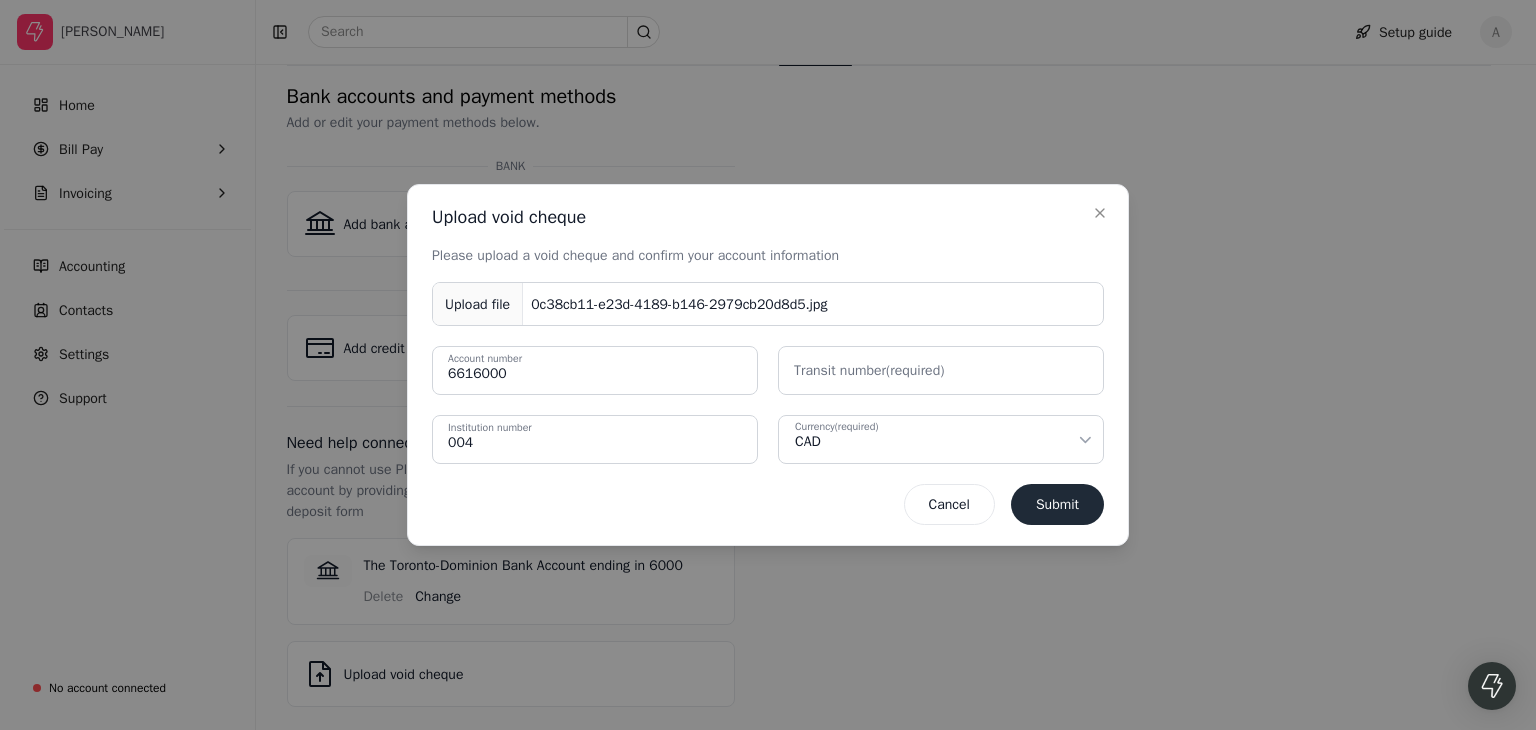 click on "Transit number  (required)" at bounding box center [869, 370] 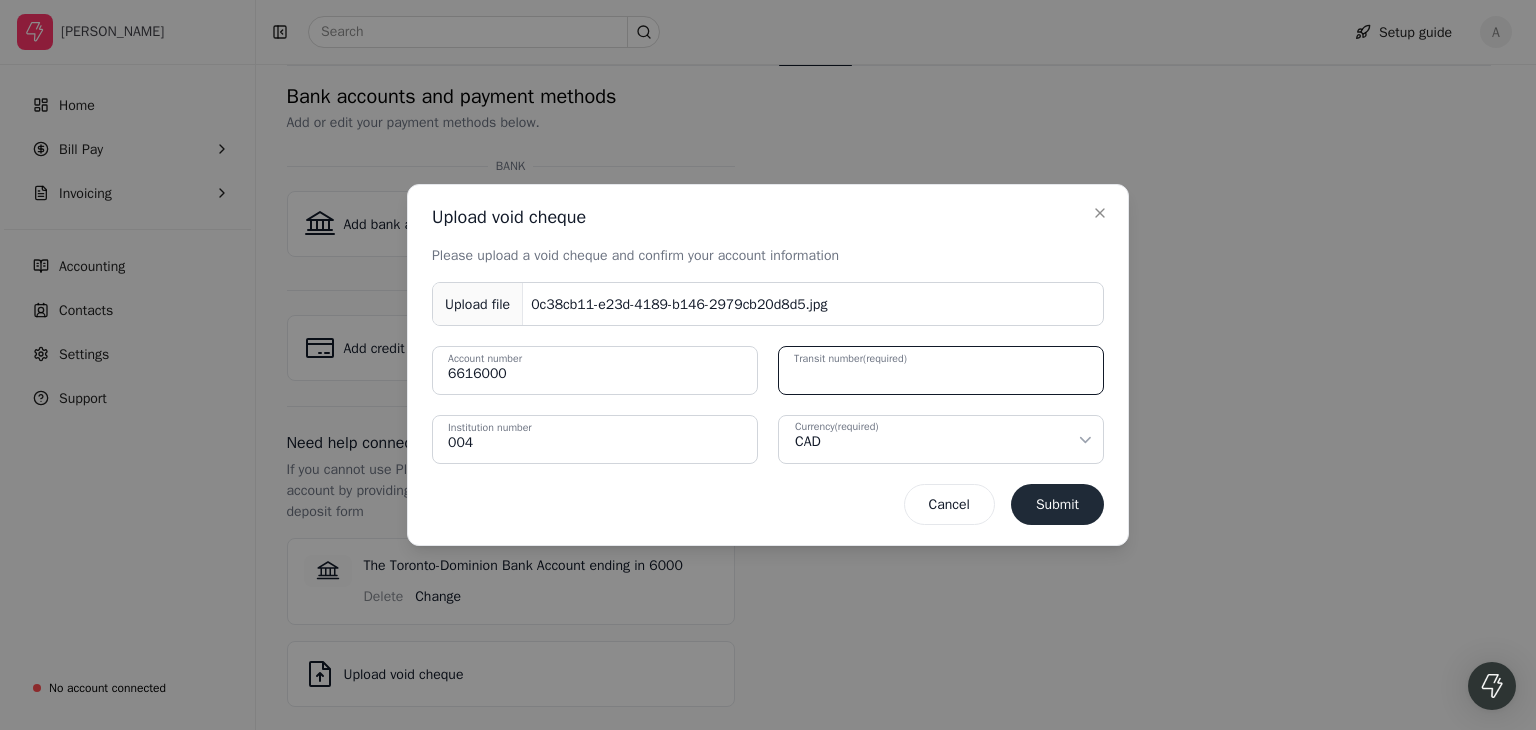 click on "Transit number  (required)" at bounding box center (941, 370) 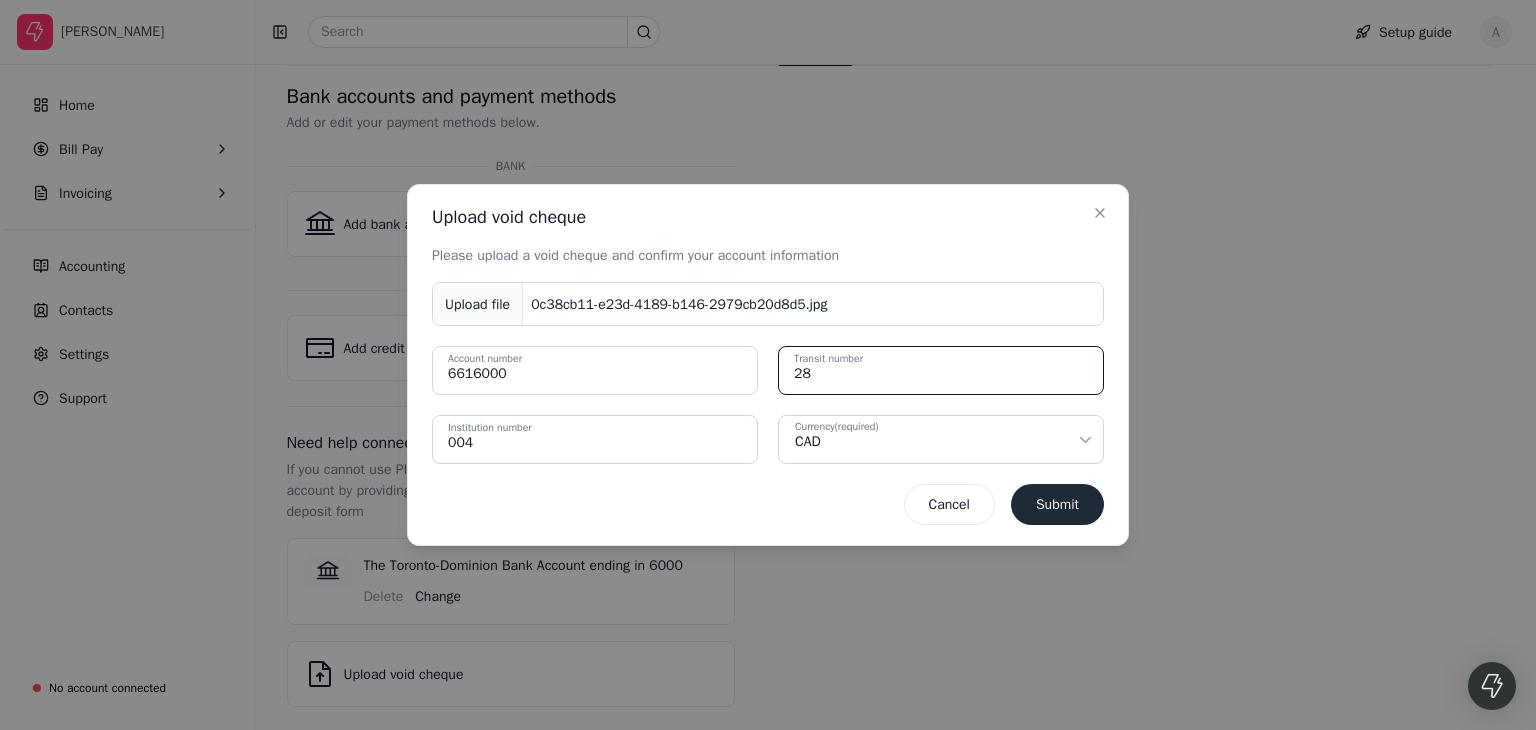 type on "28316" 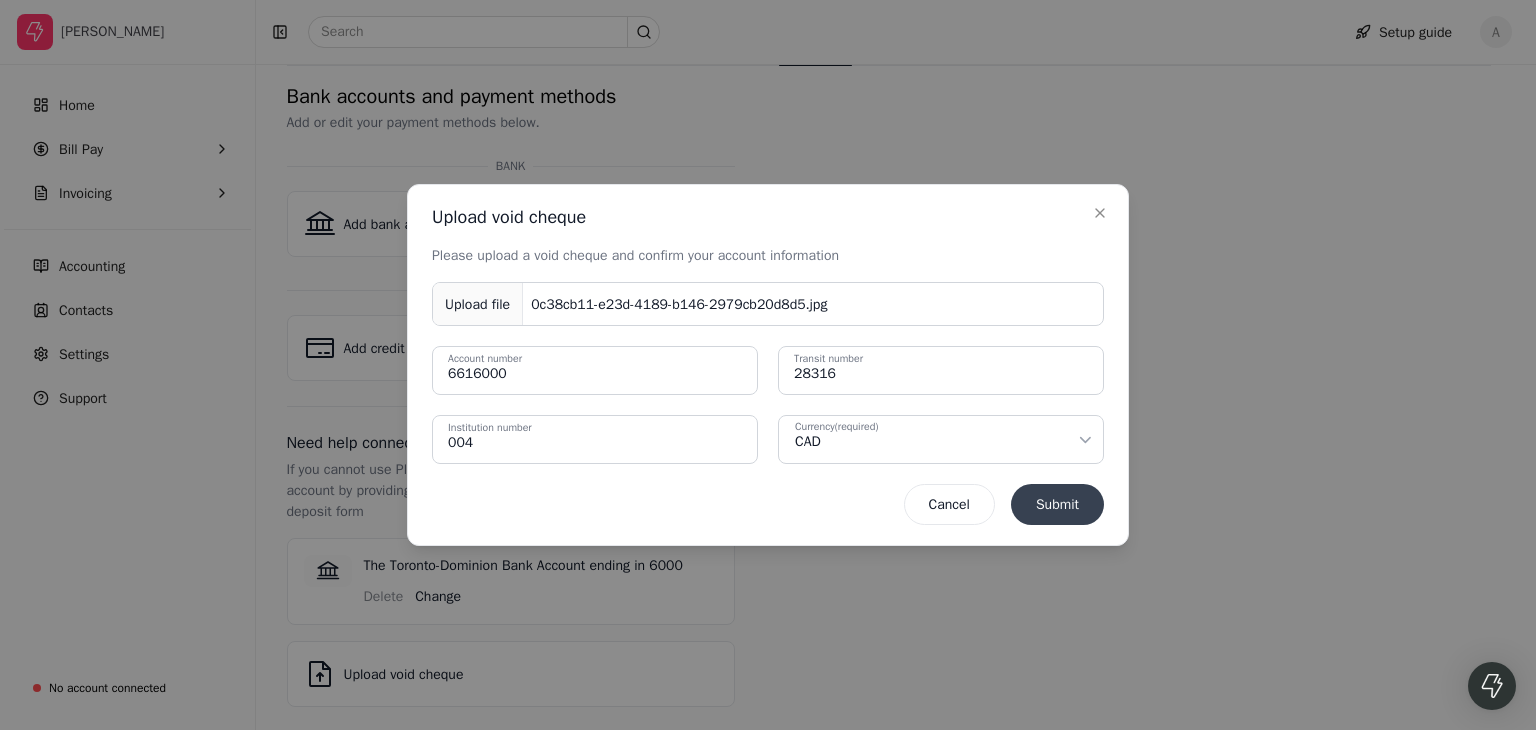 click on "Submit" at bounding box center (1057, 504) 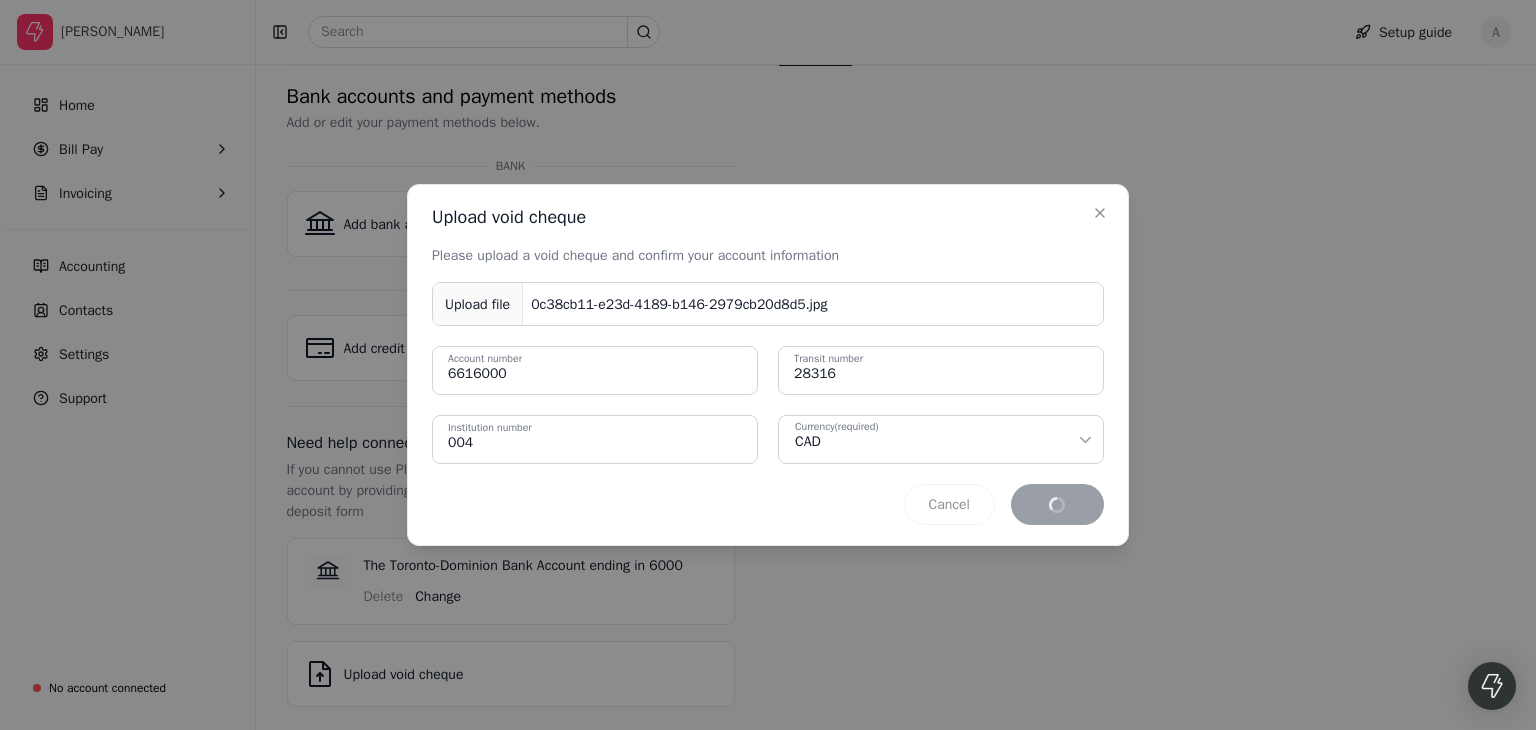 type 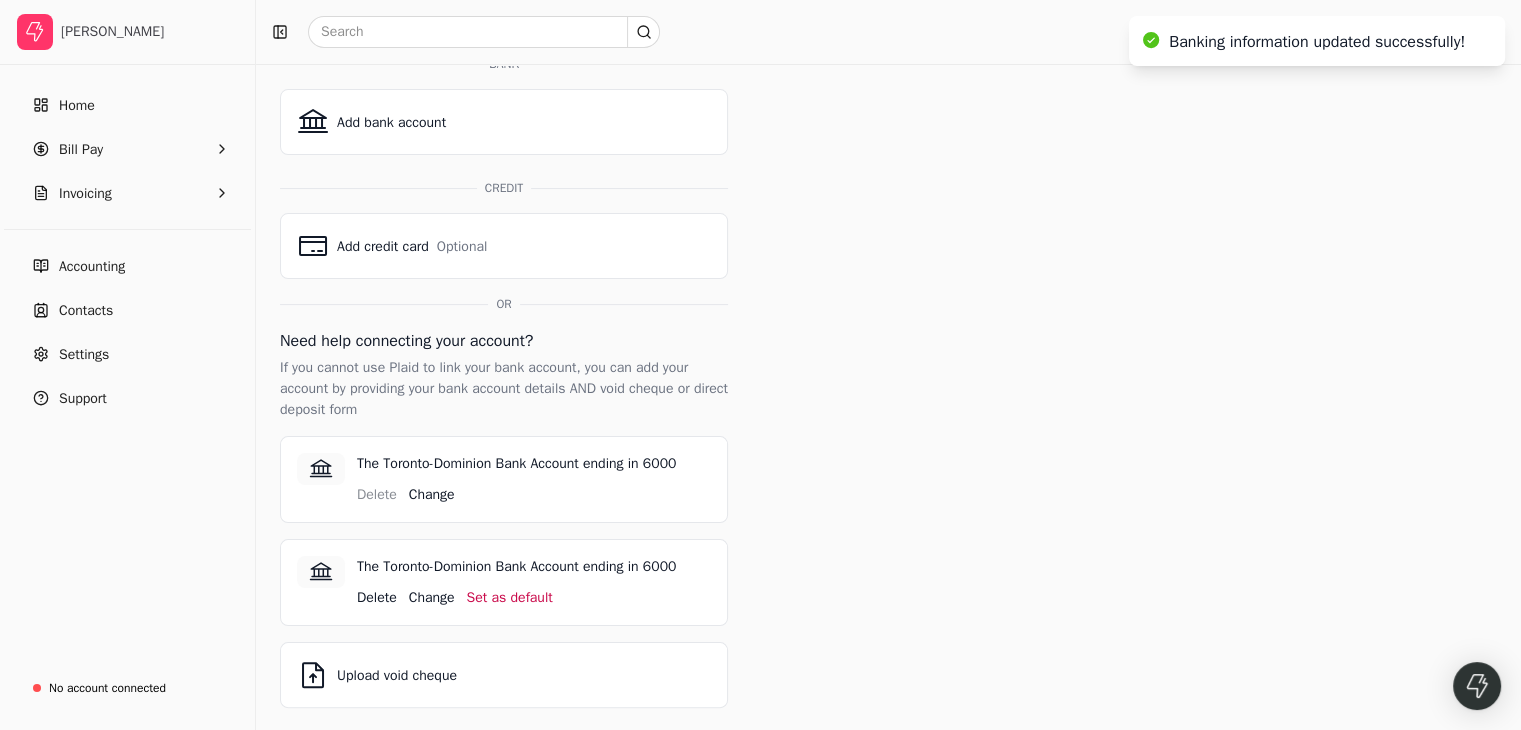 scroll, scrollTop: 250, scrollLeft: 0, axis: vertical 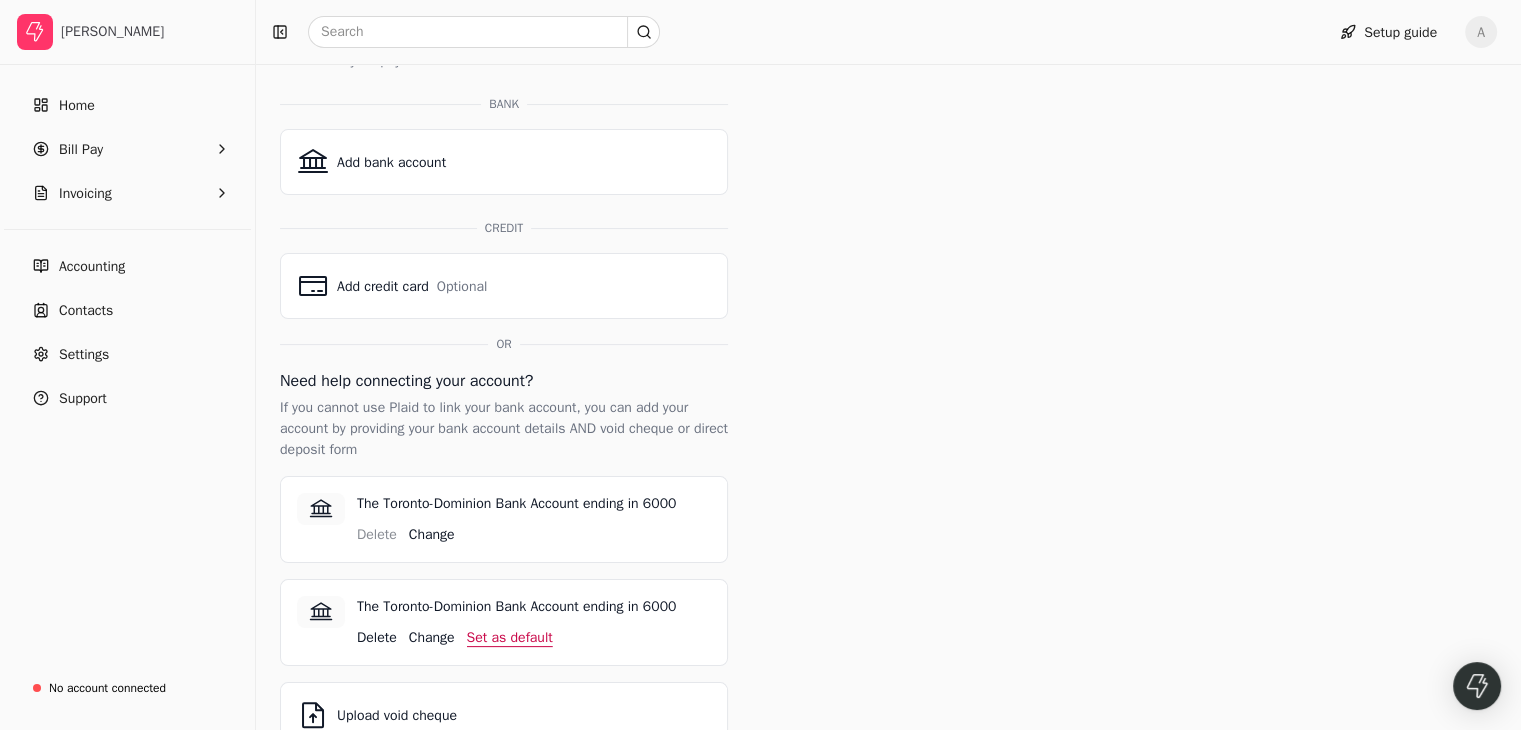 click on "Set as default" at bounding box center [510, 637] 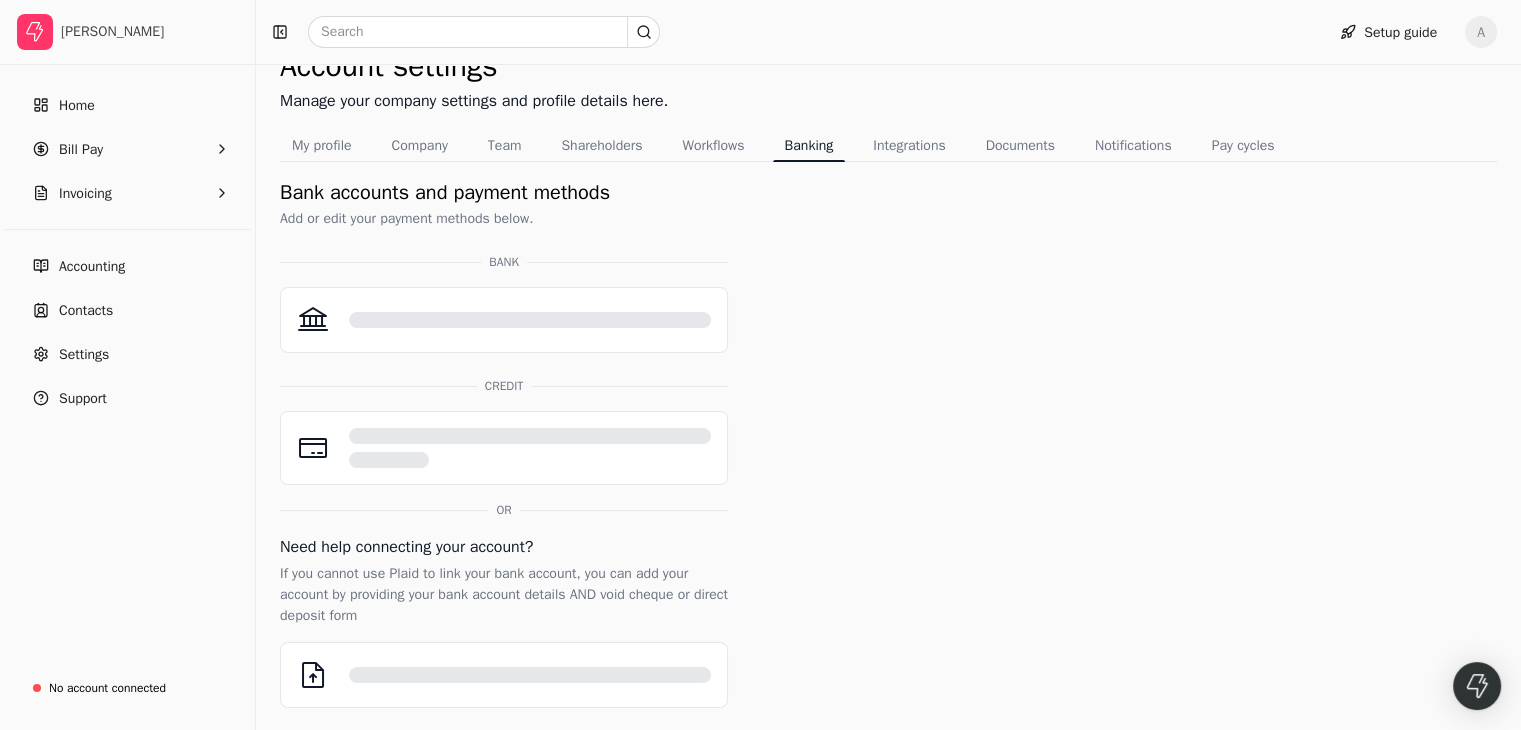 scroll, scrollTop: 250, scrollLeft: 0, axis: vertical 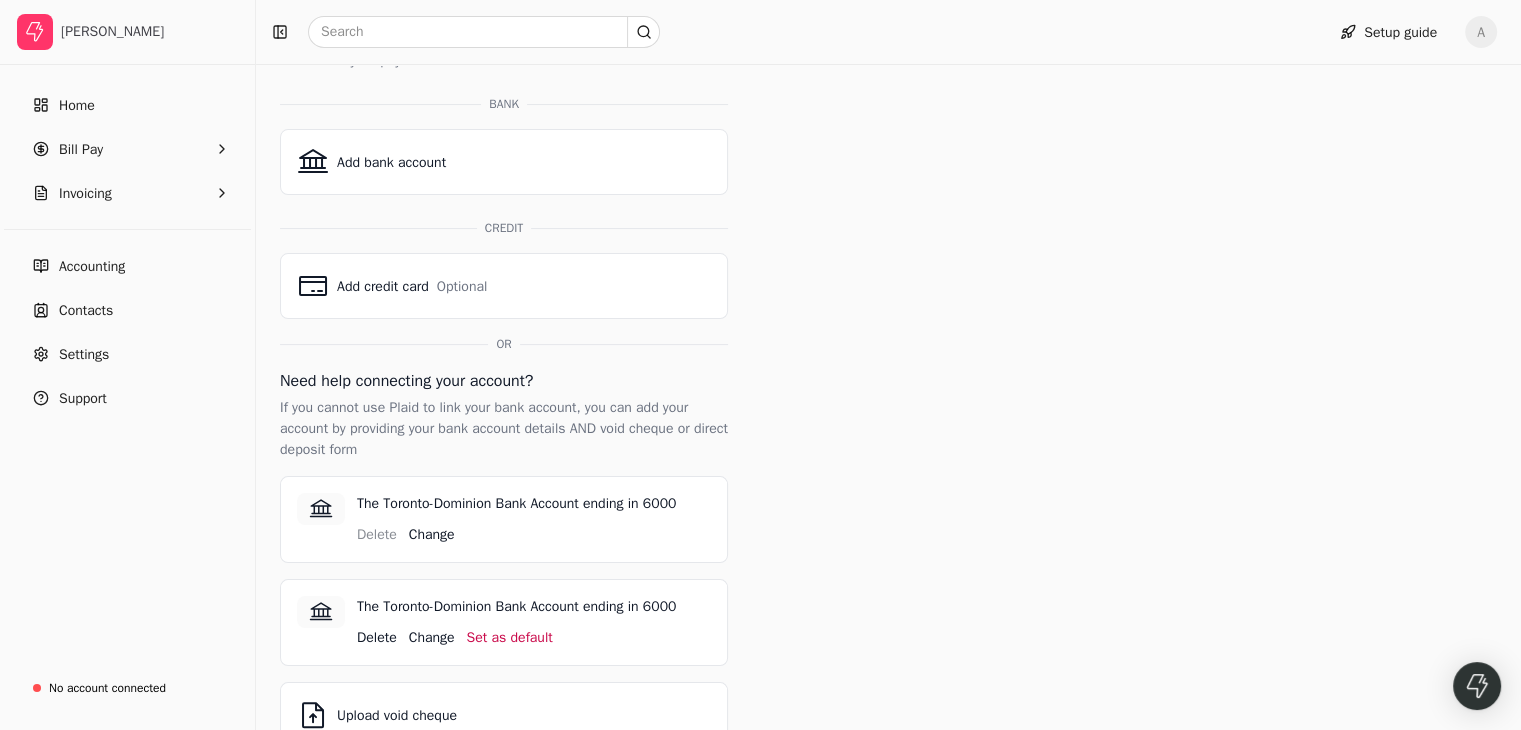 click on "Account settings Manage your company settings and profile details here. My profile Company Team Shareholders Workflows Banking Integrations Documents Notifications Pay cycles Bank accounts and payment methods Add or edit your payment methods below. BANK Add bank account CREDIT Add credit card Optional OR Need help connecting your account? If you cannot use Plaid to link your bank account, you can add your account by providing your bank account details AND void cheque or direct deposit form The Toronto-Dominion Bank Account ending in 6000 Delete Change The Toronto-Dominion Bank Account ending in 6000 Delete Change Set as default Upload void cheque" at bounding box center [888, 317] 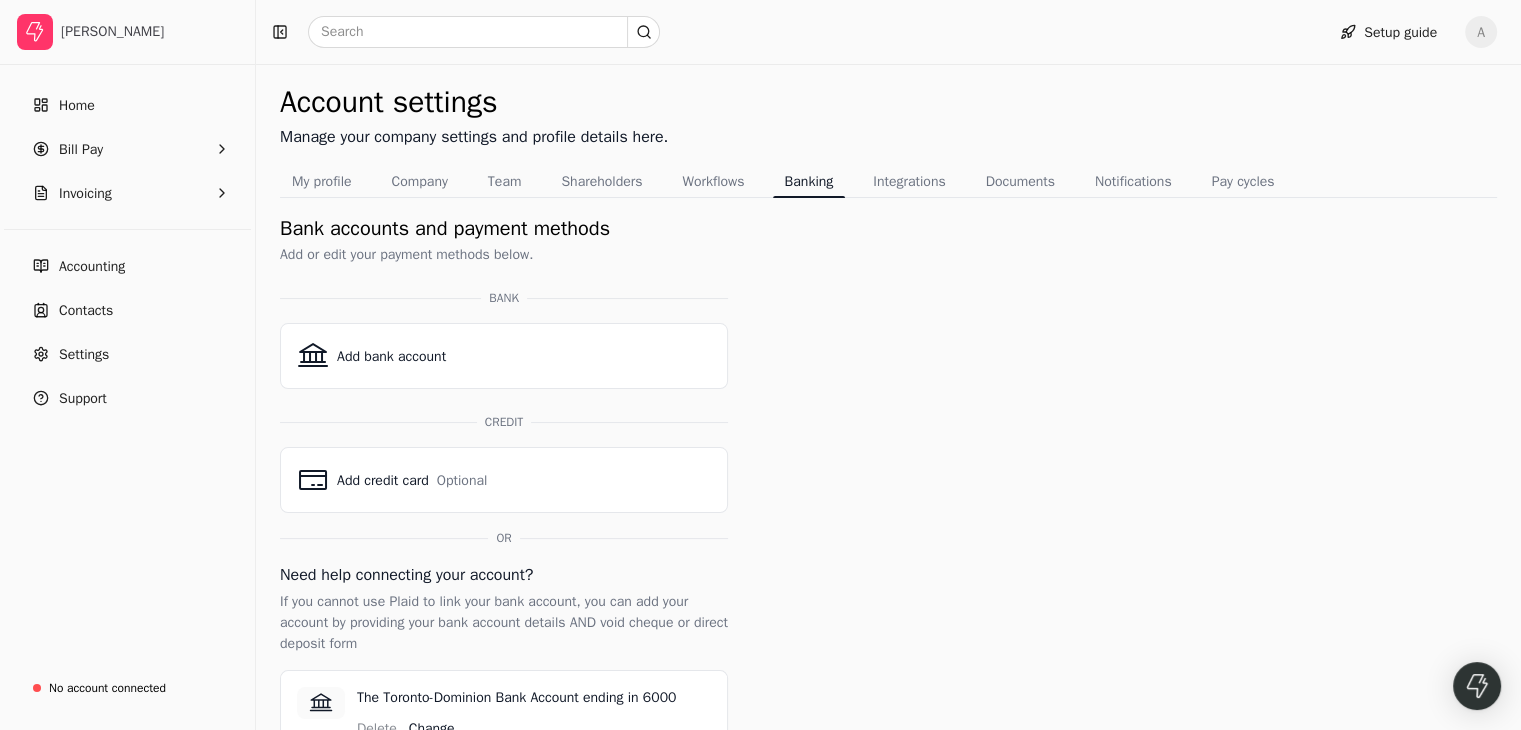 scroll, scrollTop: 0, scrollLeft: 0, axis: both 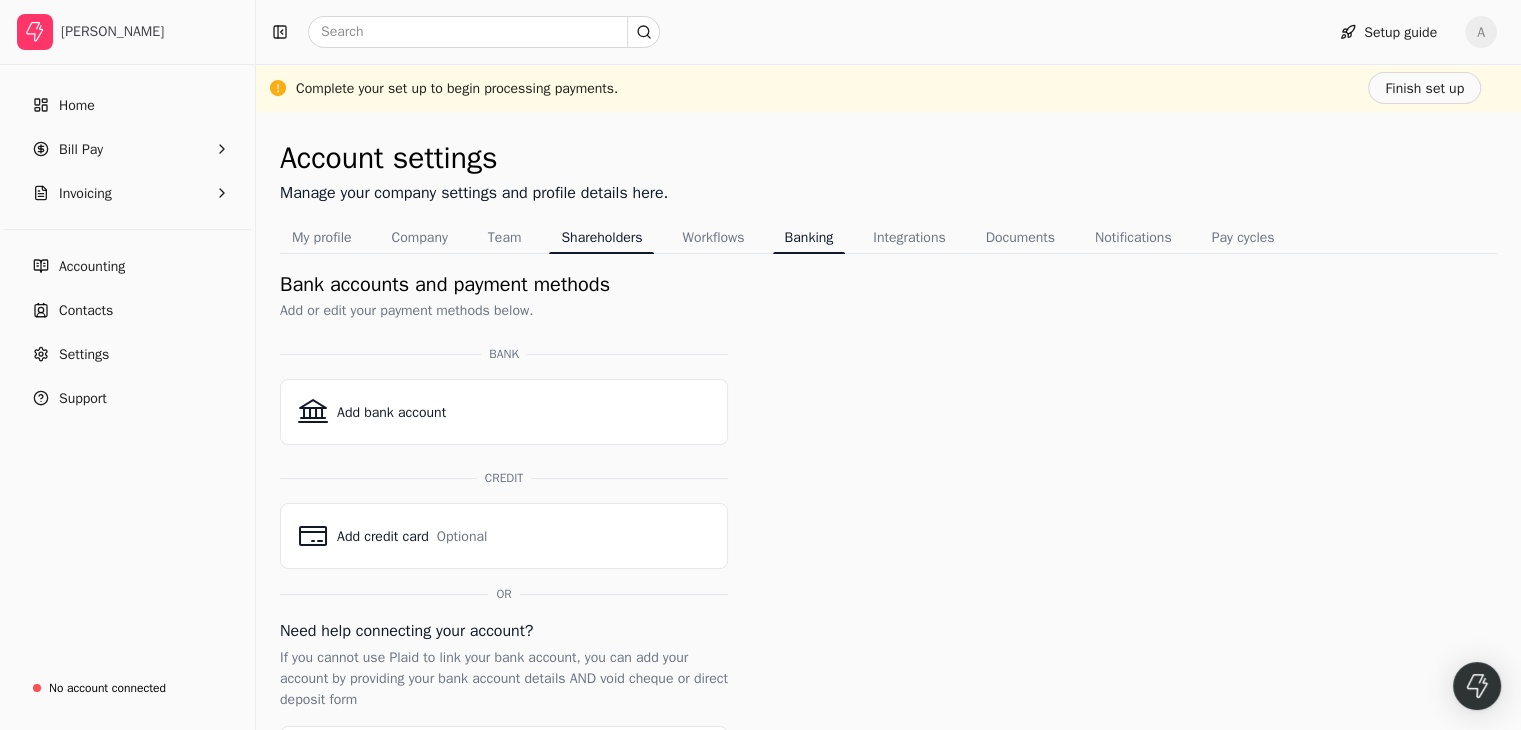 click on "Shareholders" at bounding box center (601, 237) 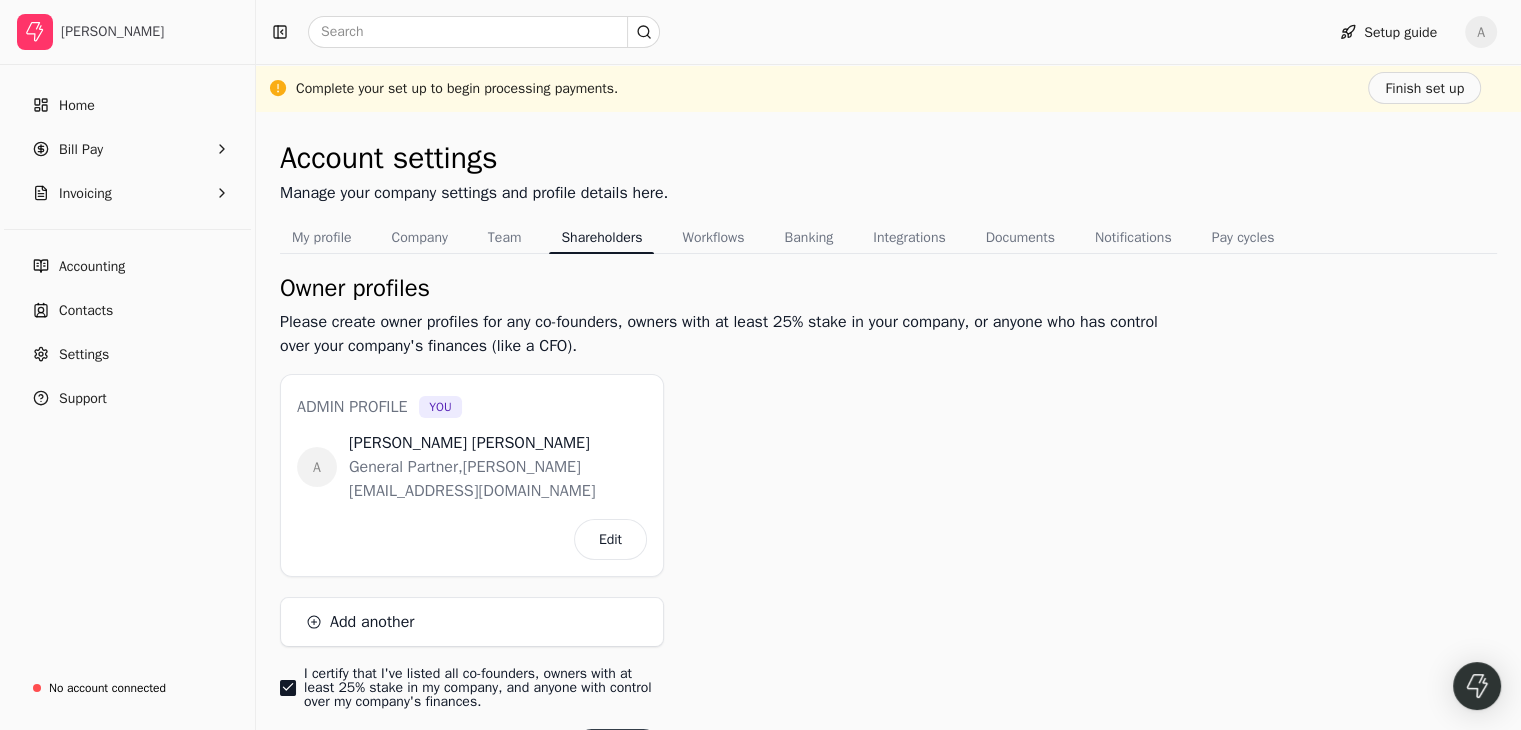 click on "Owner profiles Please create owner profiles for any co-founders, owners with at least 25% stake in your company, or anyone who has control over your company's finances (like a CFO). Admin profile You A [PERSON_NAME] General Partner ,  [PERSON_NAME][EMAIL_ADDRESS][DOMAIN_NAME] Edit Add another I certify that I've listed all co-founders, owners with at least 25% stake in my company, and anyone with control over my company's finances. Submit" at bounding box center [728, 544] 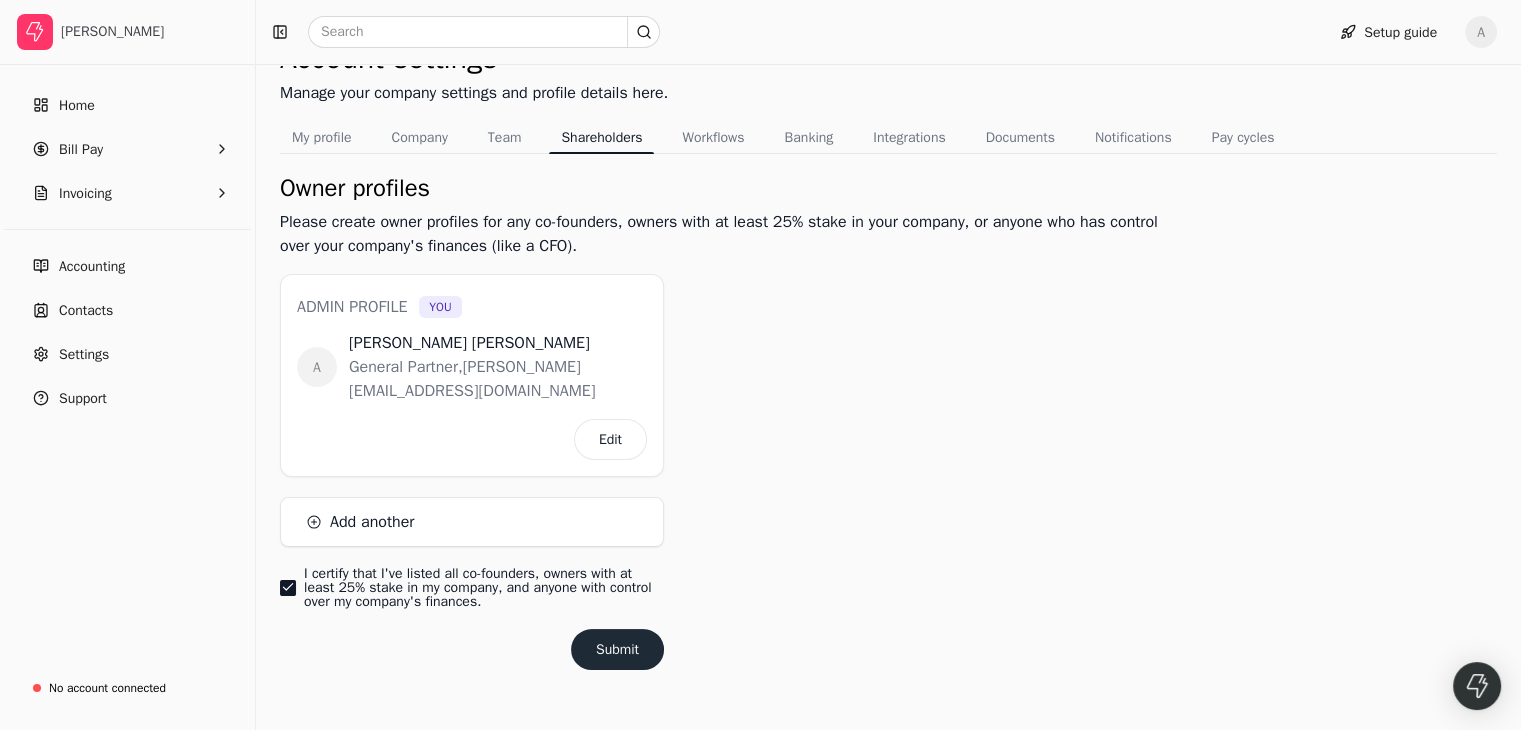 scroll, scrollTop: 111, scrollLeft: 0, axis: vertical 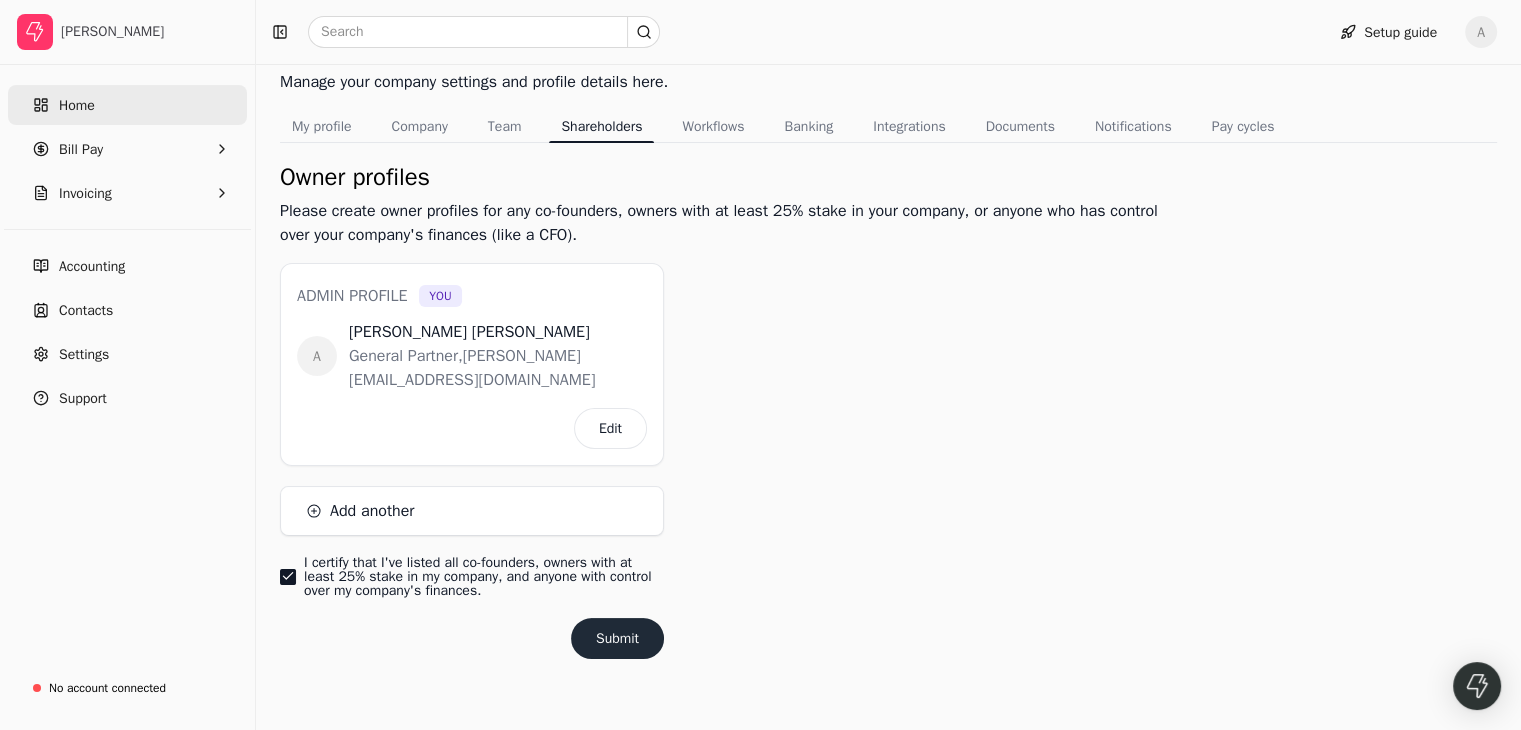 click on "Home" at bounding box center (127, 105) 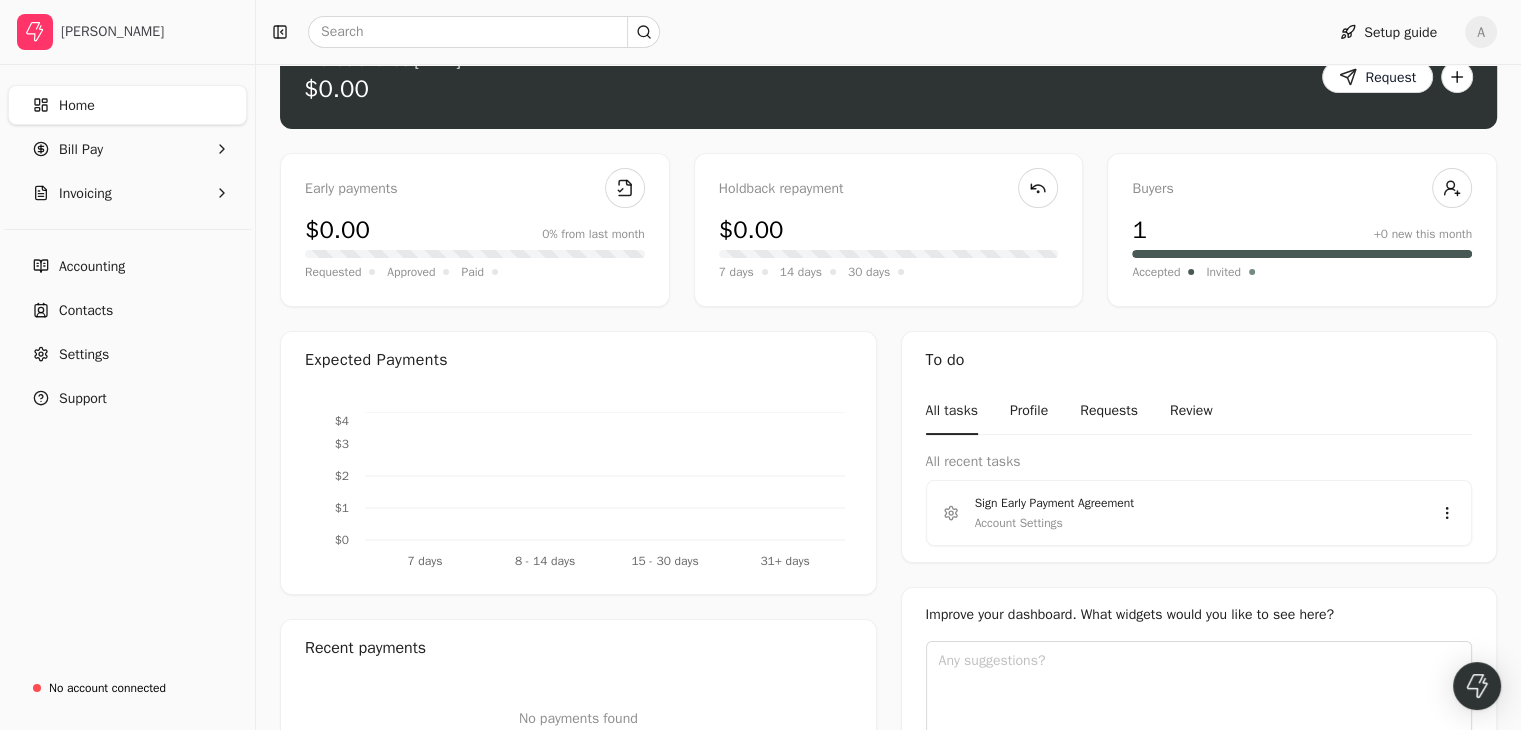 click on "Recent payments" at bounding box center [578, 648] 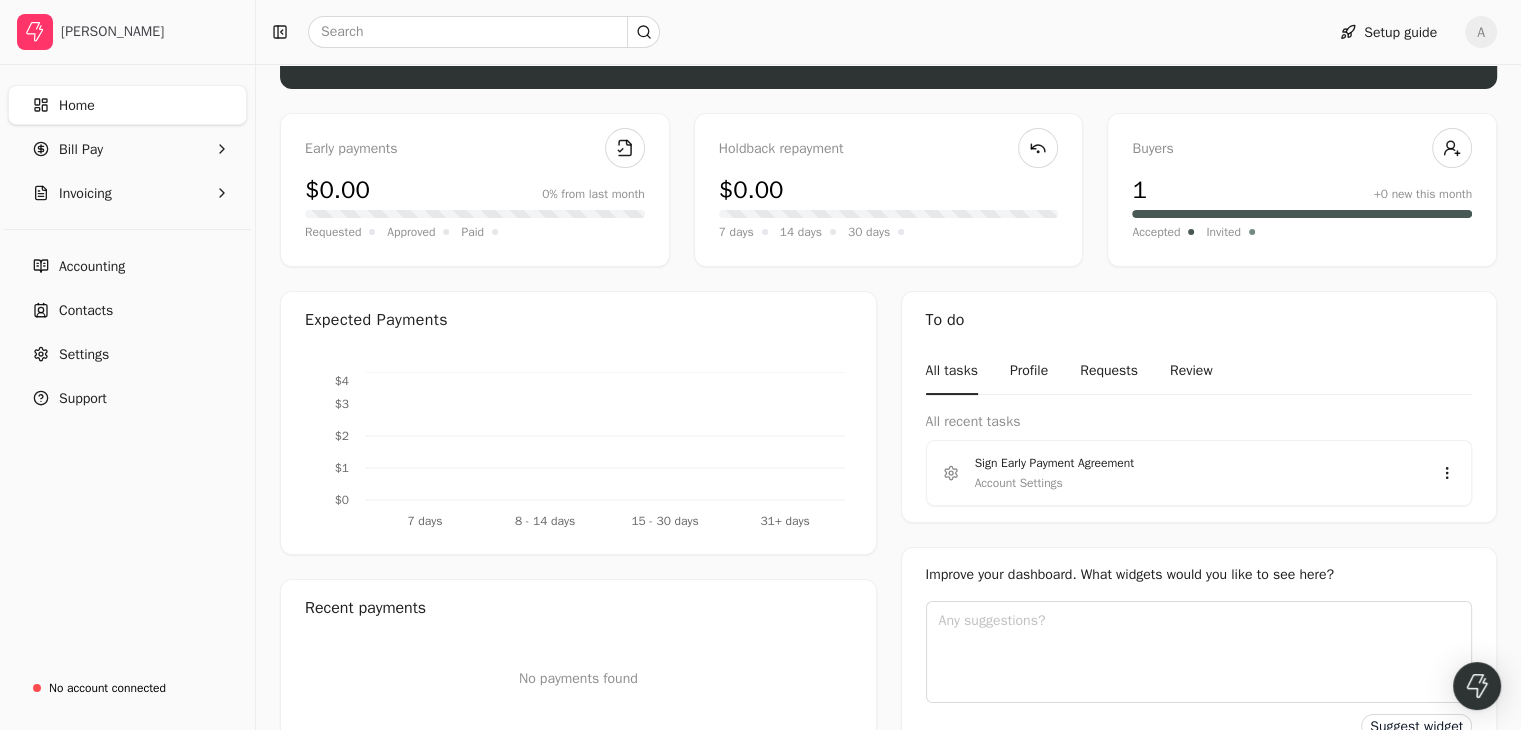 scroll, scrollTop: 196, scrollLeft: 0, axis: vertical 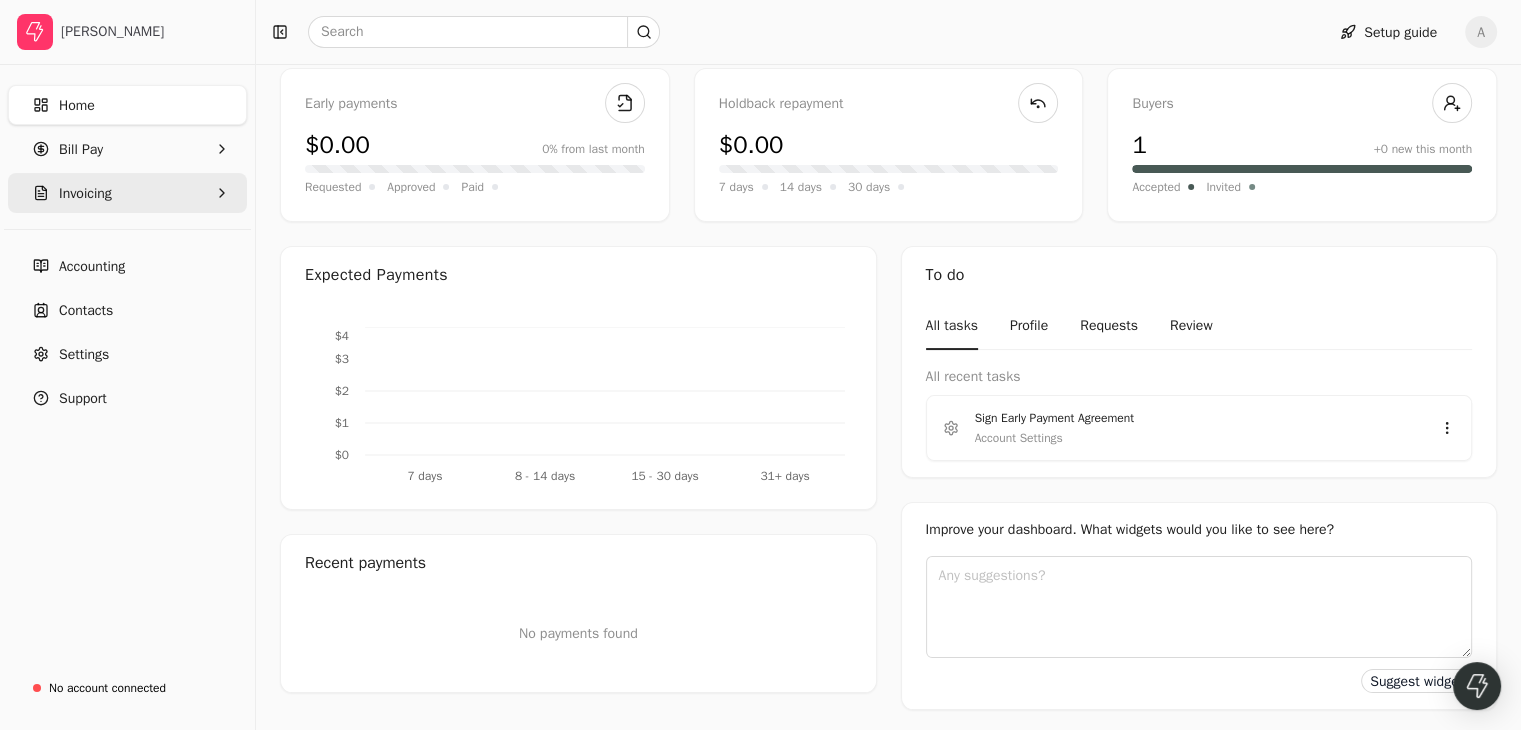 click on "Invoicing" at bounding box center (127, 193) 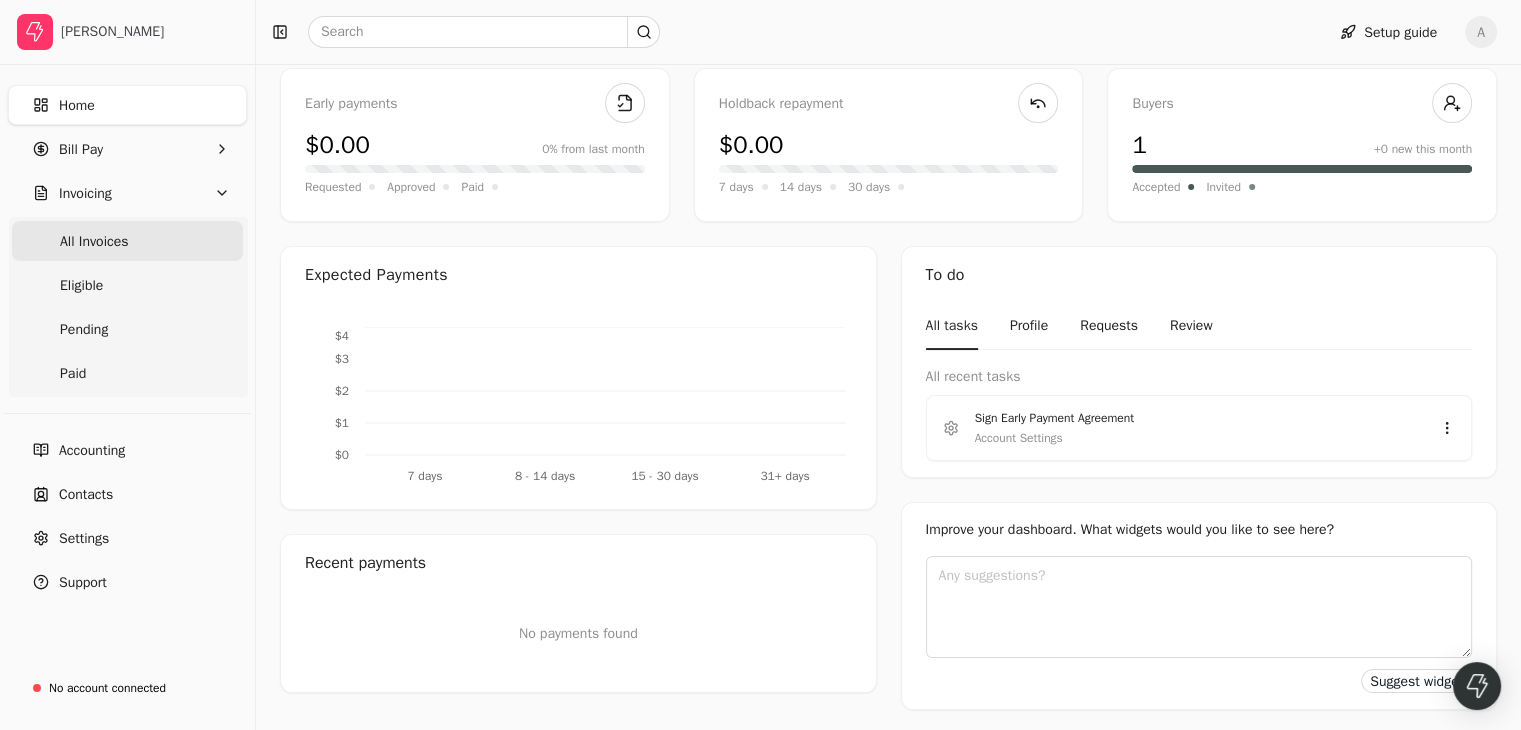 click on "All Invoices" at bounding box center (127, 241) 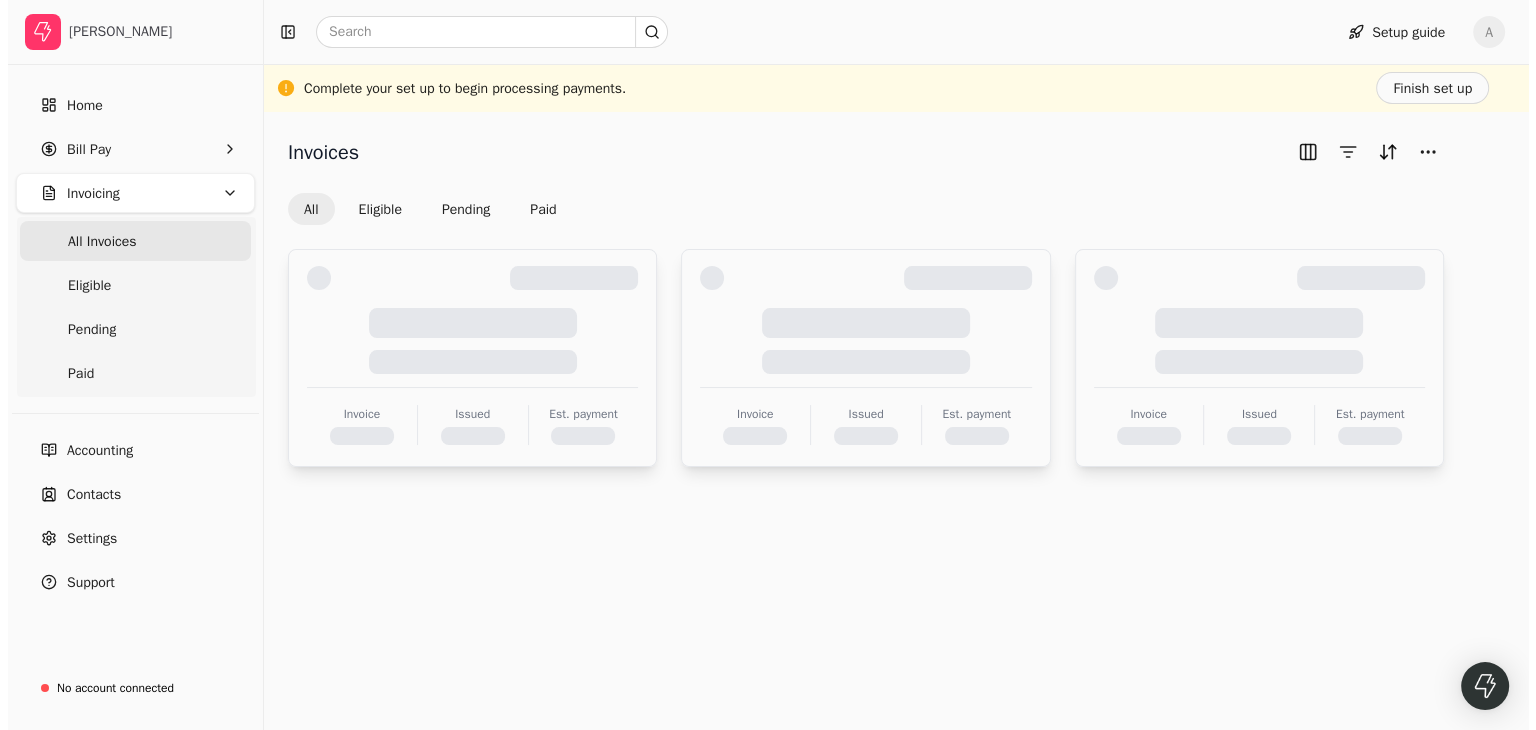 scroll, scrollTop: 0, scrollLeft: 0, axis: both 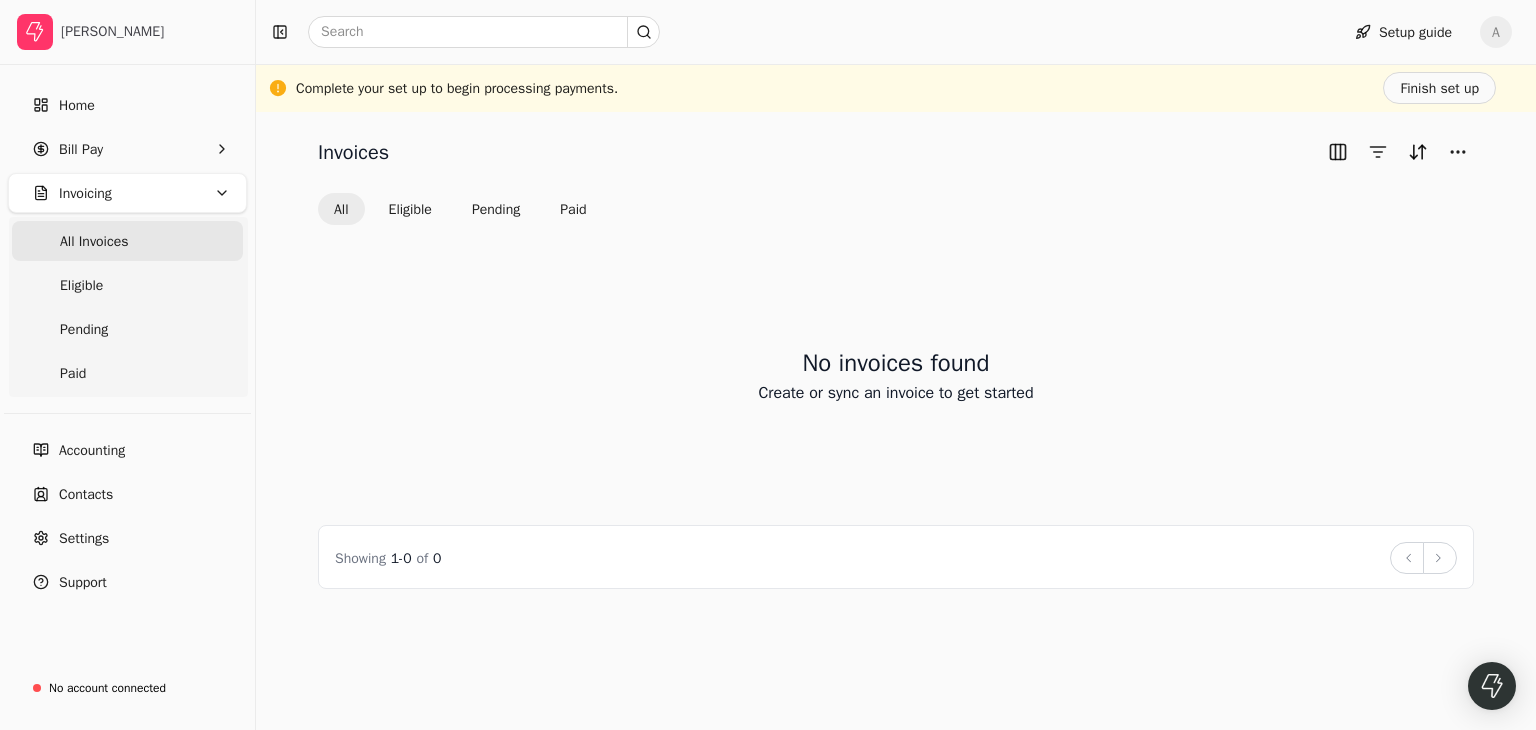 click on "Invoices All Eligible Pending Paid No invoices found Create or sync an invoice to get started Showing   1 - 0   of   0 Back Next" at bounding box center [896, 421] 